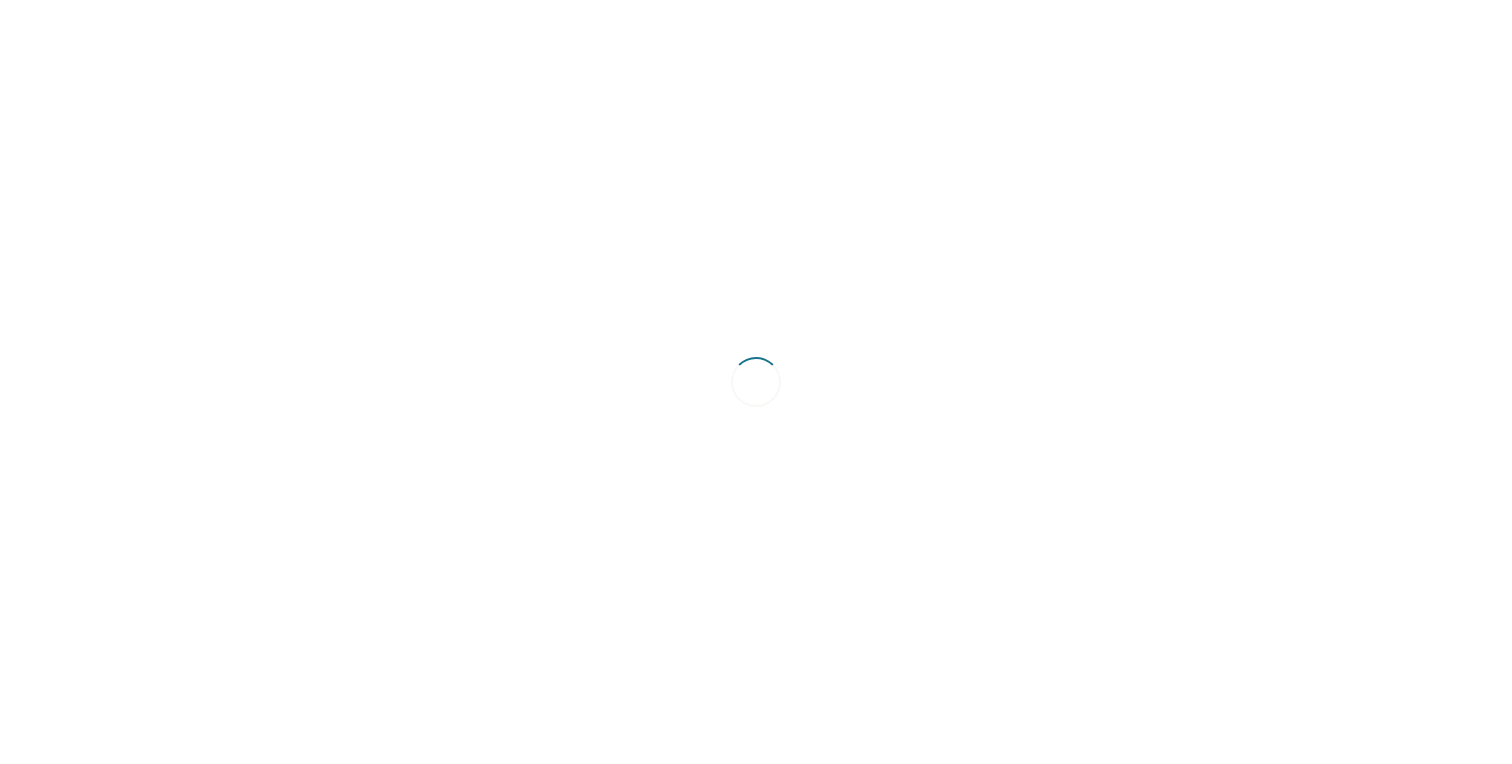 scroll, scrollTop: 0, scrollLeft: 0, axis: both 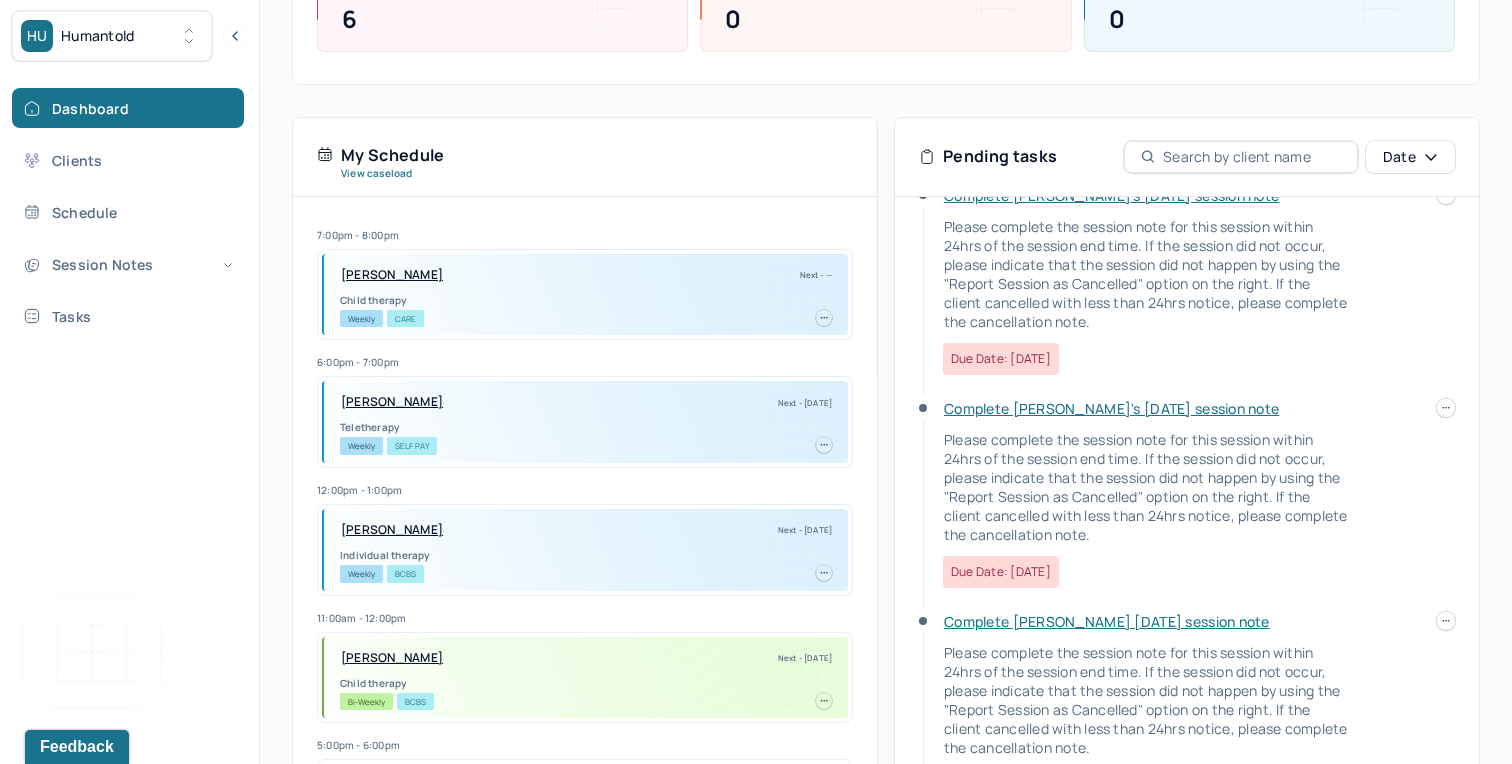 click at bounding box center (1446, 408) 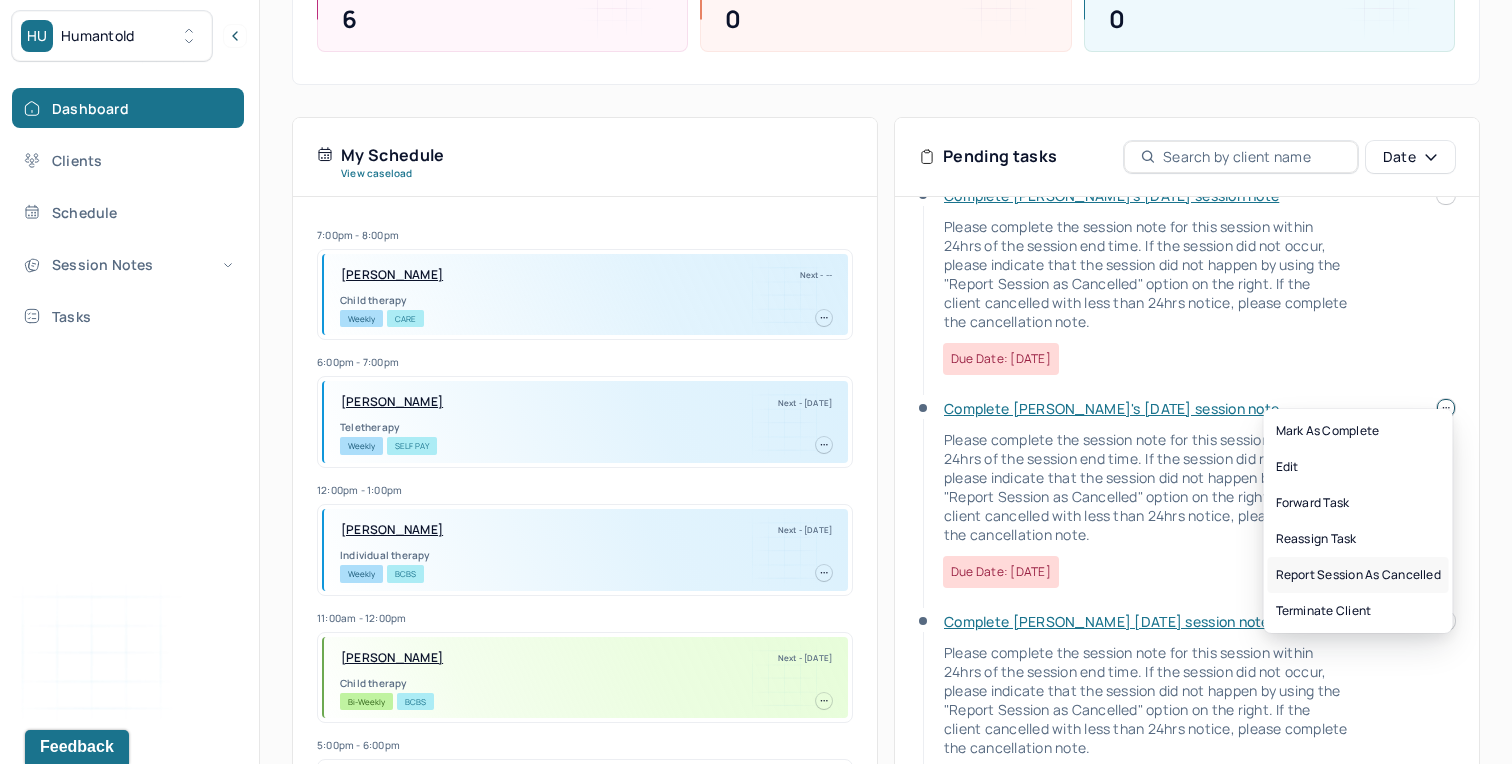 click on "Report session as cancelled" at bounding box center [1358, 575] 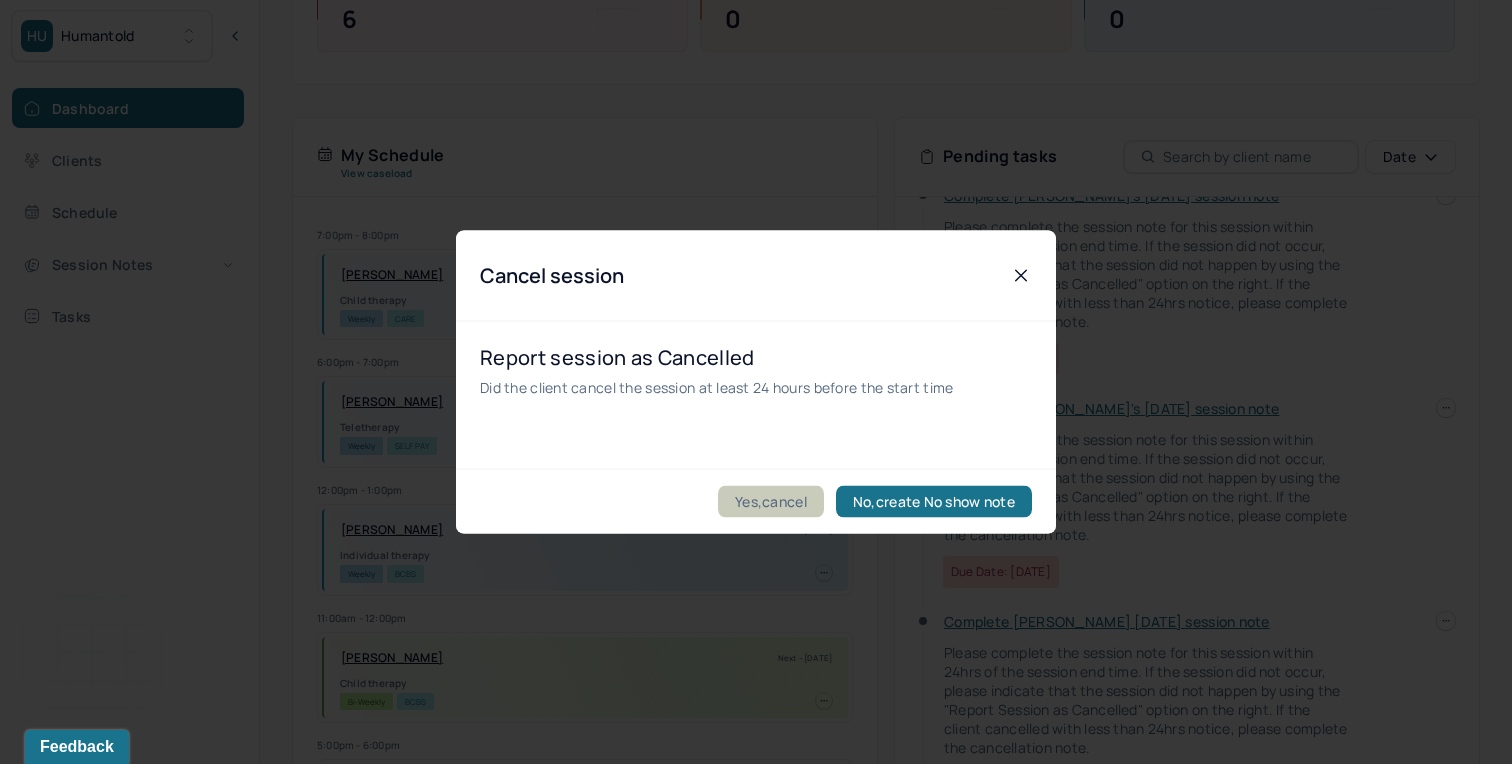 click on "Yes,cancel" at bounding box center (771, 502) 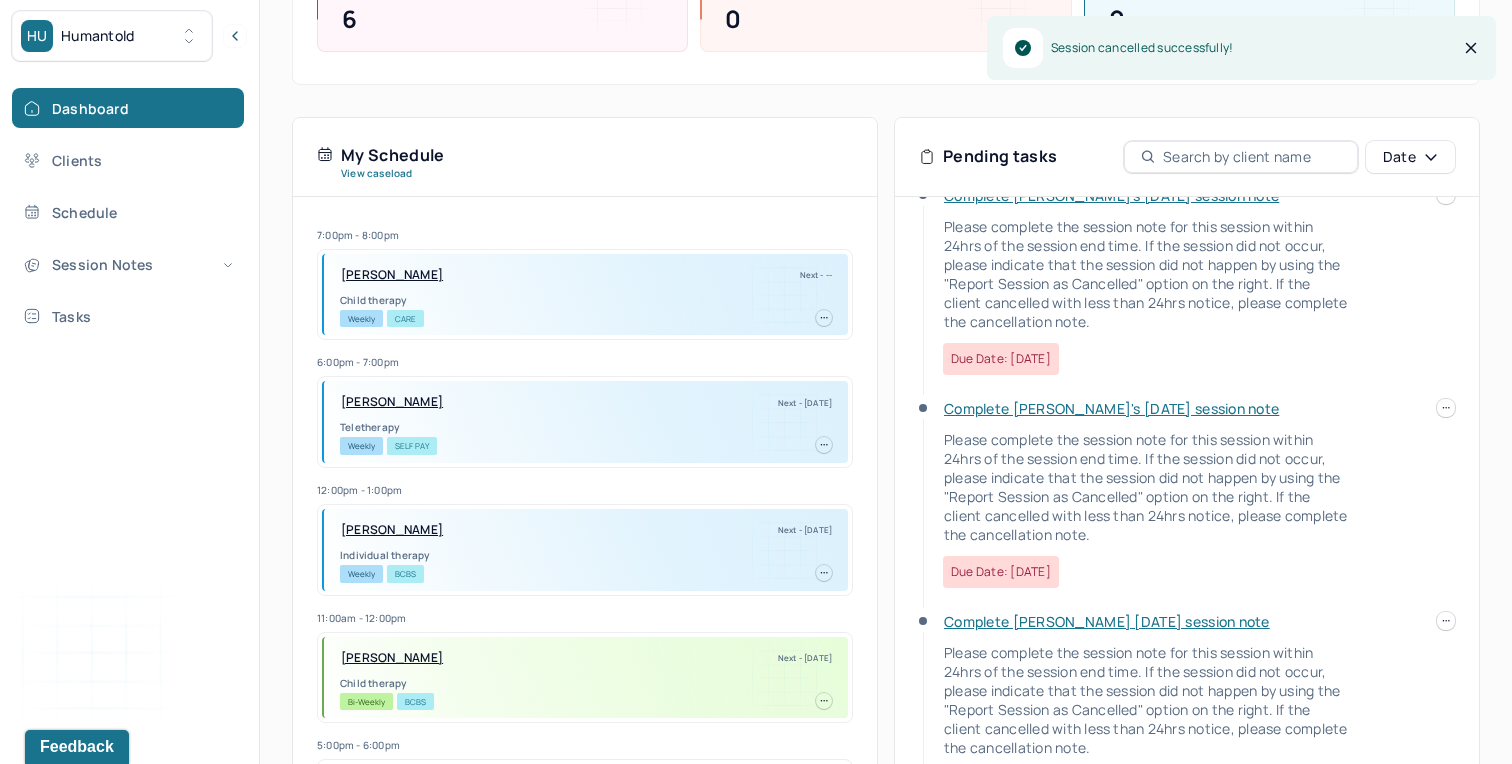 scroll, scrollTop: 450, scrollLeft: 0, axis: vertical 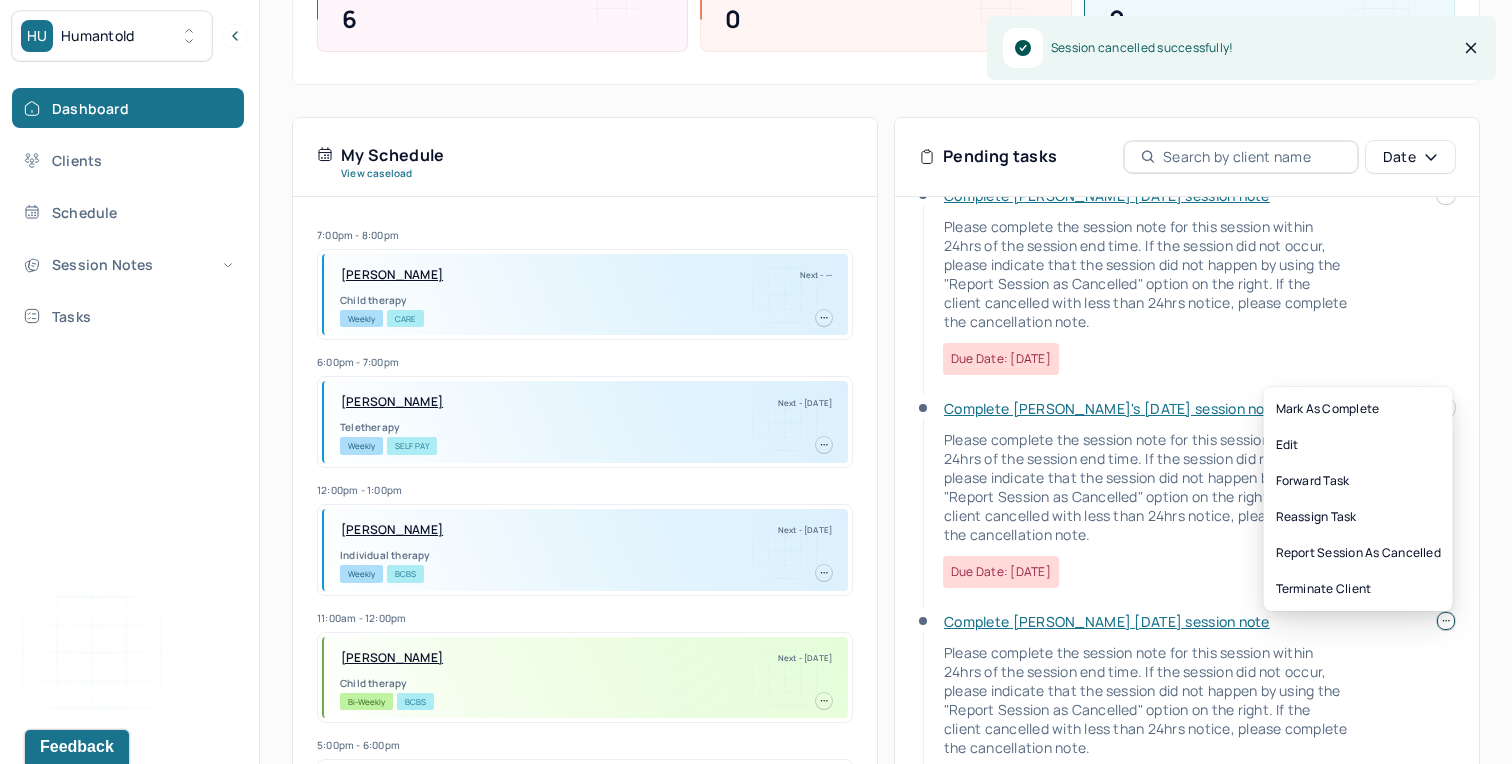 click 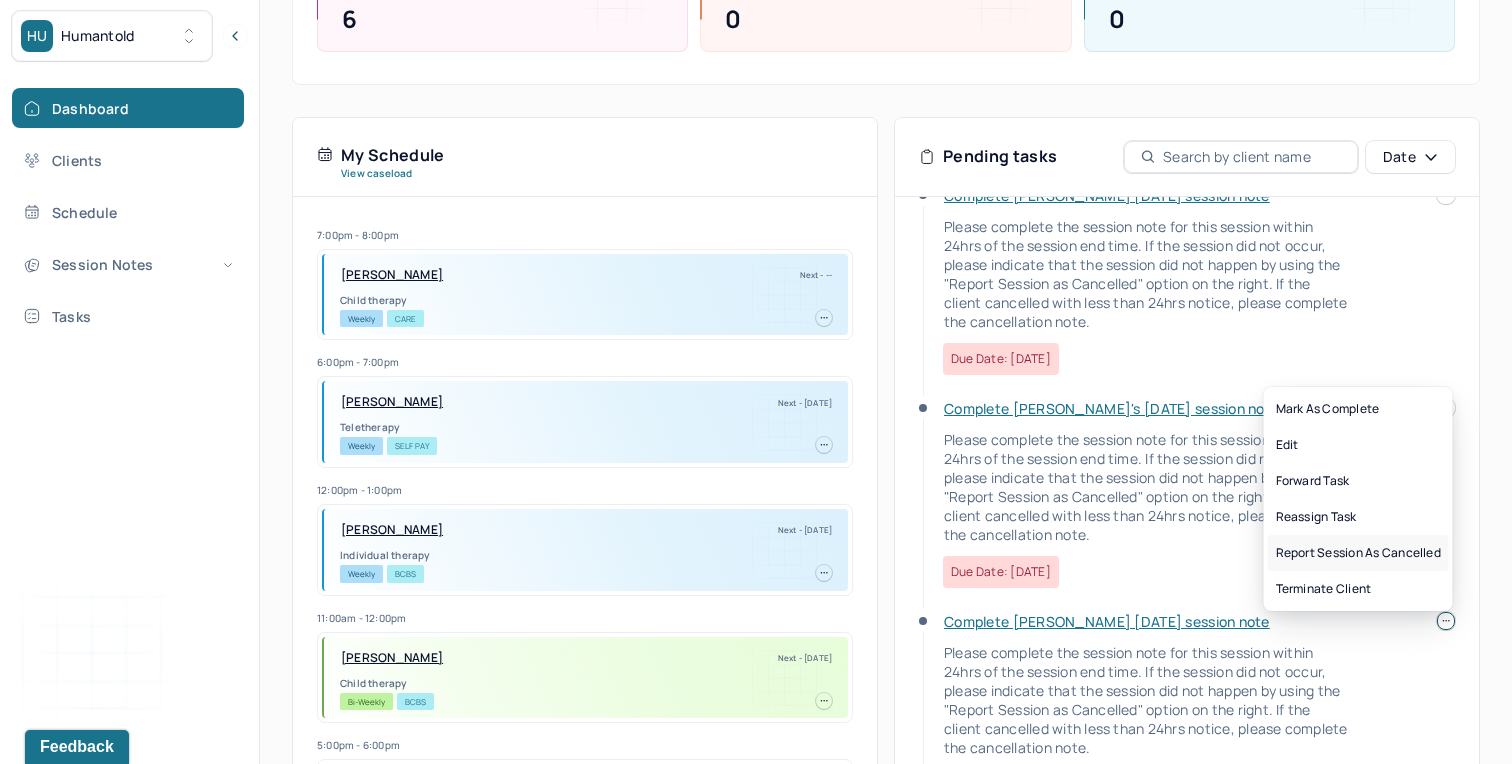 click on "Report session as cancelled" at bounding box center (1358, 553) 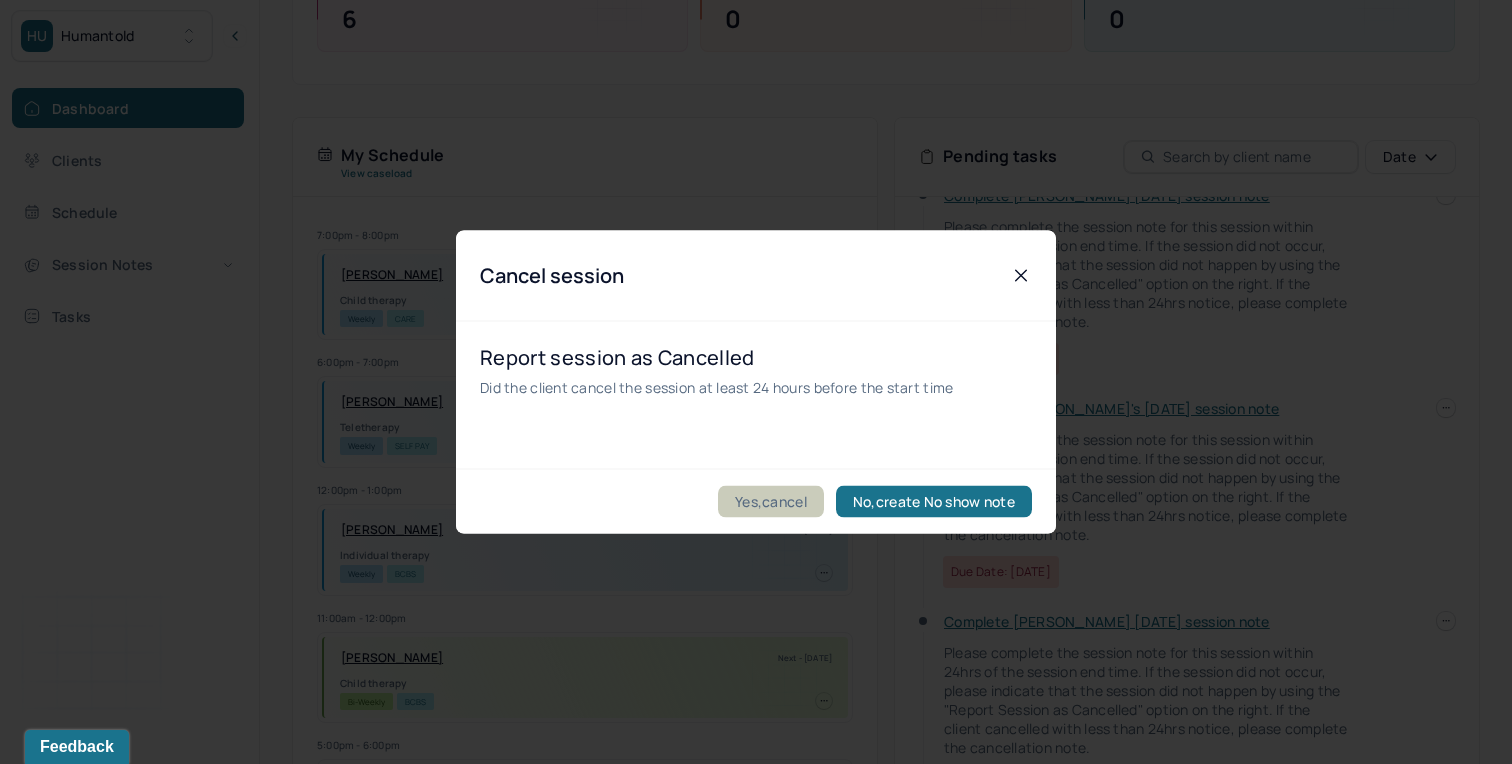 click on "Yes,cancel" at bounding box center [771, 502] 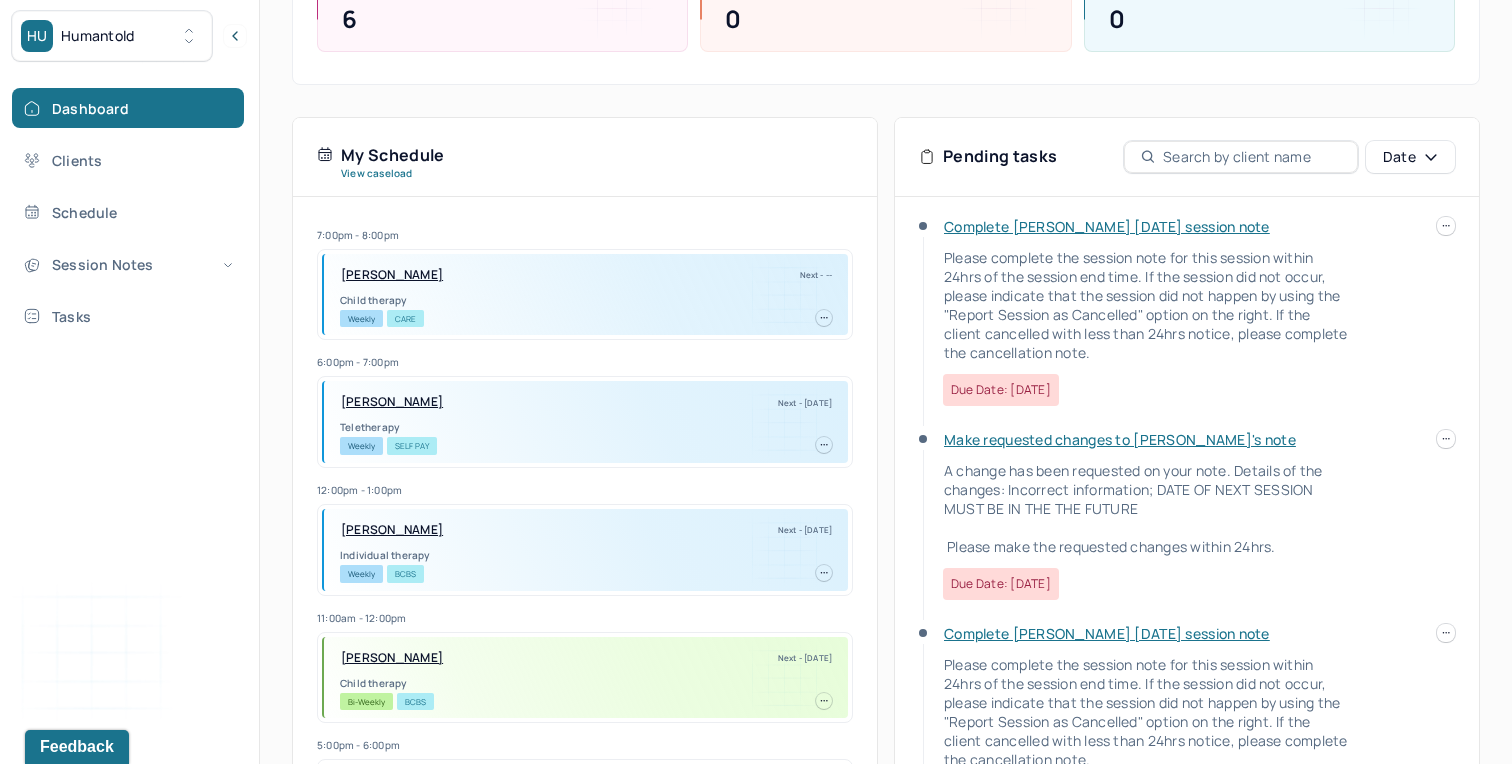 scroll, scrollTop: 0, scrollLeft: 0, axis: both 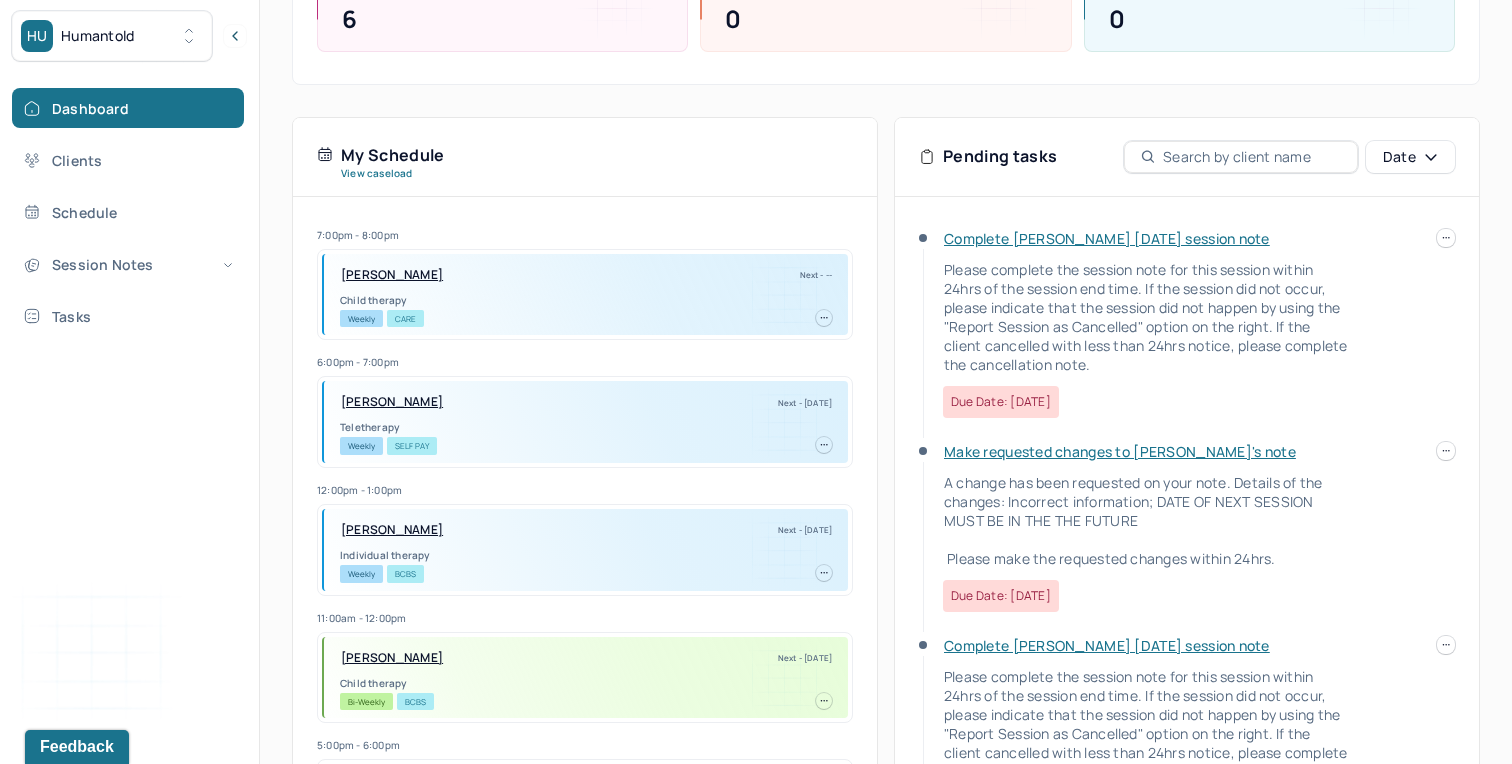 click on "Complete Ryan's Mon, 07/07 session note" at bounding box center [1107, 238] 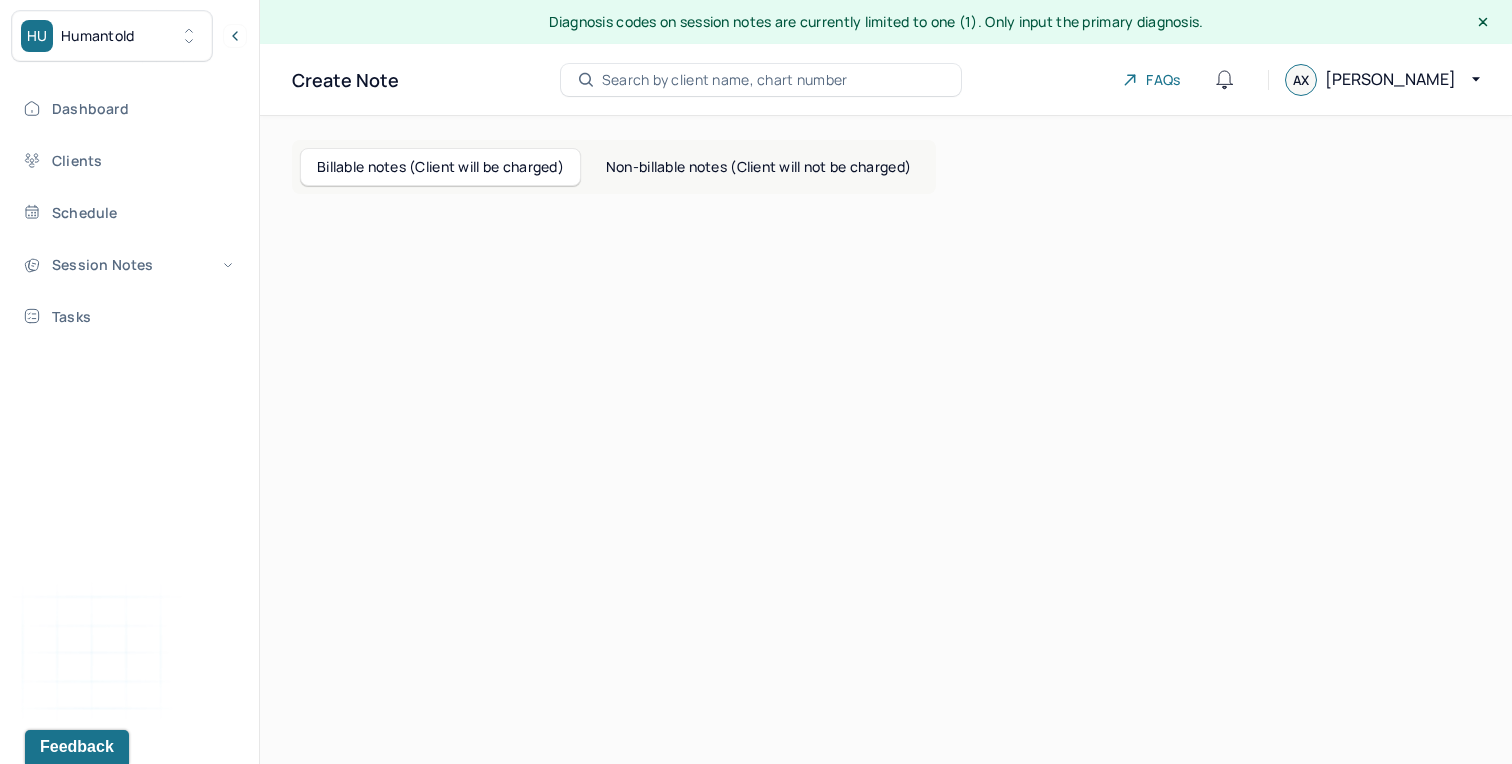 scroll, scrollTop: 0, scrollLeft: 0, axis: both 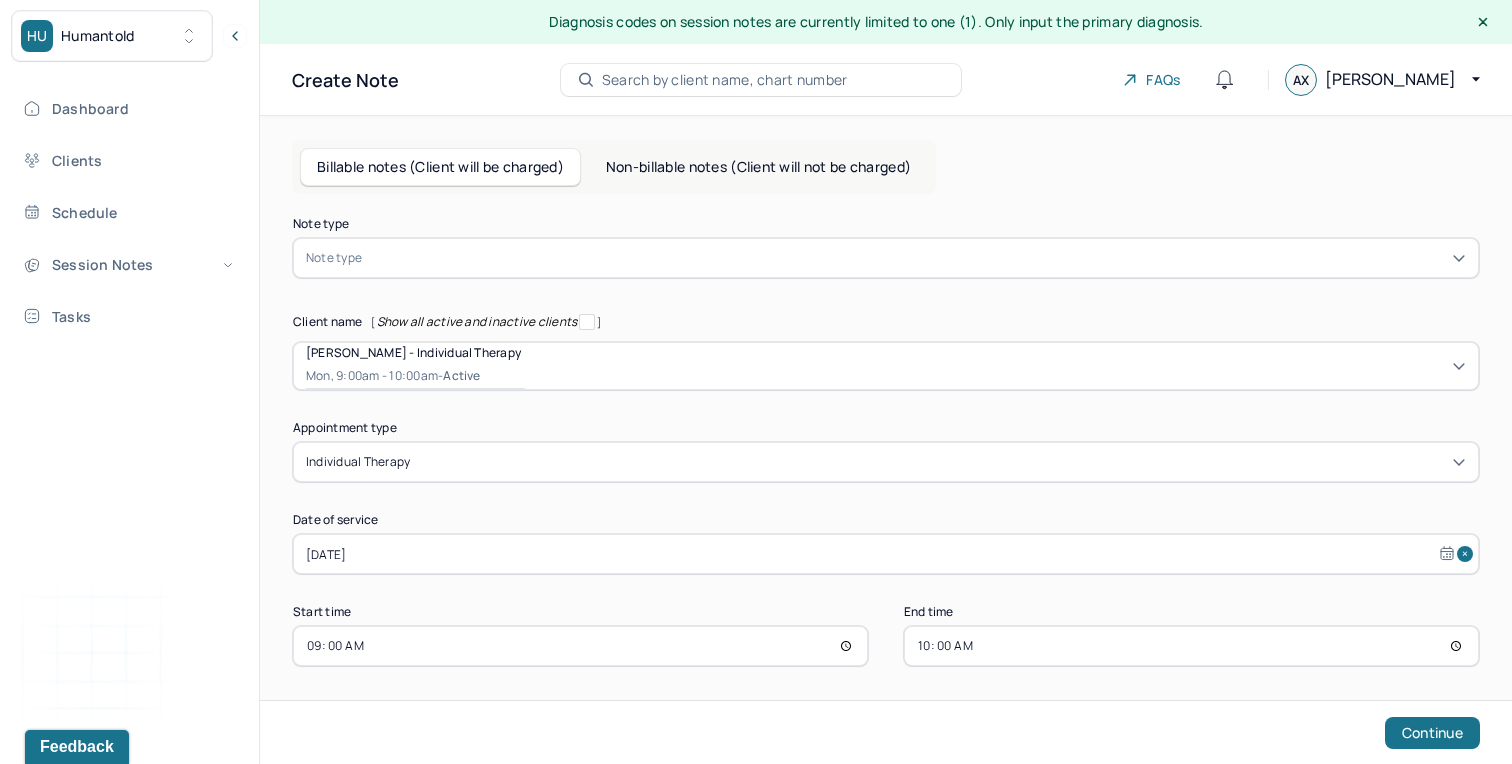 click at bounding box center (916, 258) 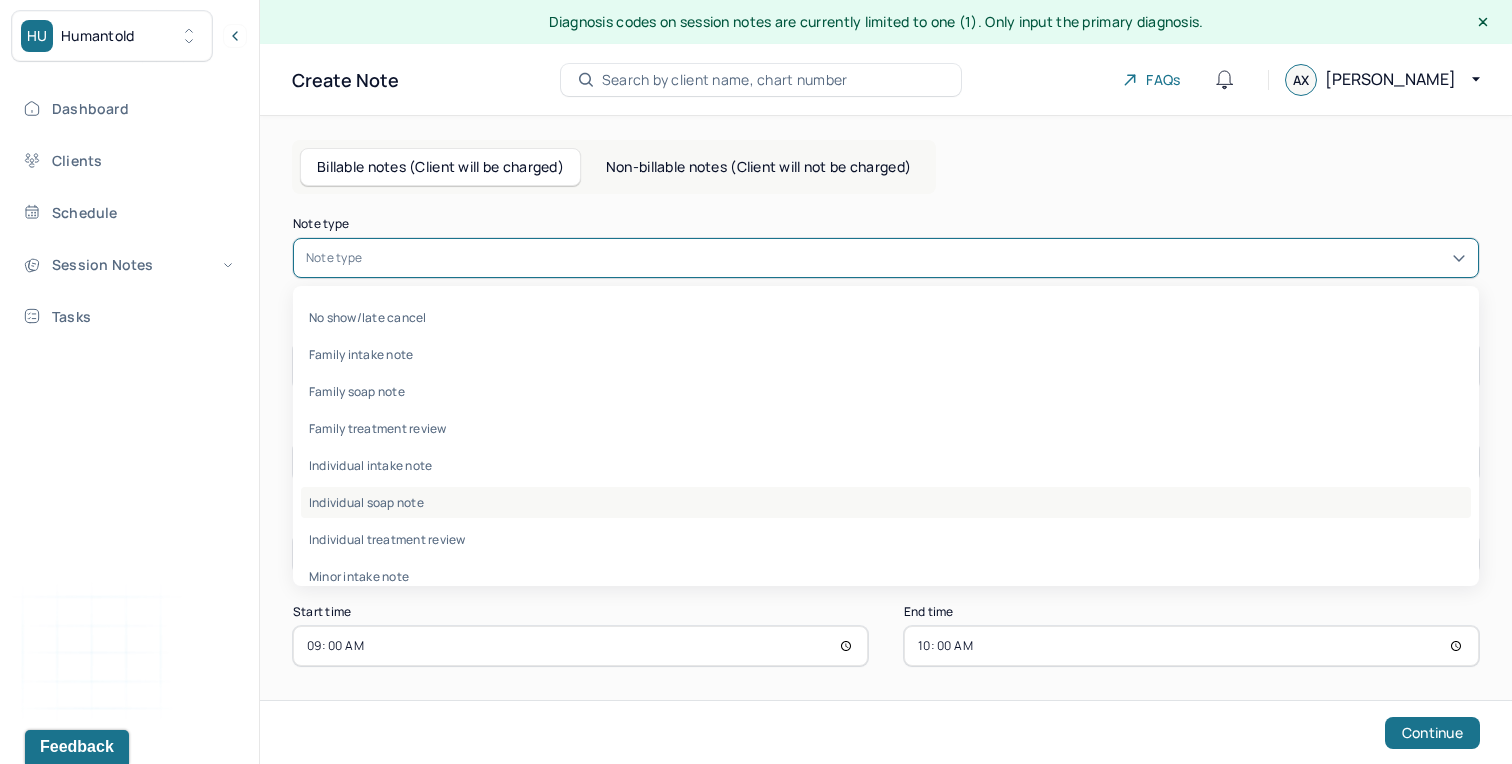 click on "Individual soap note" at bounding box center (886, 502) 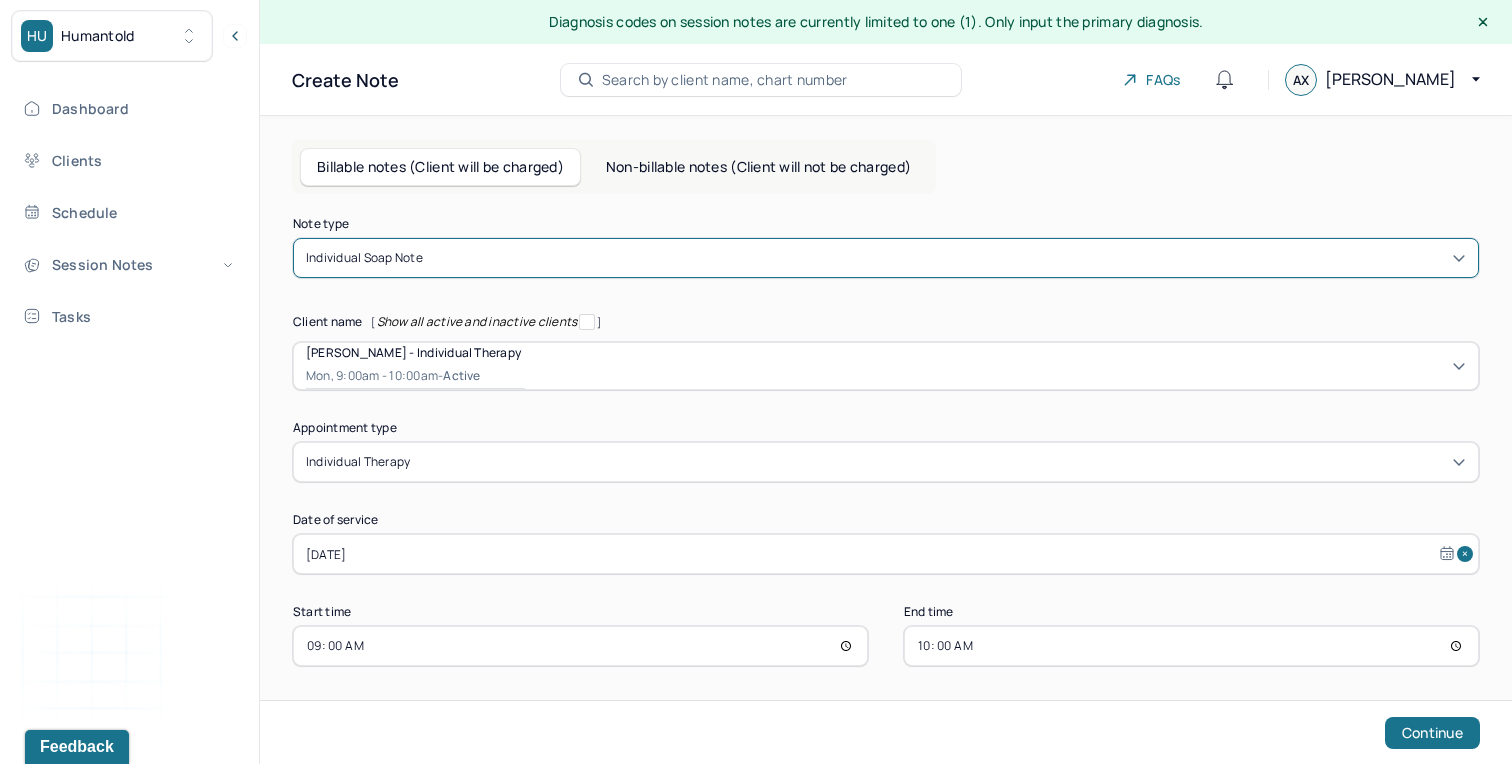 scroll, scrollTop: 7, scrollLeft: 0, axis: vertical 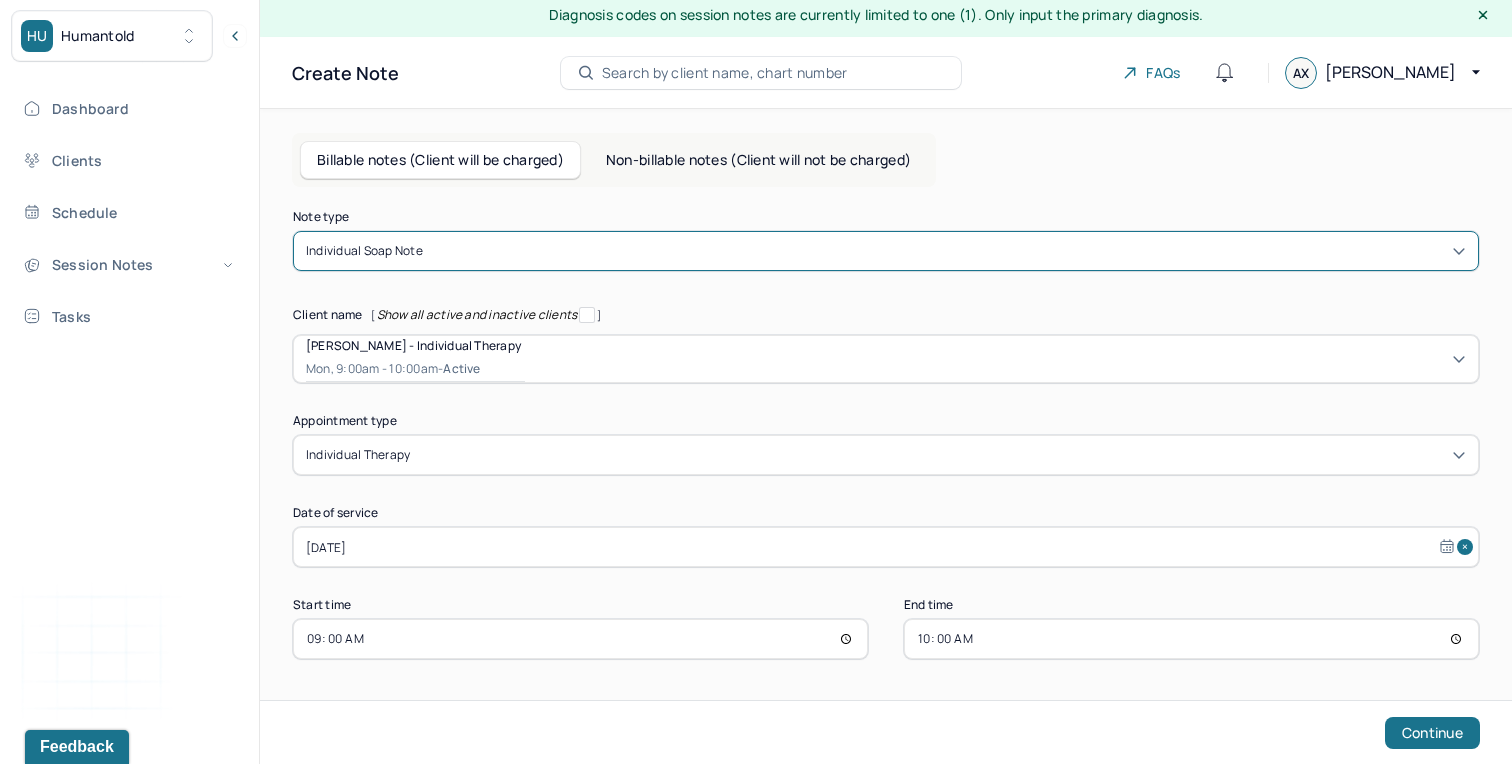 click on "10:00" at bounding box center (1191, 639) 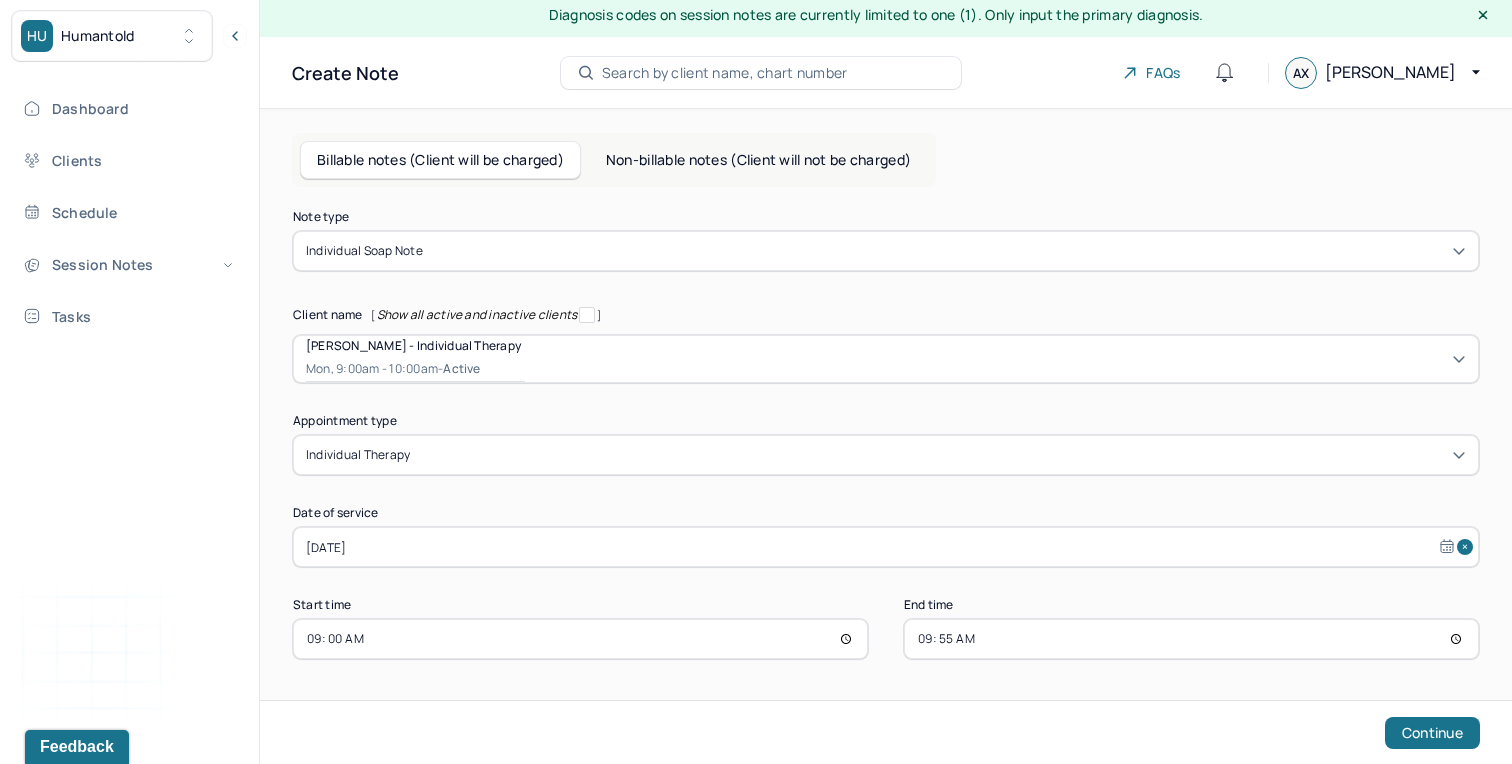 type on "09:55" 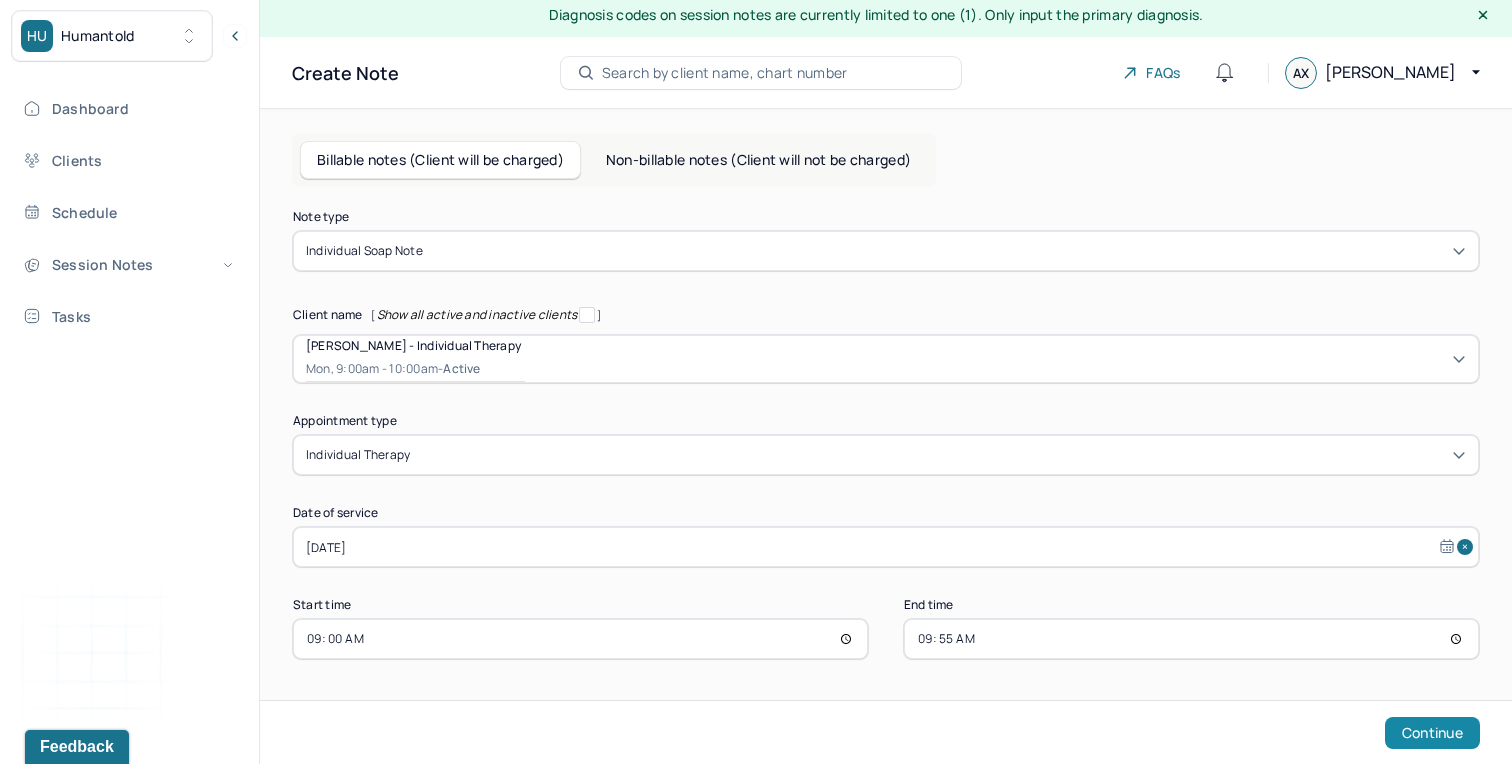 click on "Continue" at bounding box center [1432, 733] 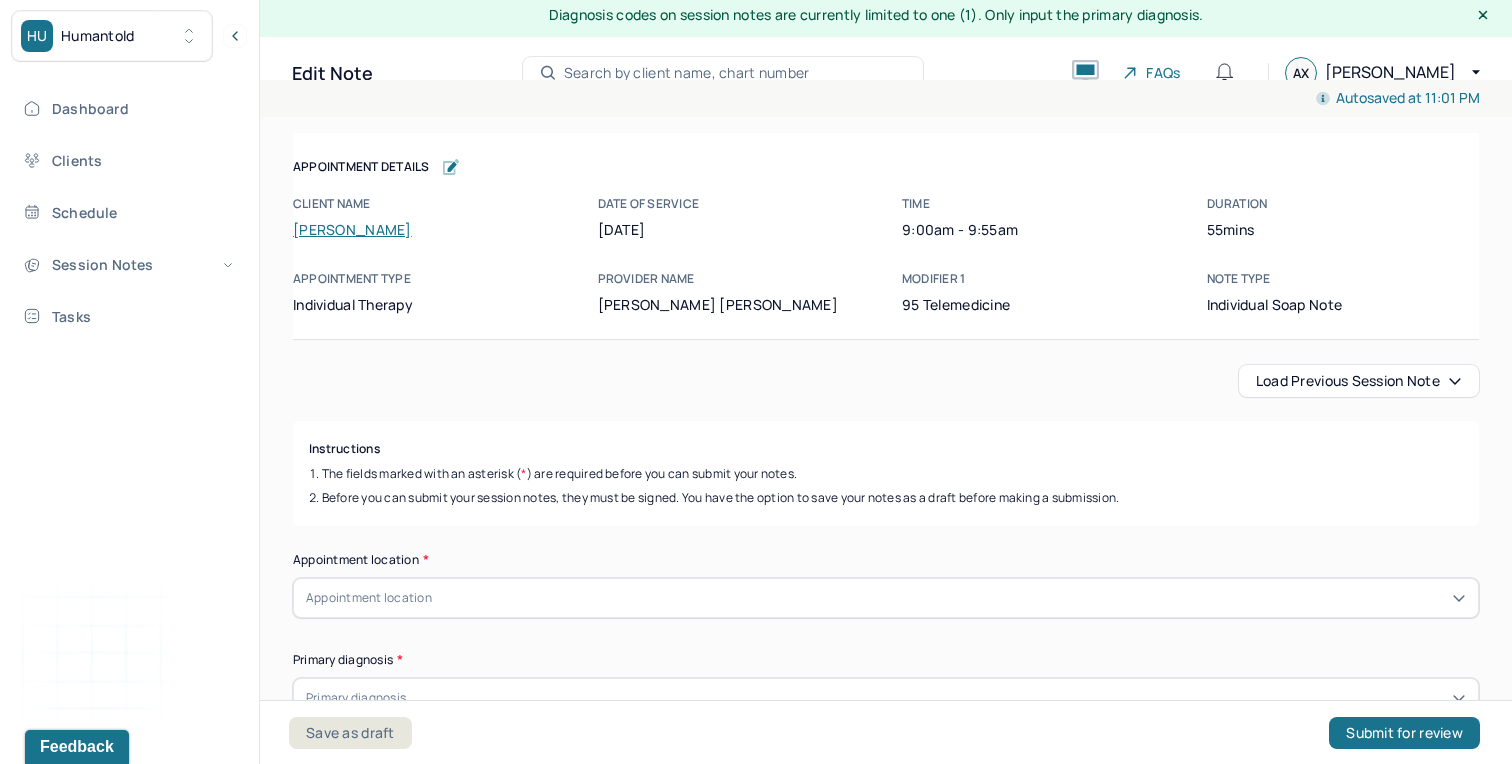 click on "Load previous session note" at bounding box center (1359, 381) 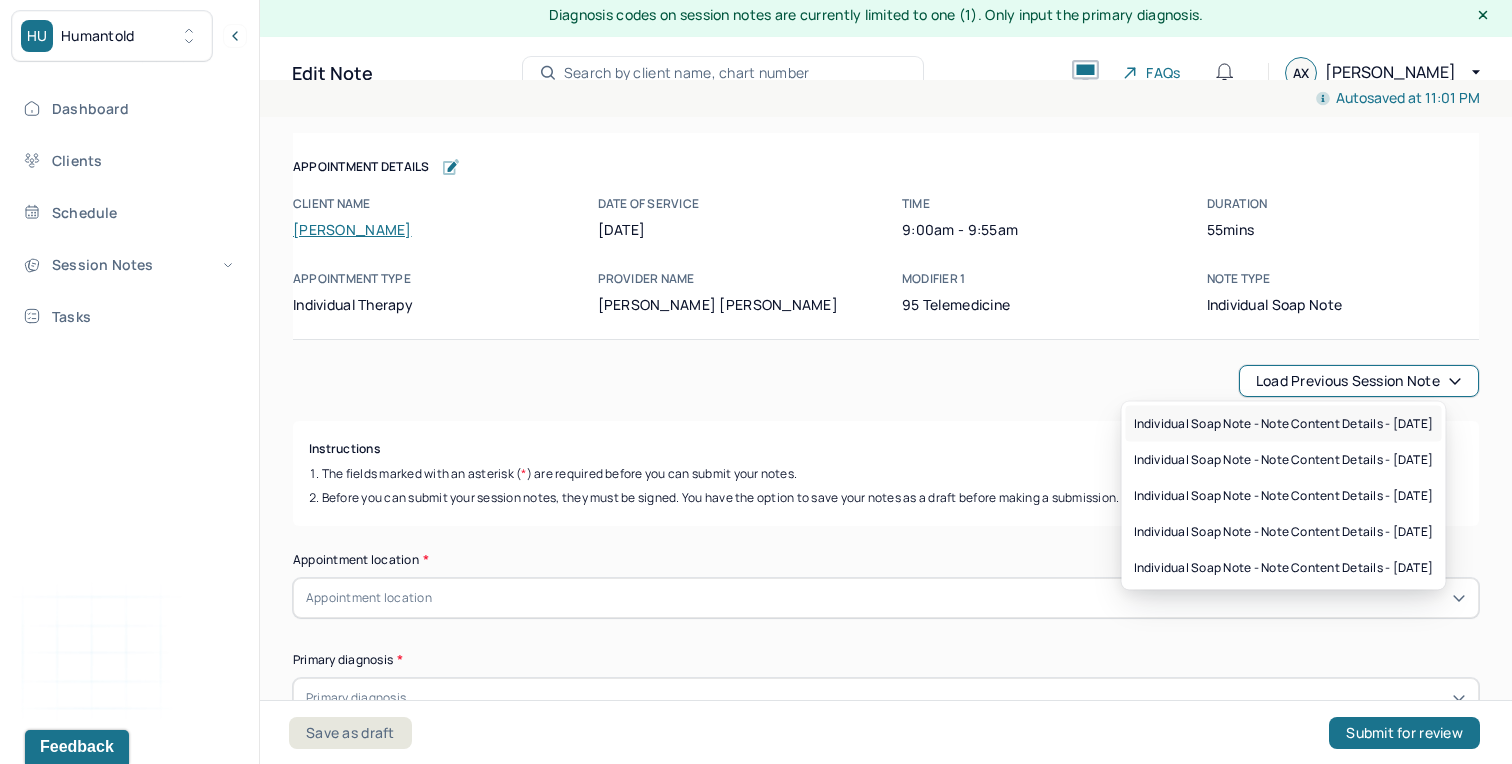 click on "Individual soap note   - Note content Details -   [DATE]" at bounding box center (1284, 424) 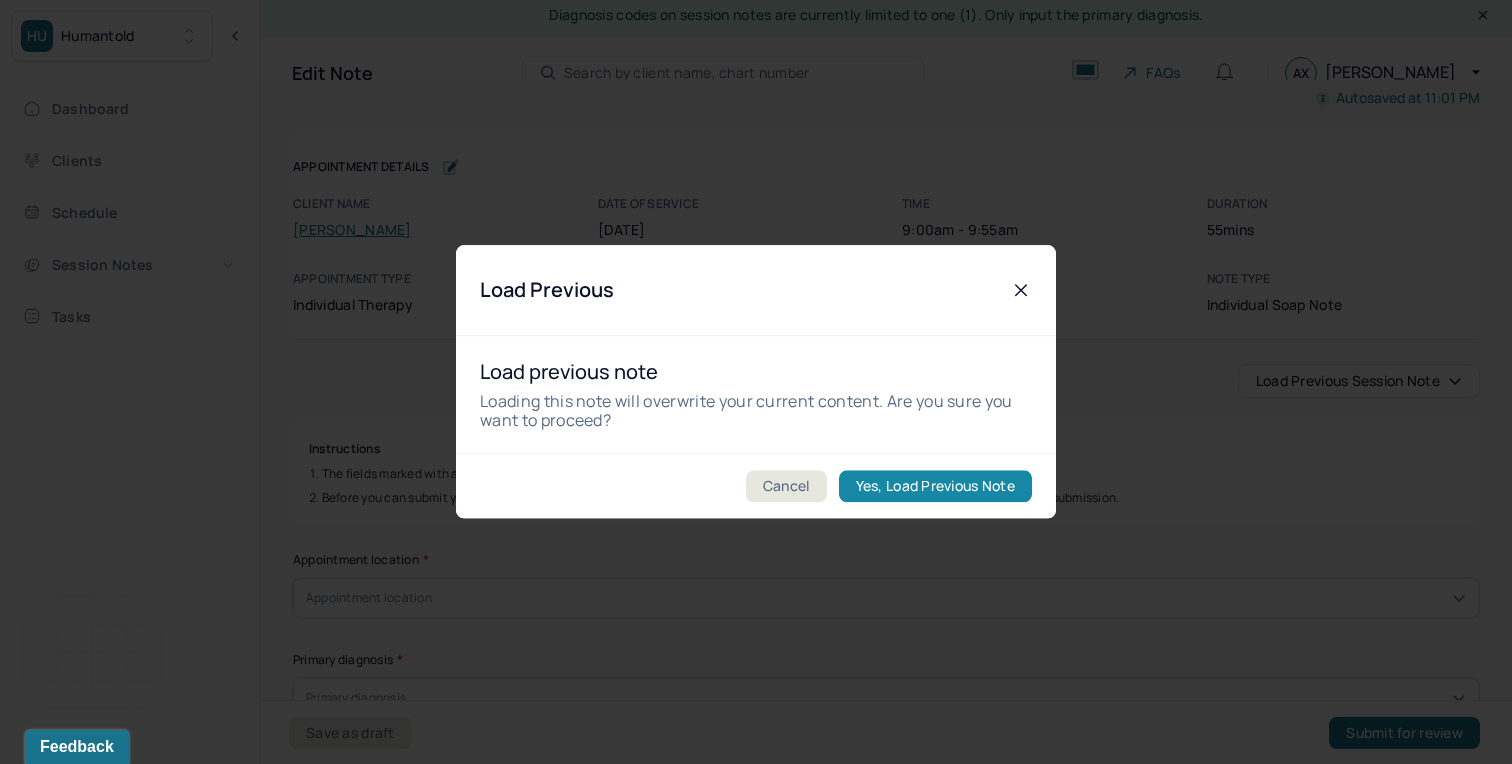 click on "Yes, Load Previous Note" at bounding box center (935, 487) 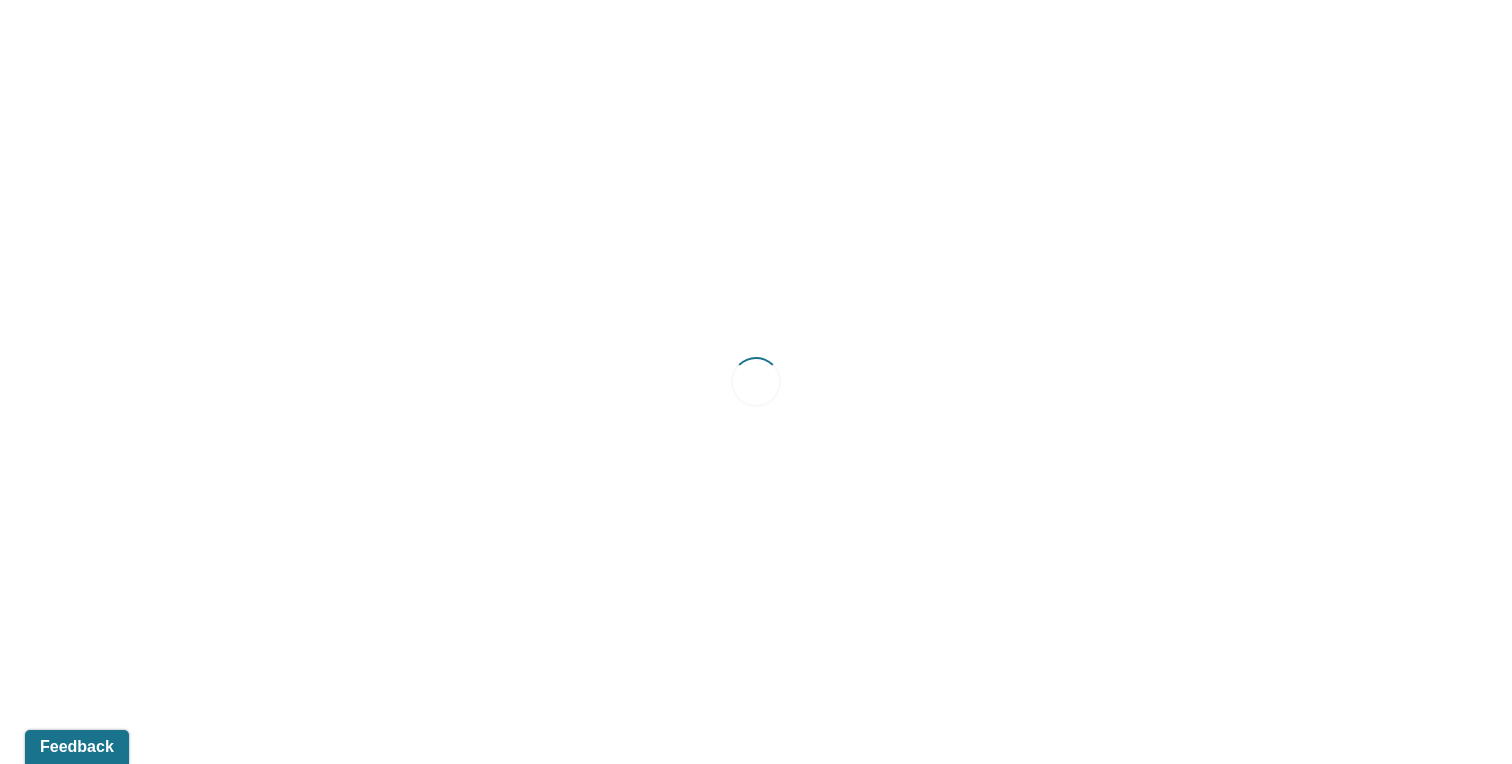 scroll, scrollTop: 0, scrollLeft: 0, axis: both 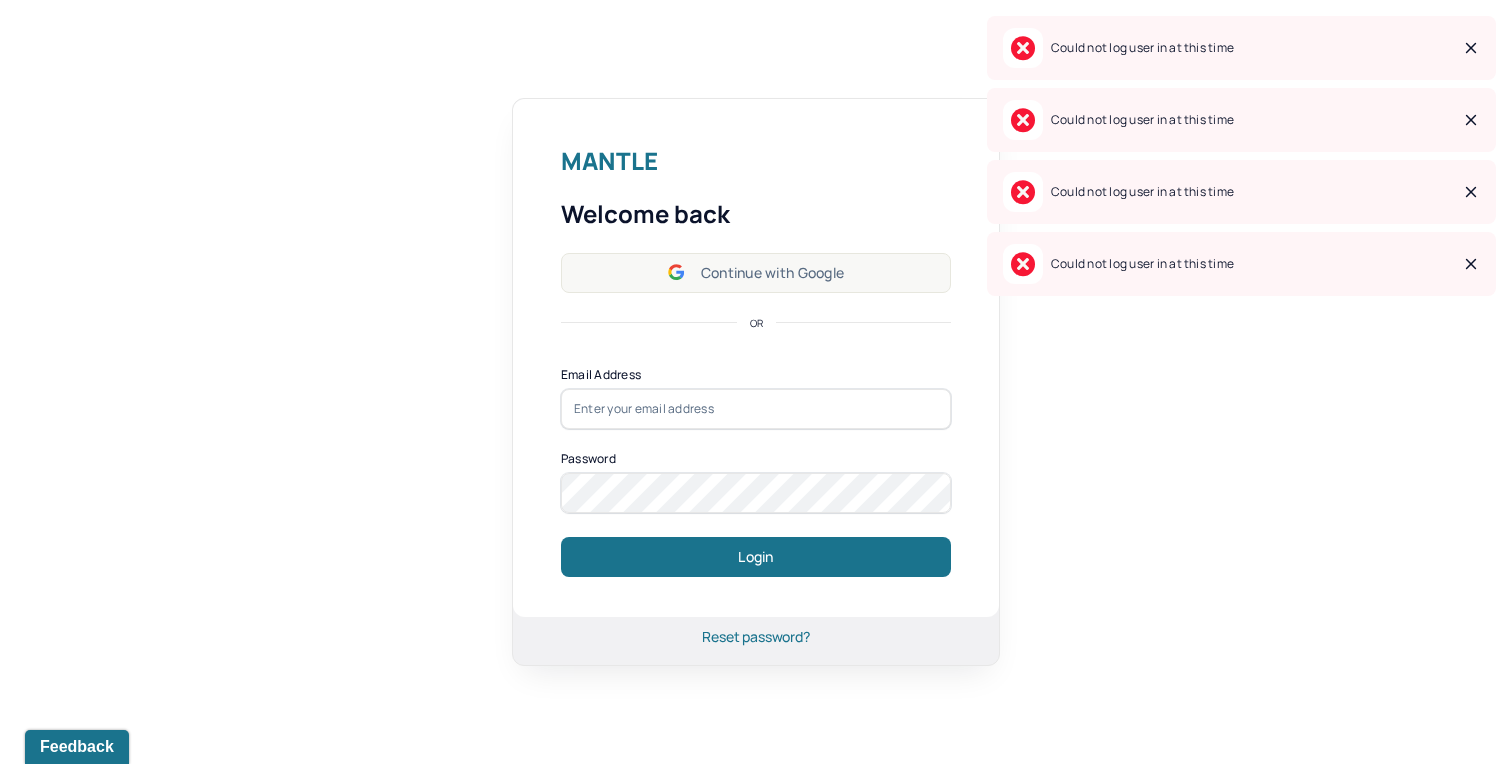click on "Continue with Google" at bounding box center (756, 273) 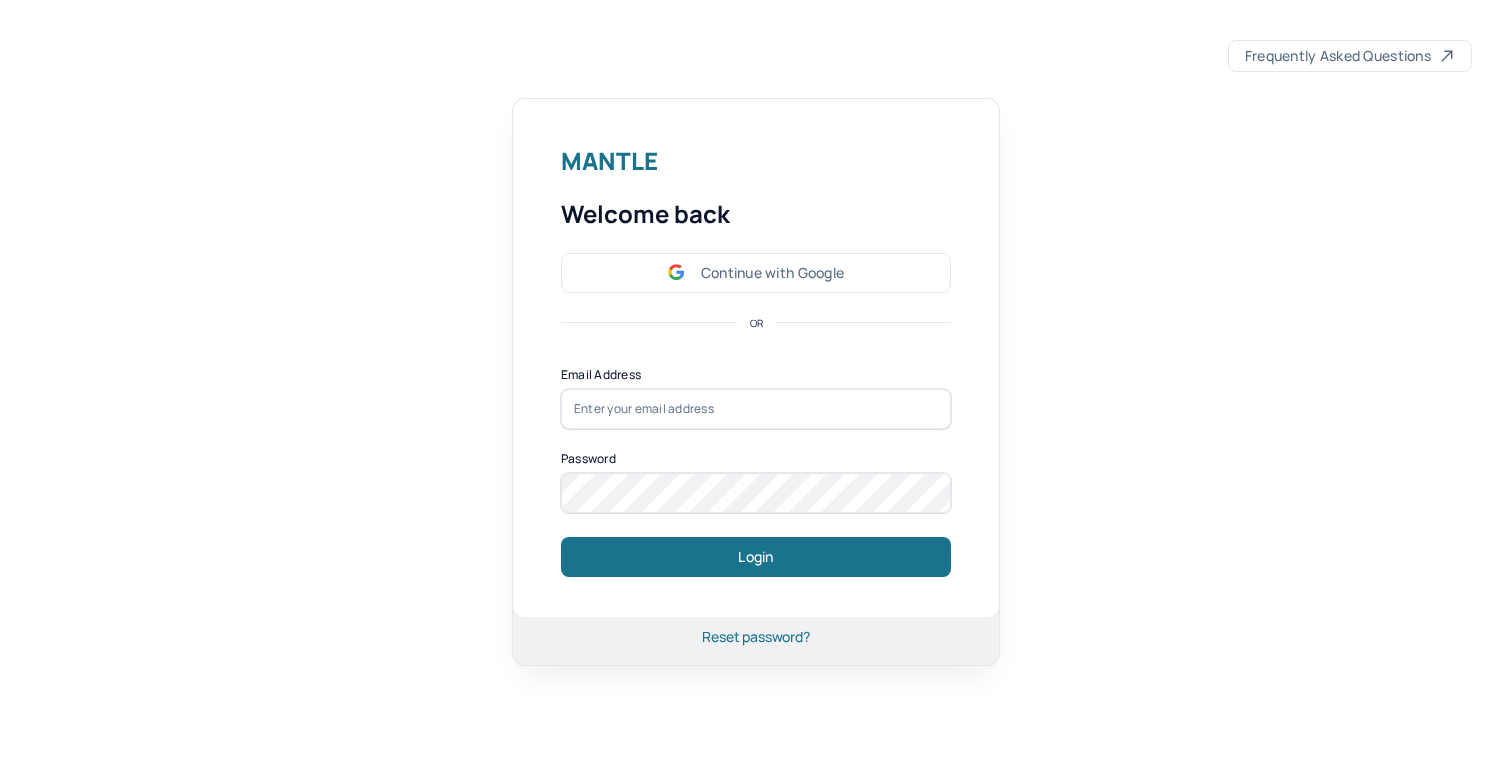 scroll, scrollTop: 0, scrollLeft: 0, axis: both 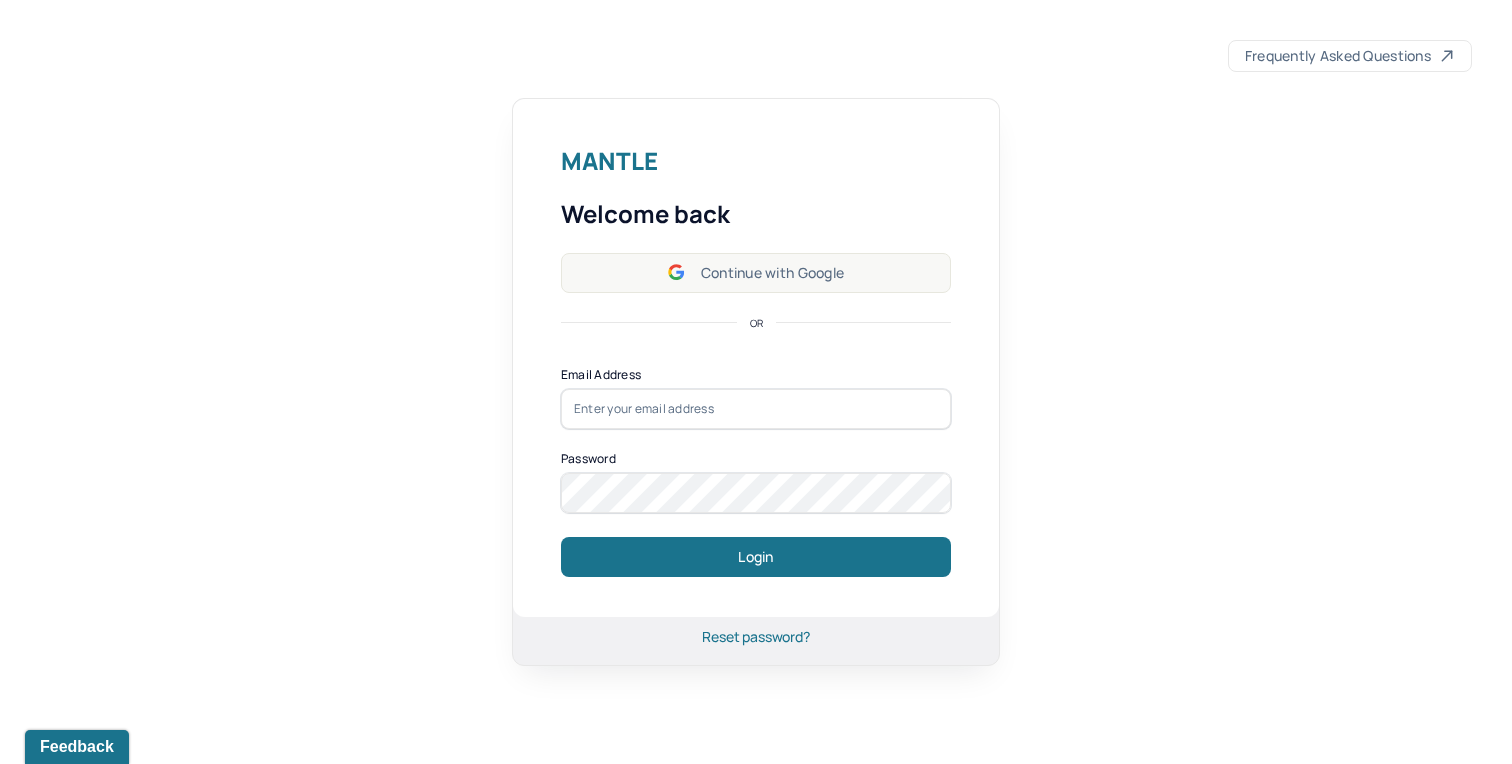click on "Continue with Google" at bounding box center (756, 273) 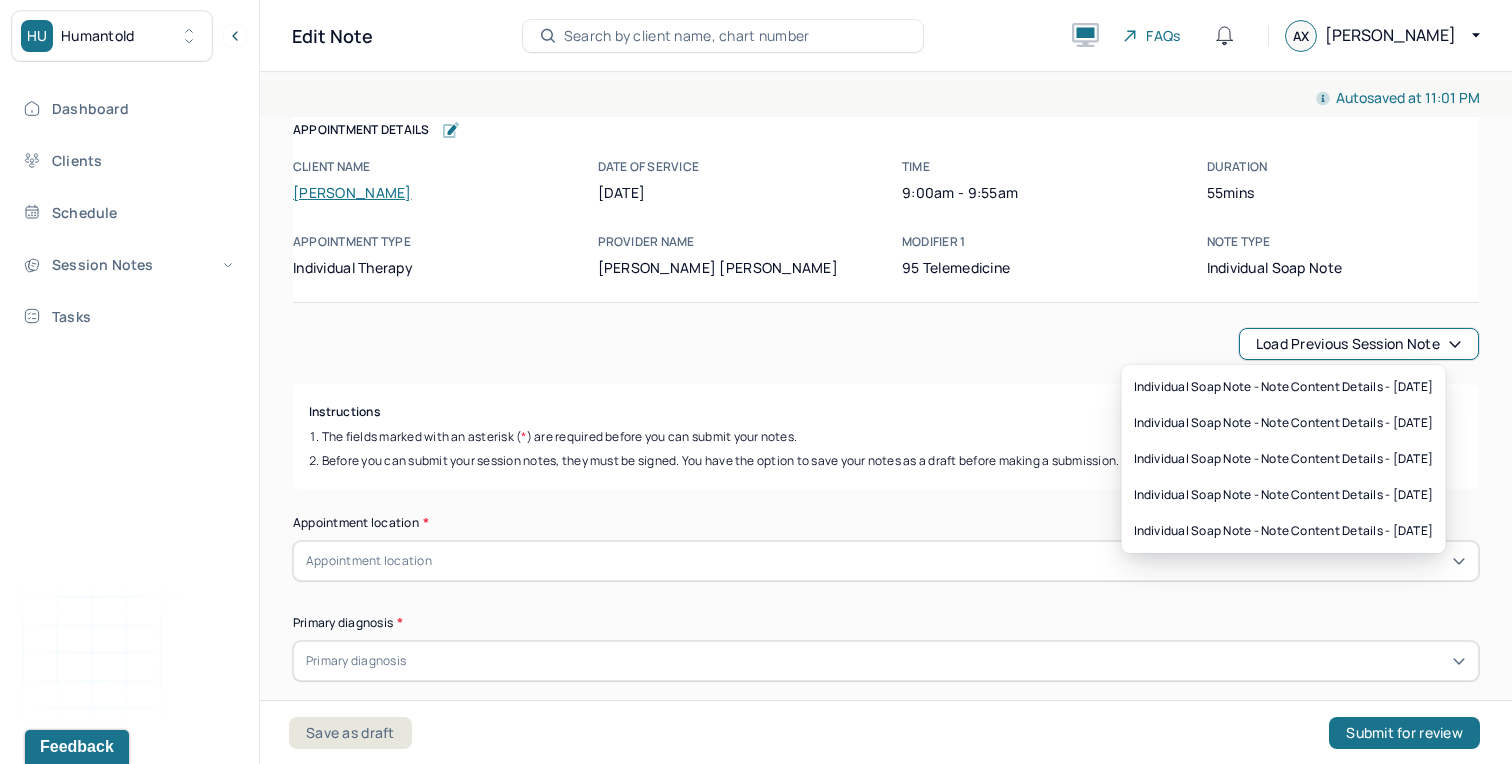 click on "Load previous session note" at bounding box center (1359, 344) 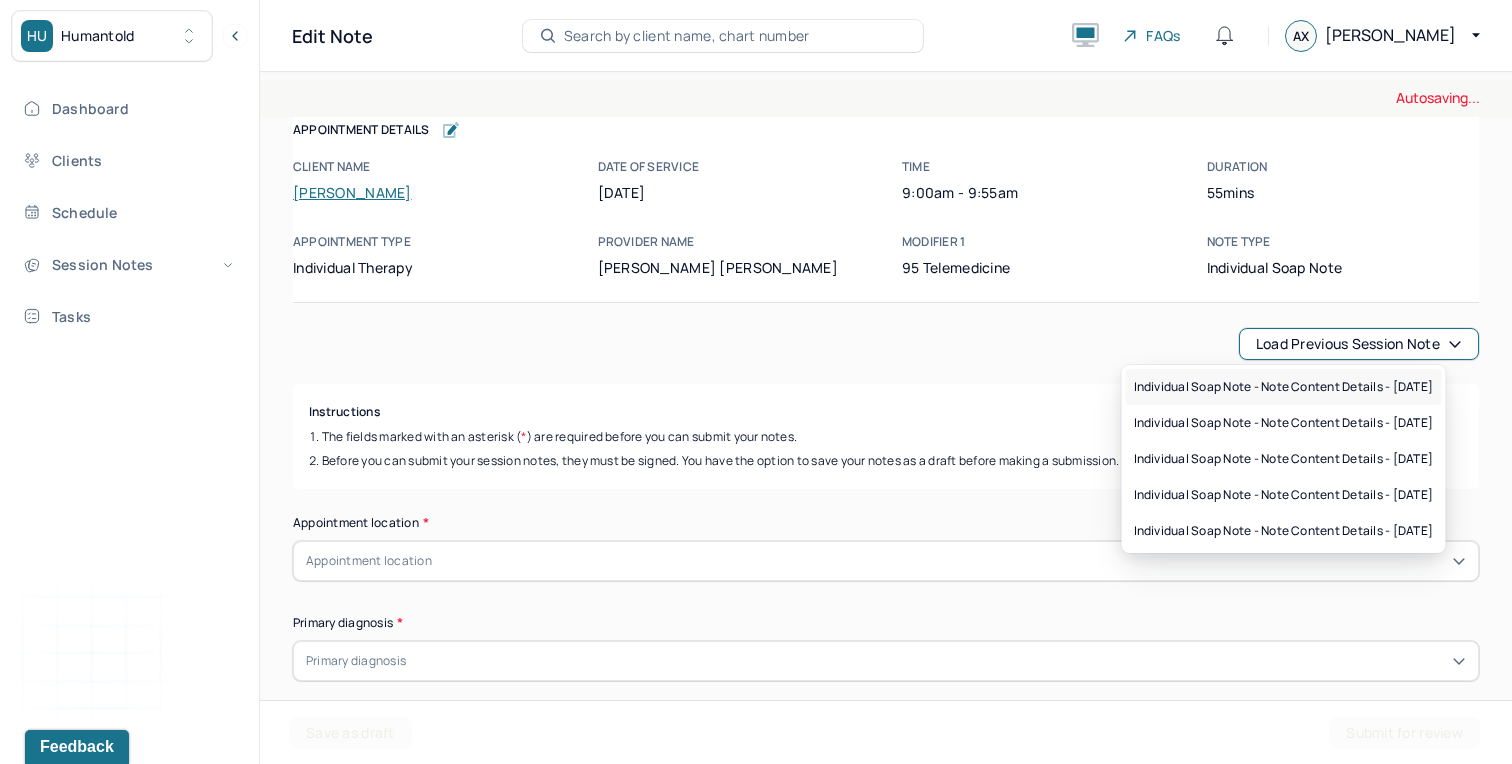 click on "Individual soap note   - Note content Details -   [DATE]" at bounding box center (1284, 387) 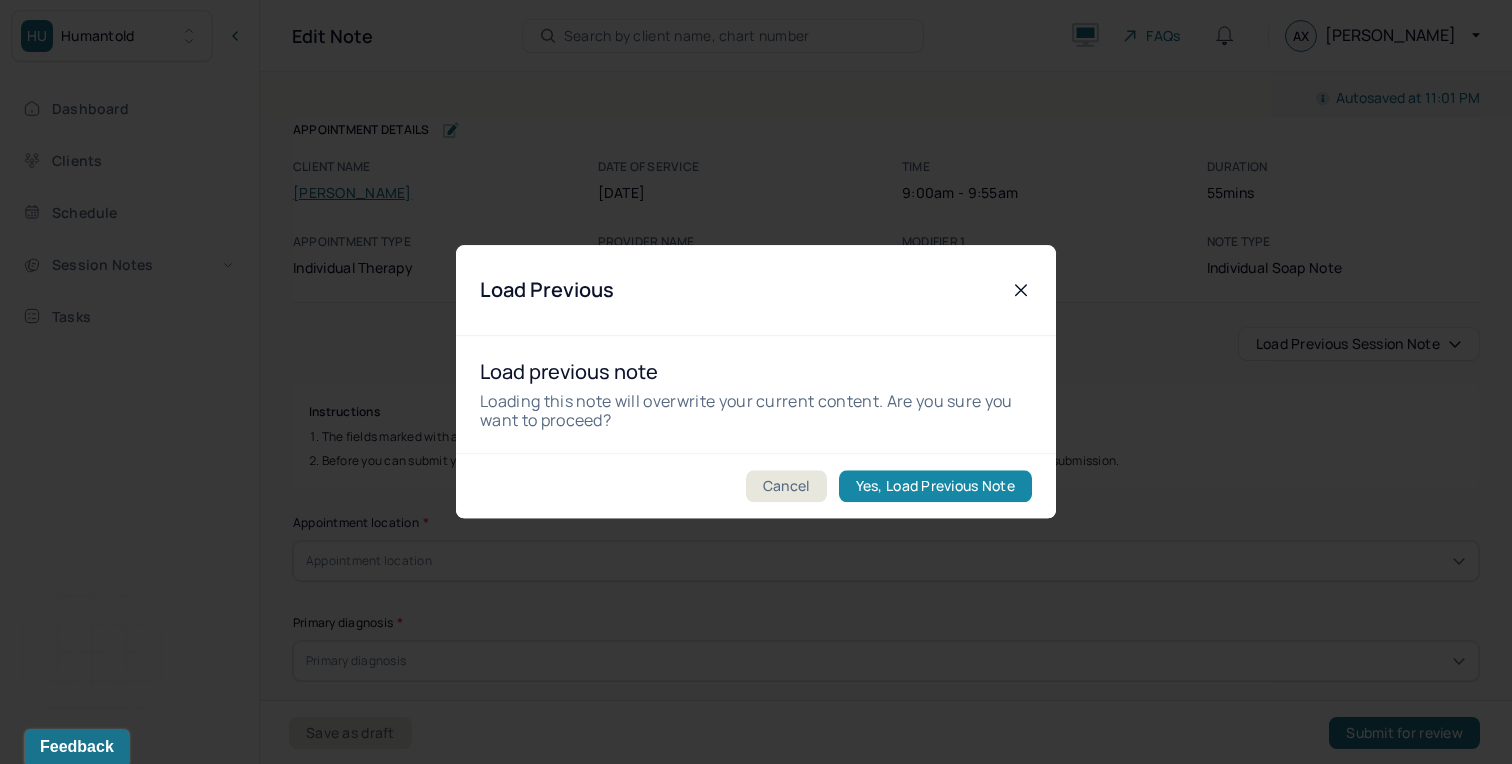 click on "Yes, Load Previous Note" at bounding box center [935, 487] 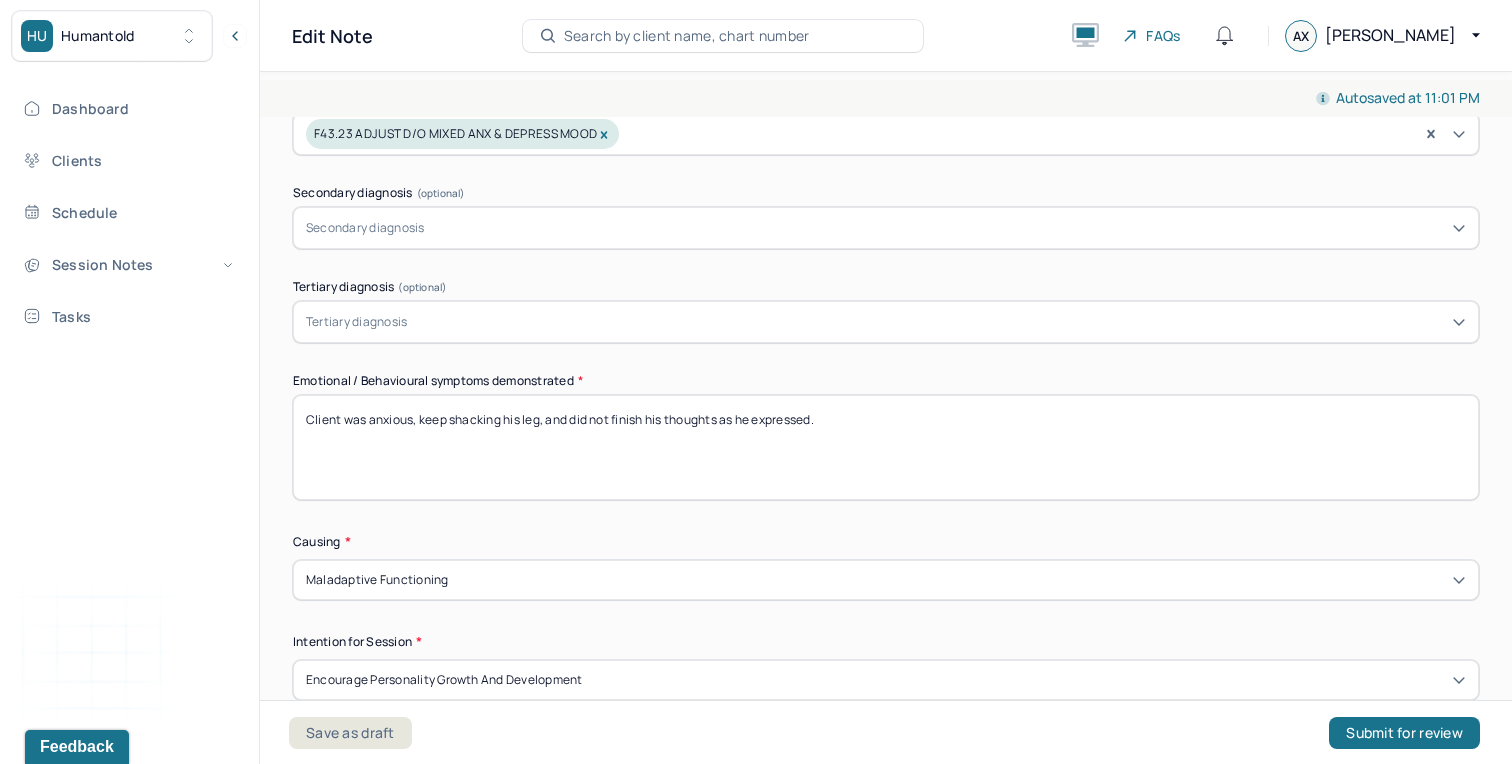 scroll, scrollTop: 546, scrollLeft: 0, axis: vertical 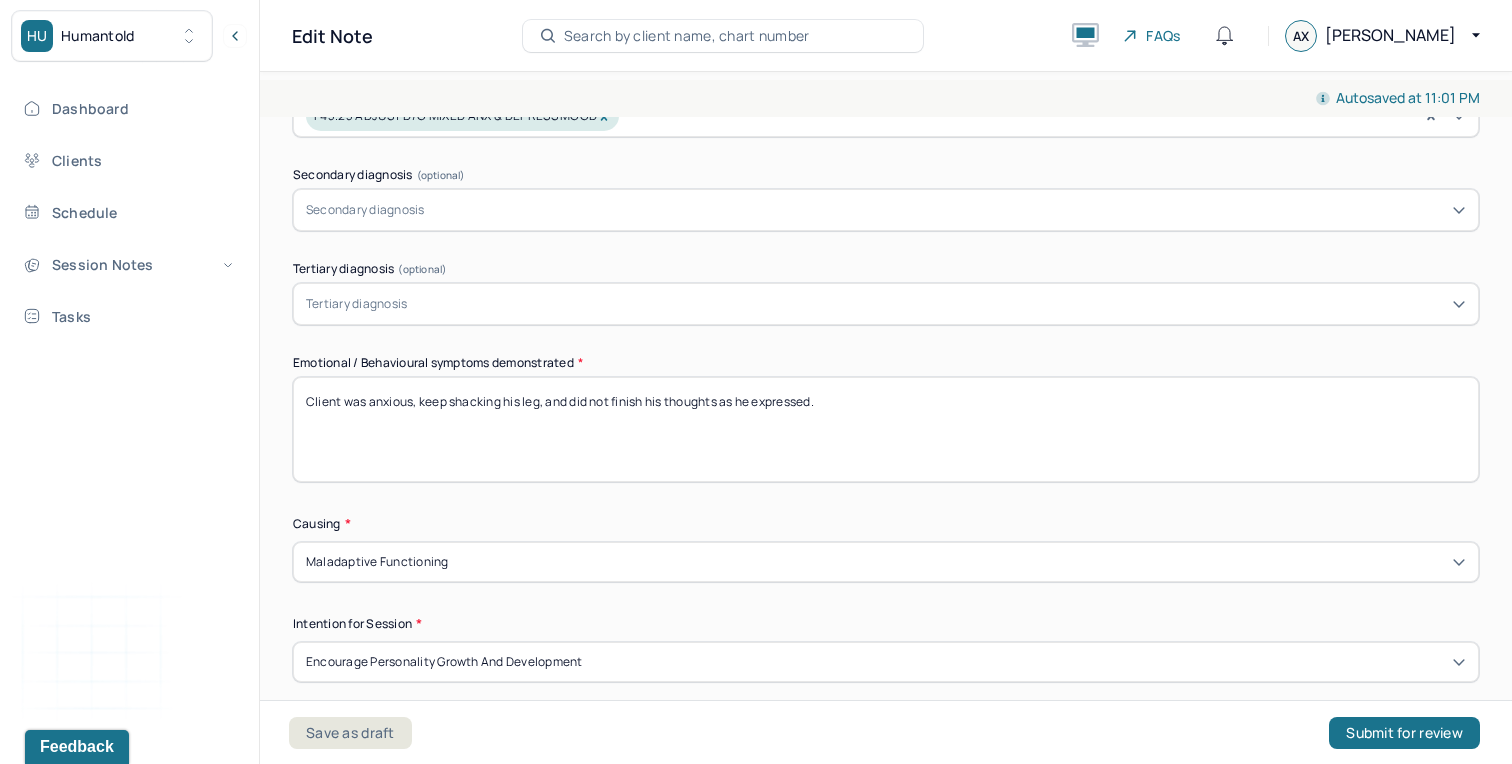 drag, startPoint x: 840, startPoint y: 398, endPoint x: 370, endPoint y: 395, distance: 470.00958 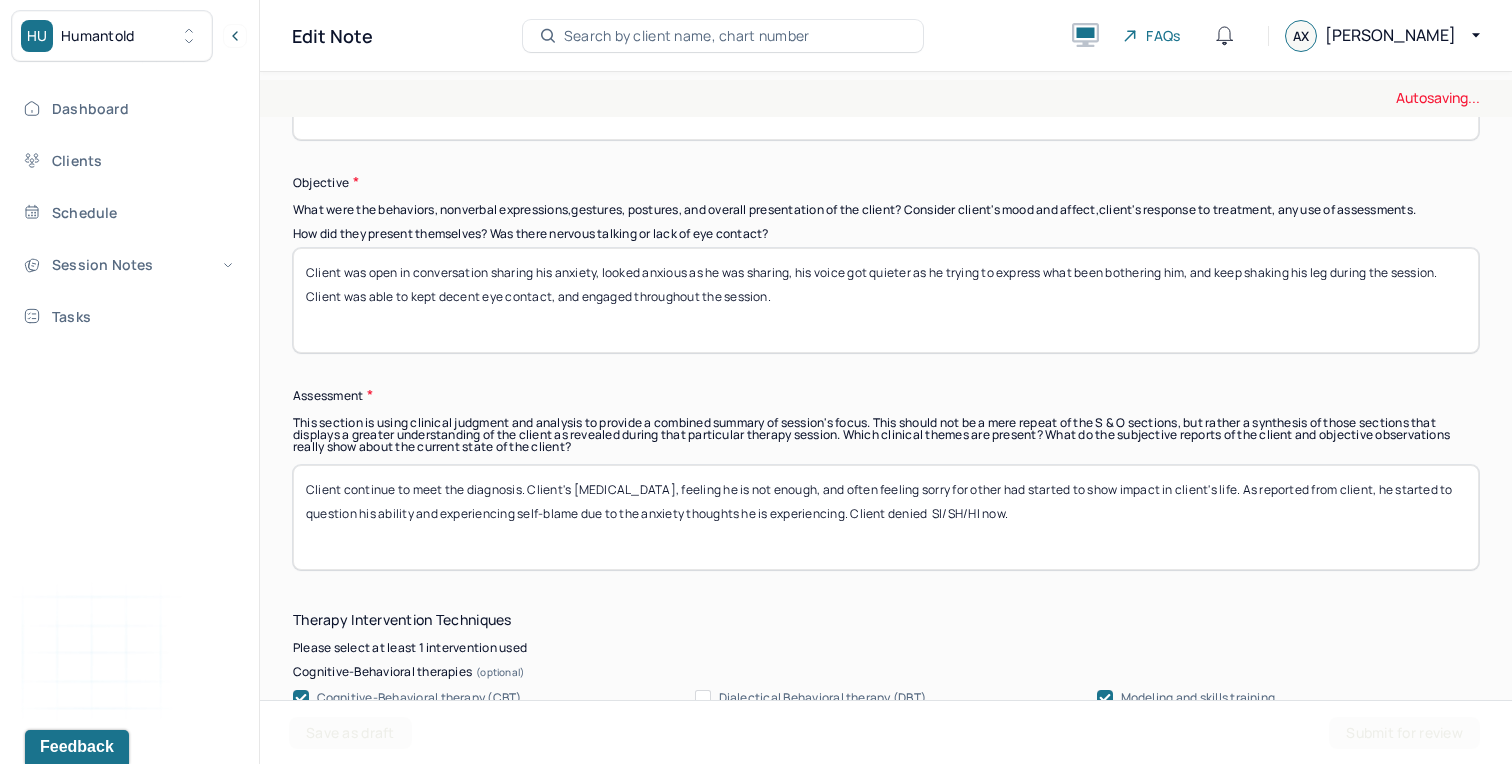 scroll, scrollTop: 1355, scrollLeft: 0, axis: vertical 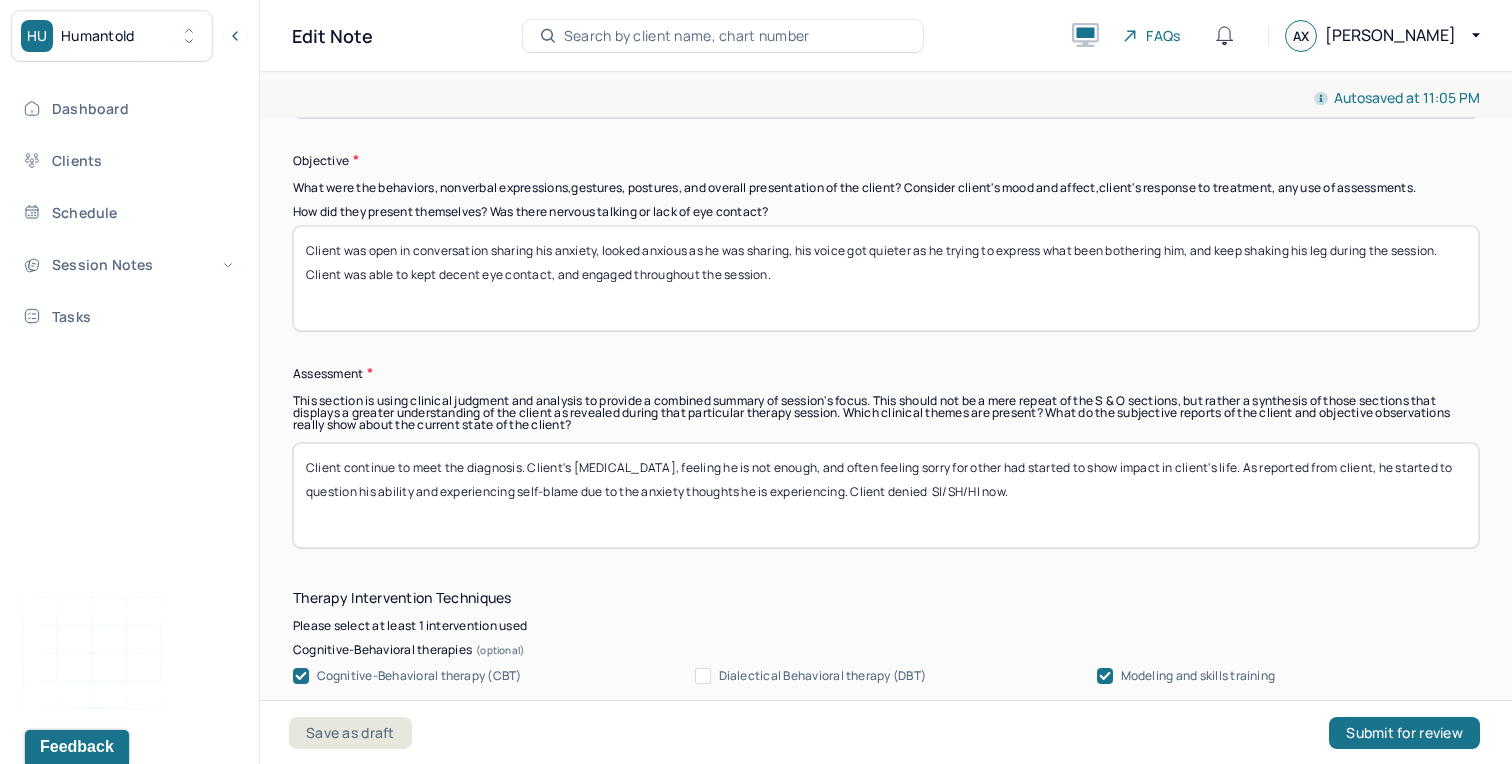 type on "Client was calm, engaged, and open to share his thoughts." 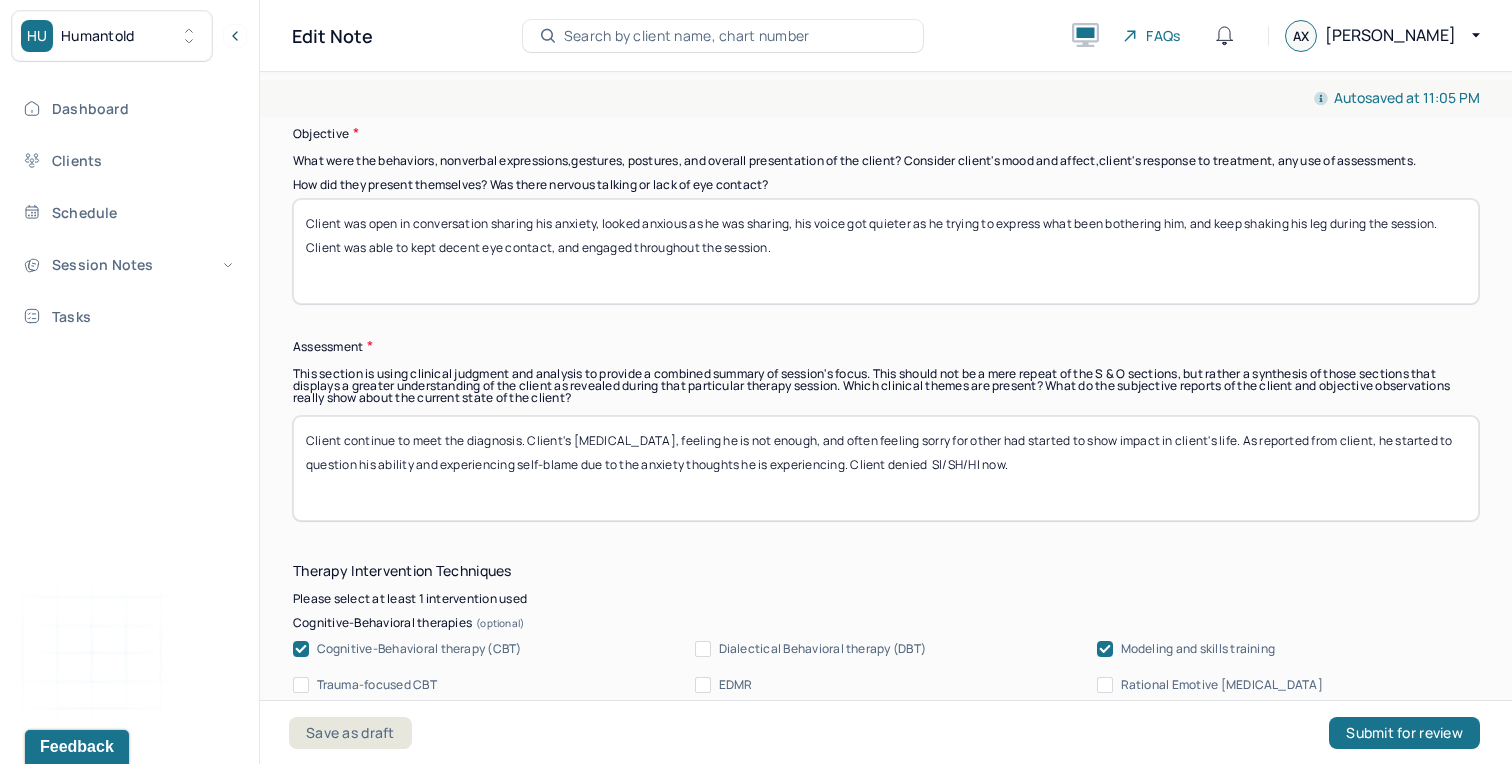 drag, startPoint x: 1044, startPoint y: 470, endPoint x: 520, endPoint y: 448, distance: 524.4616 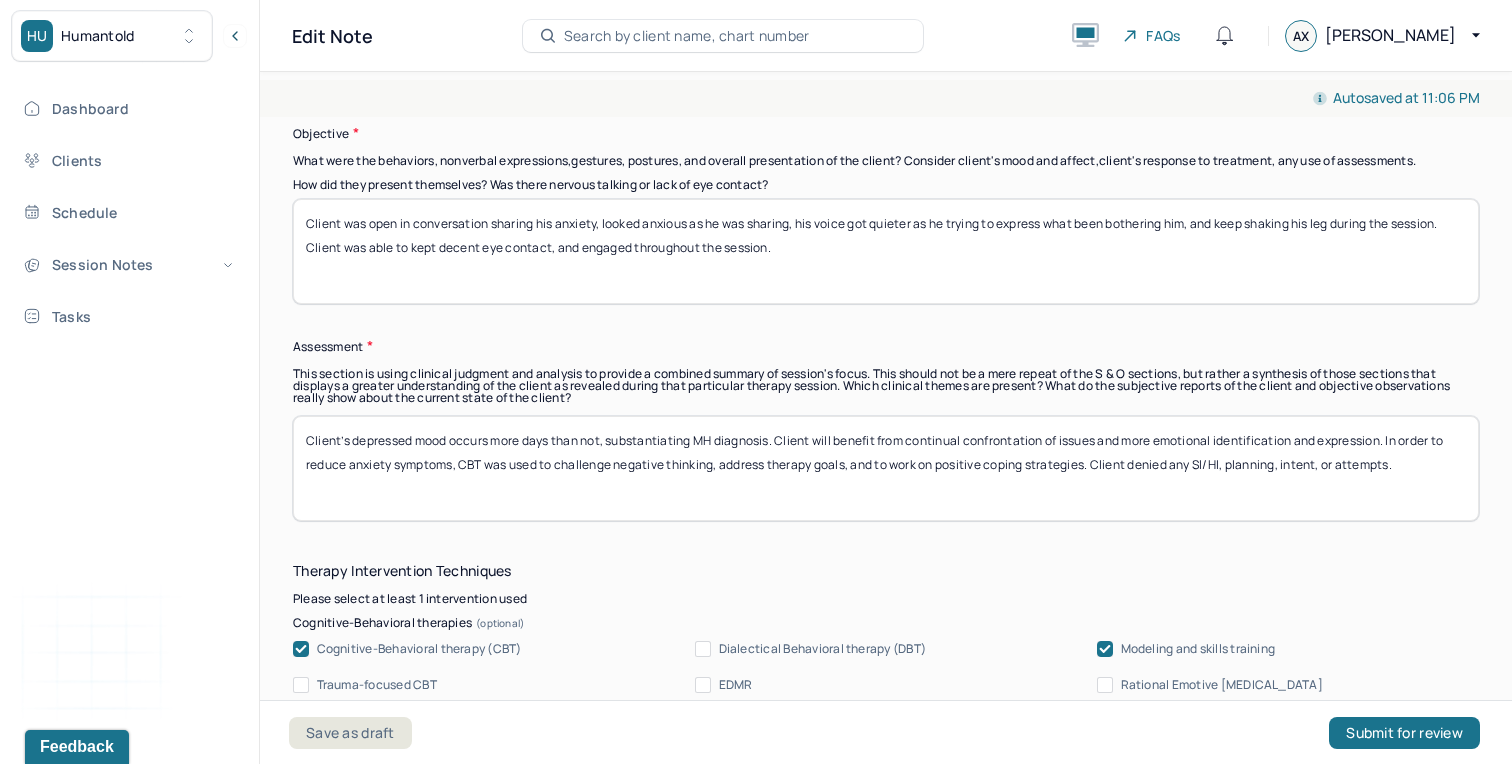 click on "Client’s depressed mood occurs more days than not, substantiating MH diagnosis. Client will benefit from continual confrontation of issues and more emotional identification and expression. In order to reduce anxiety symptoms, CBT was used to challenge negative thinking, address therapy goals, and to work on positive coping strategies. Client denied any SI/HI, planning, intent, or attempts." at bounding box center (886, 468) 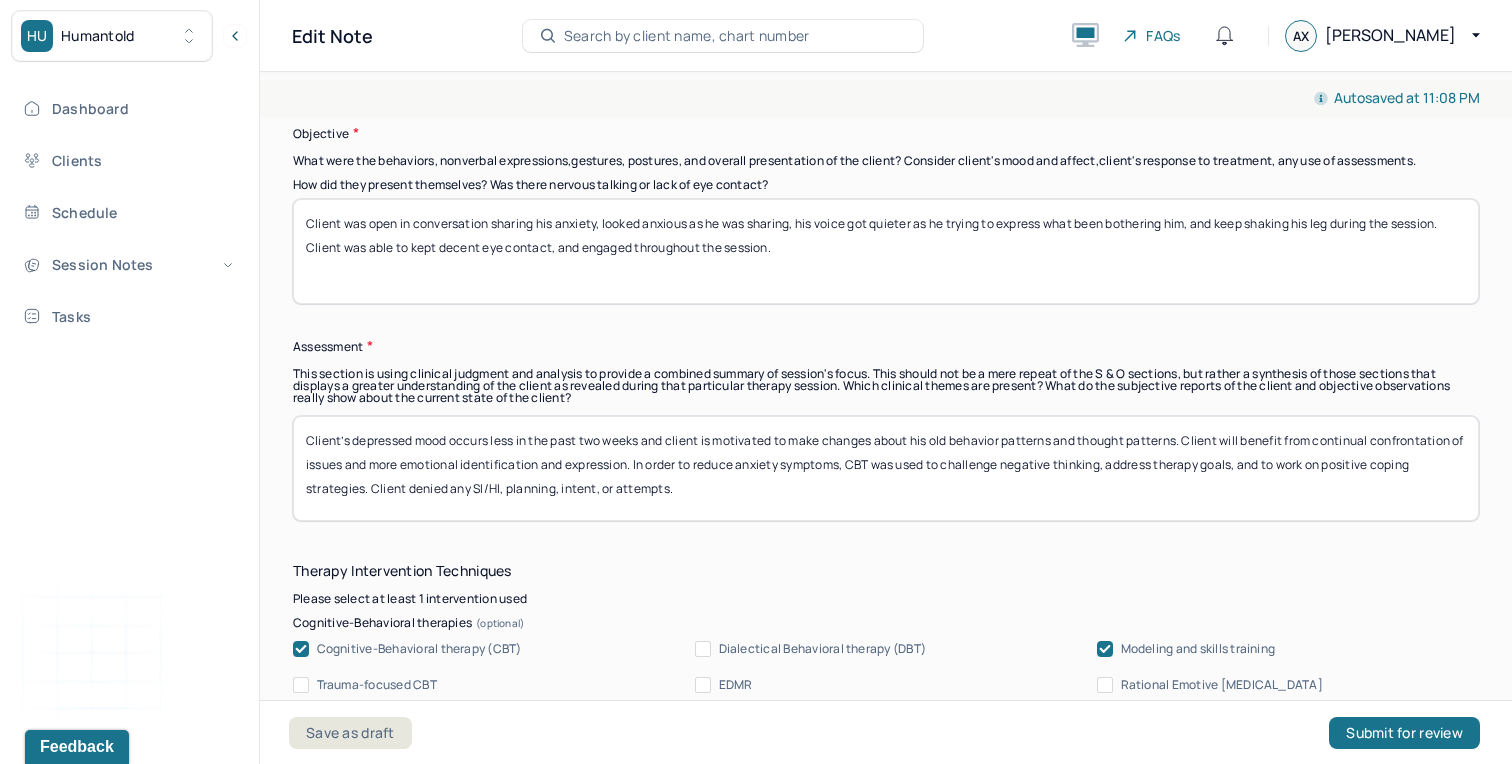 drag, startPoint x: 1187, startPoint y: 437, endPoint x: 648, endPoint y: 458, distance: 539.40894 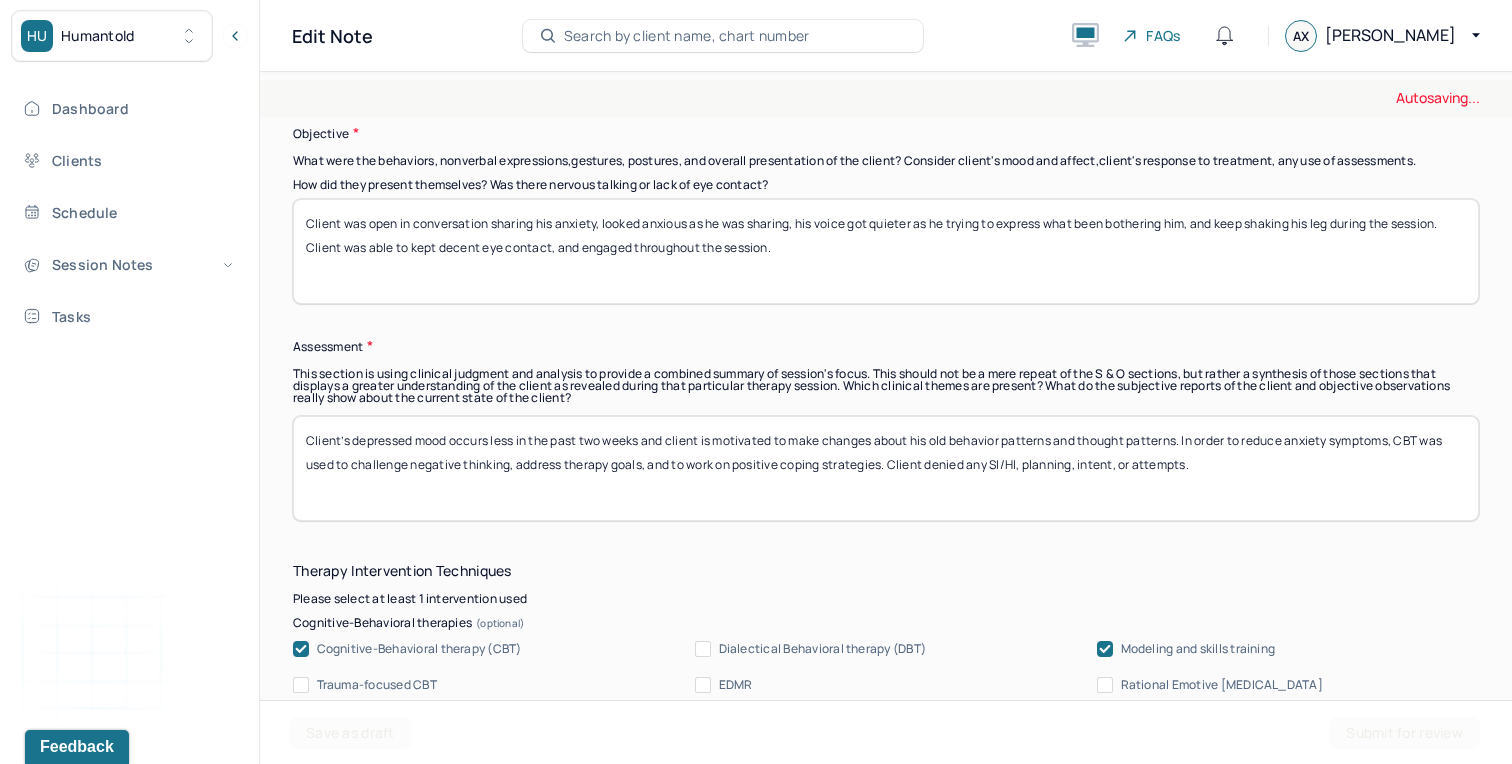 click on "Client’s depressed mood occurs less in the past two weeks and client is motivated to make changes about his old behavior patterns and thought patterns. Client will benefit from continual confrontation of issues and more emotional identification and expression. In order to reduce anxiety symptoms, CBT was used to challenge negative thinking, address therapy goals, and to work on positive coping strategies. Client denied any SI/HI, planning, intent, or attempts." at bounding box center (886, 468) 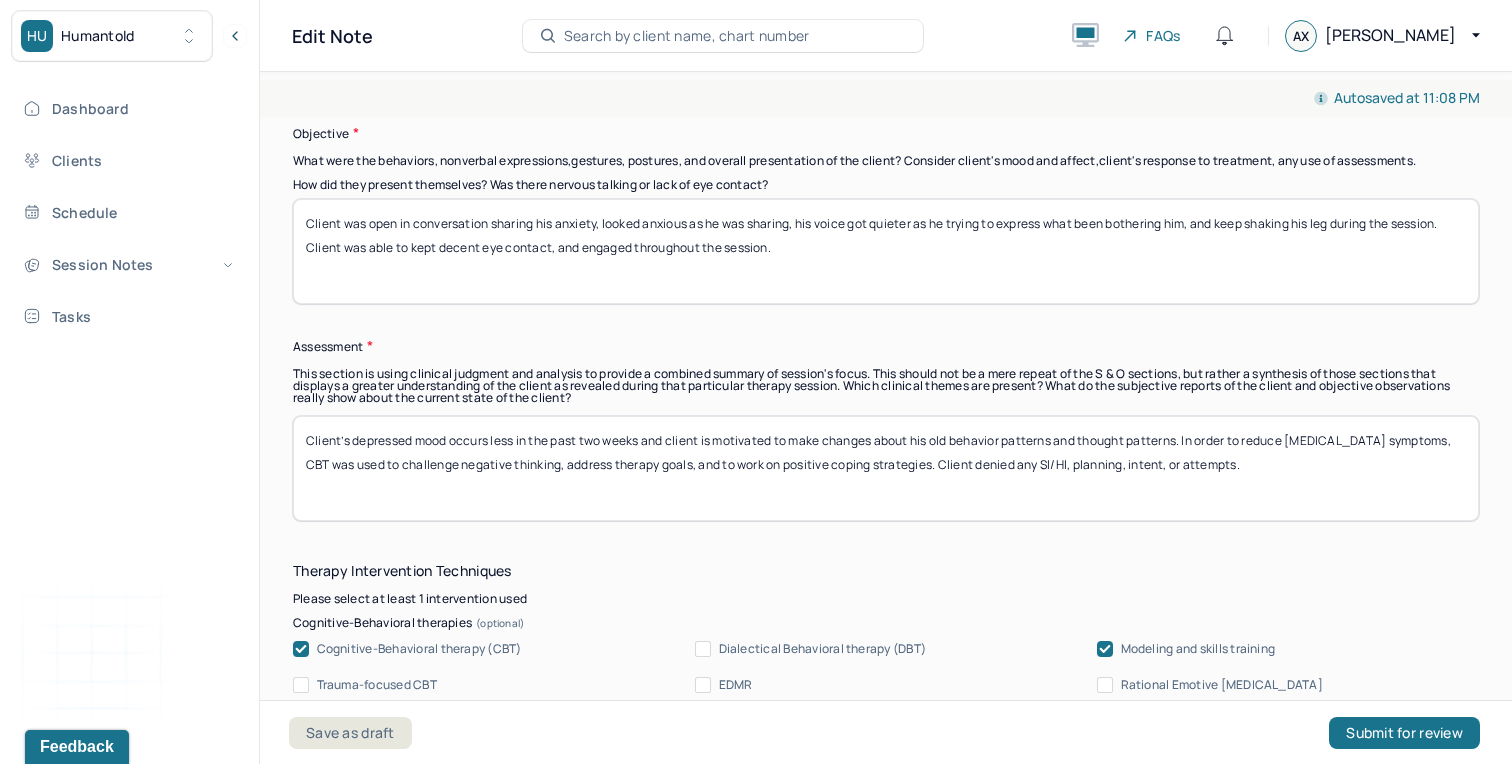 drag, startPoint x: 674, startPoint y: 460, endPoint x: 536, endPoint y: 462, distance: 138.0145 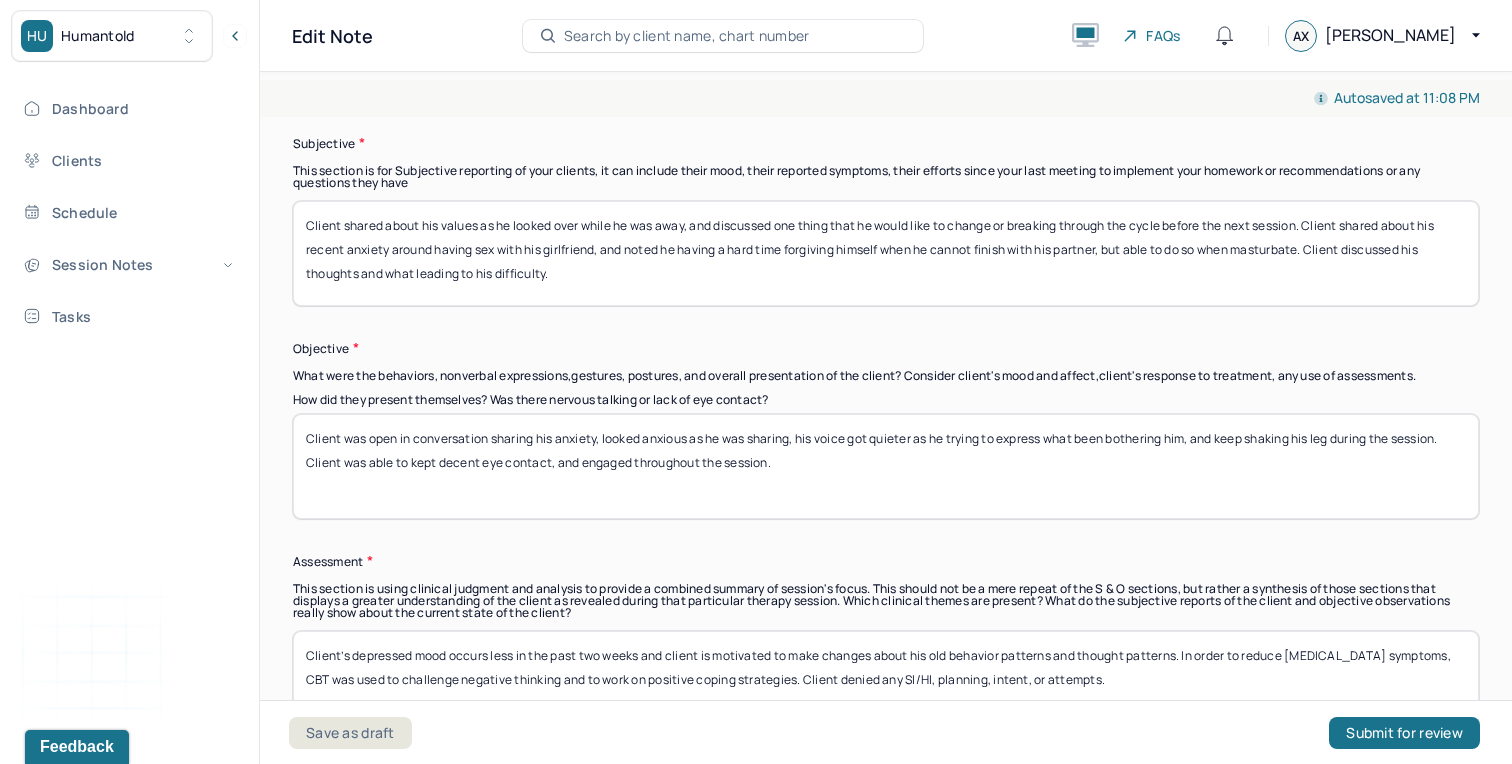 scroll, scrollTop: 1160, scrollLeft: 0, axis: vertical 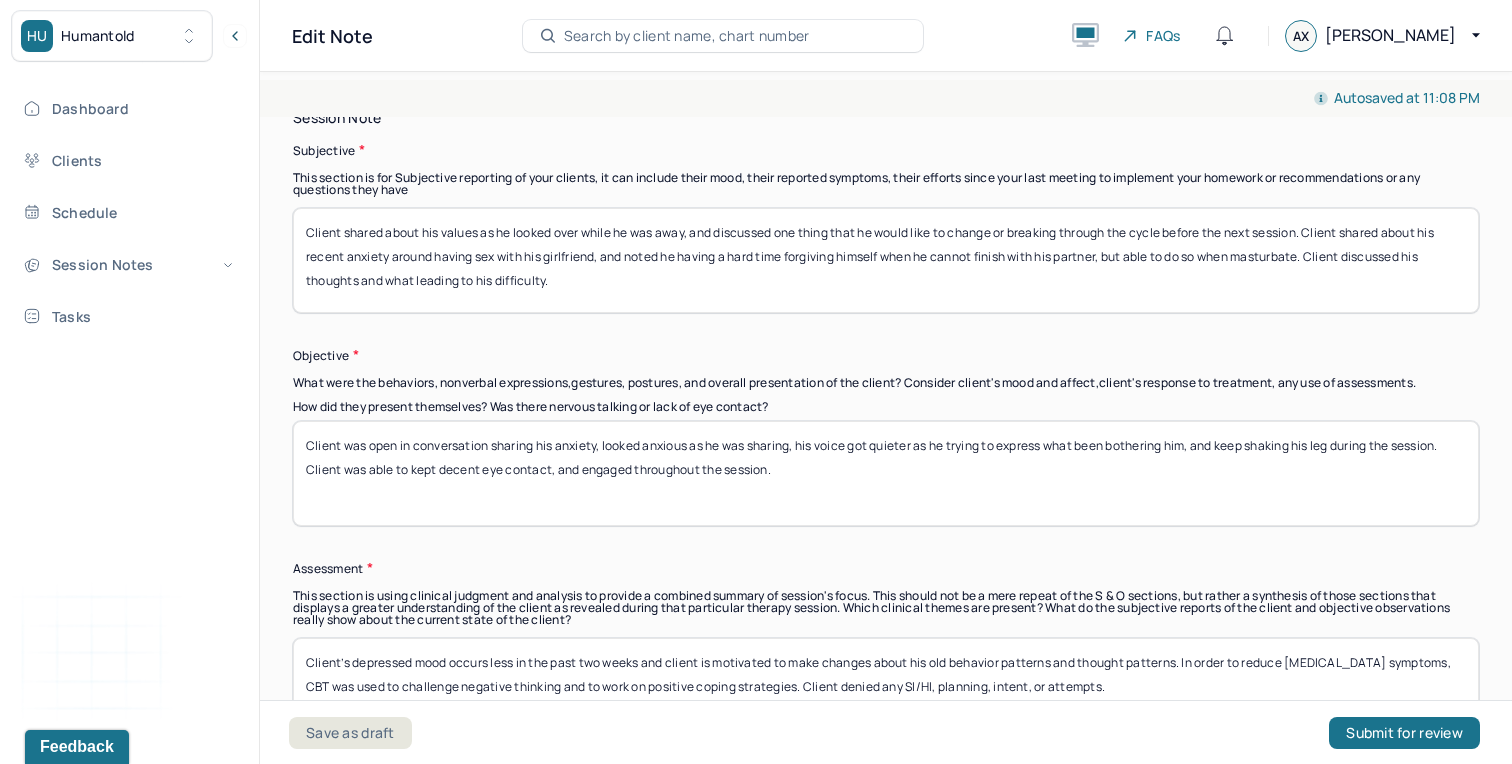 type on "Client’s depressed mood occurs less in the past two weeks and client is motivated to make changes about his old behavior patterns and thought patterns. In order to reduce [MEDICAL_DATA] symptoms, CBT was used to challenge negative thinking and to work on positive coping strategies. Client denied any SI/HI, planning, intent, or attempts." 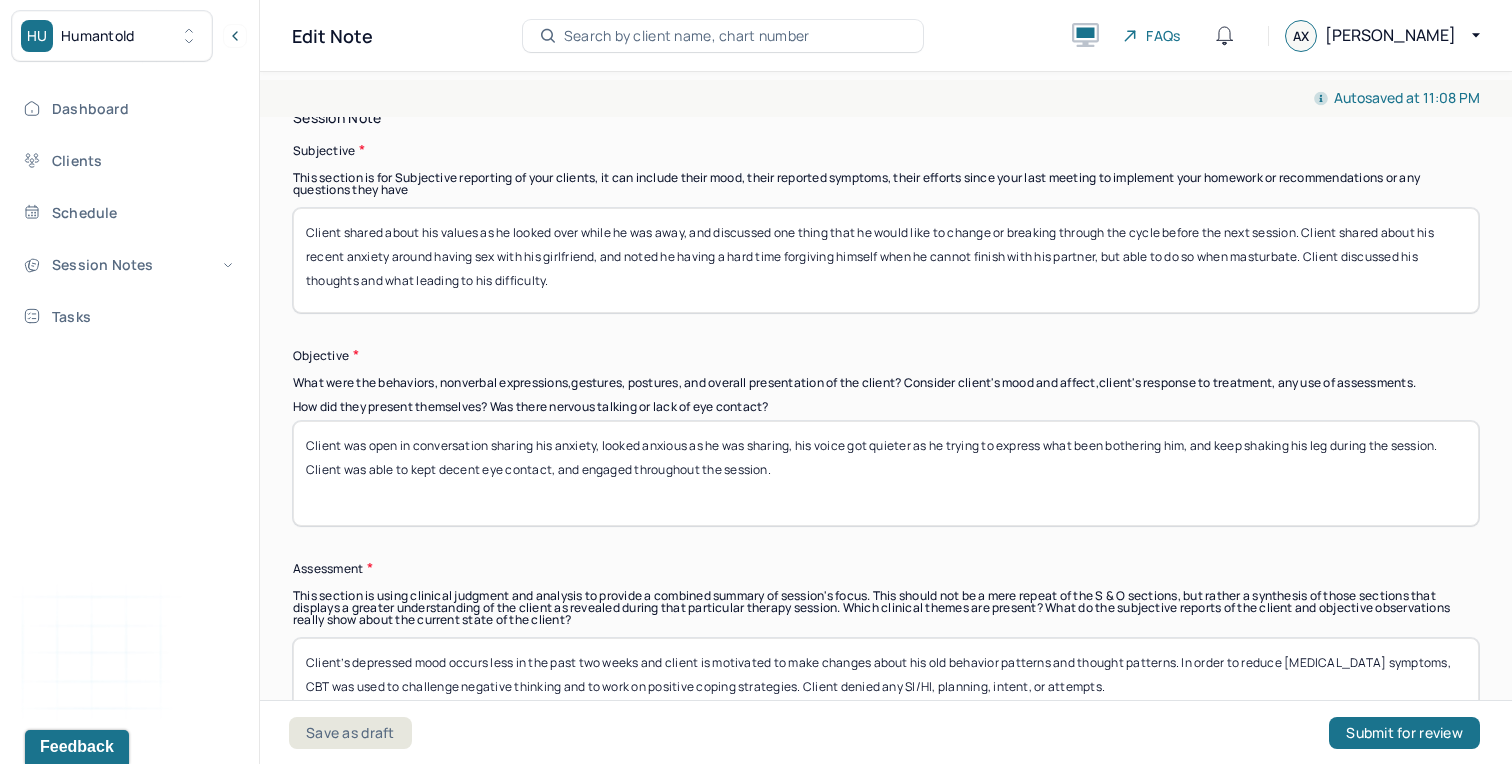 drag, startPoint x: 806, startPoint y: 470, endPoint x: 558, endPoint y: 437, distance: 250.18593 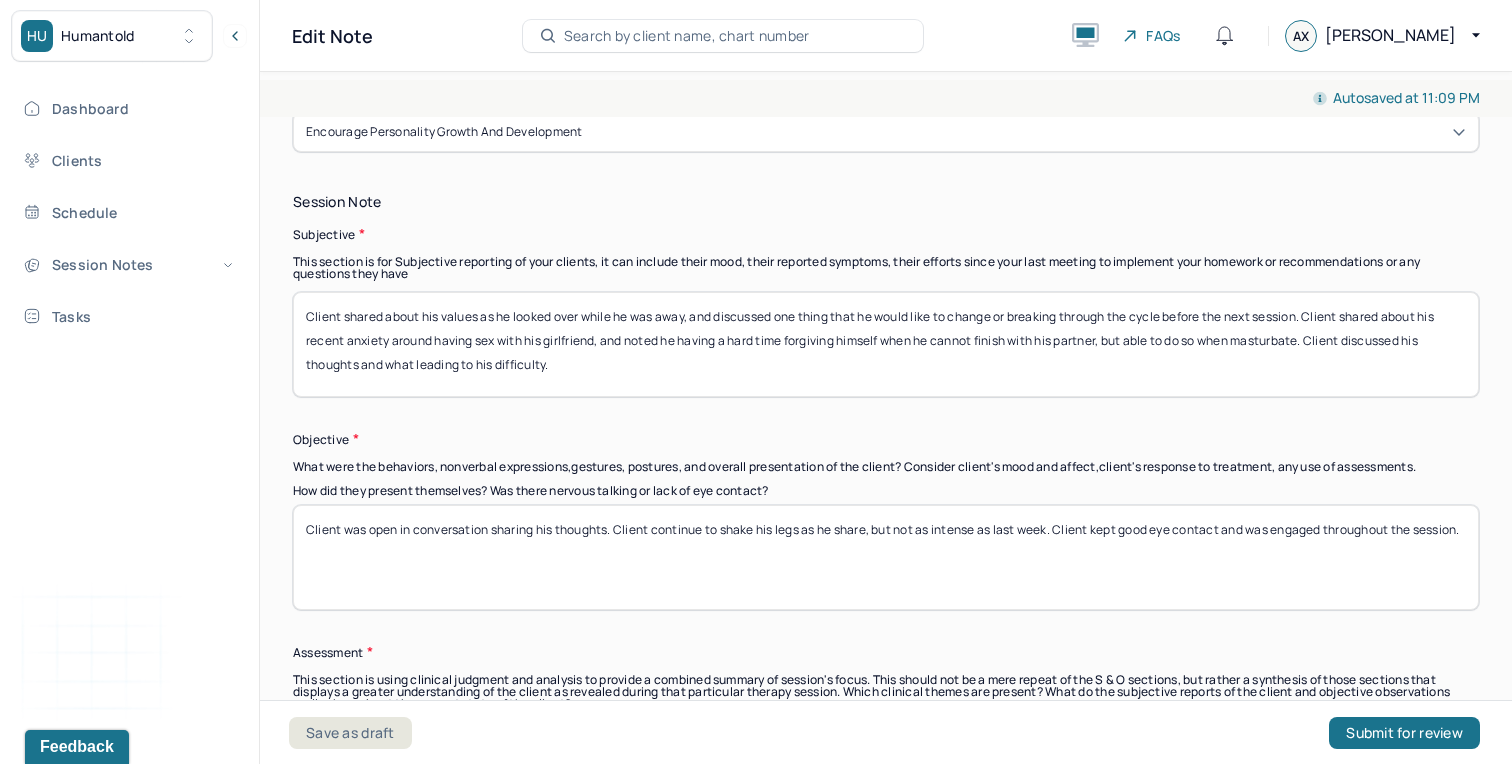 scroll, scrollTop: 1075, scrollLeft: 0, axis: vertical 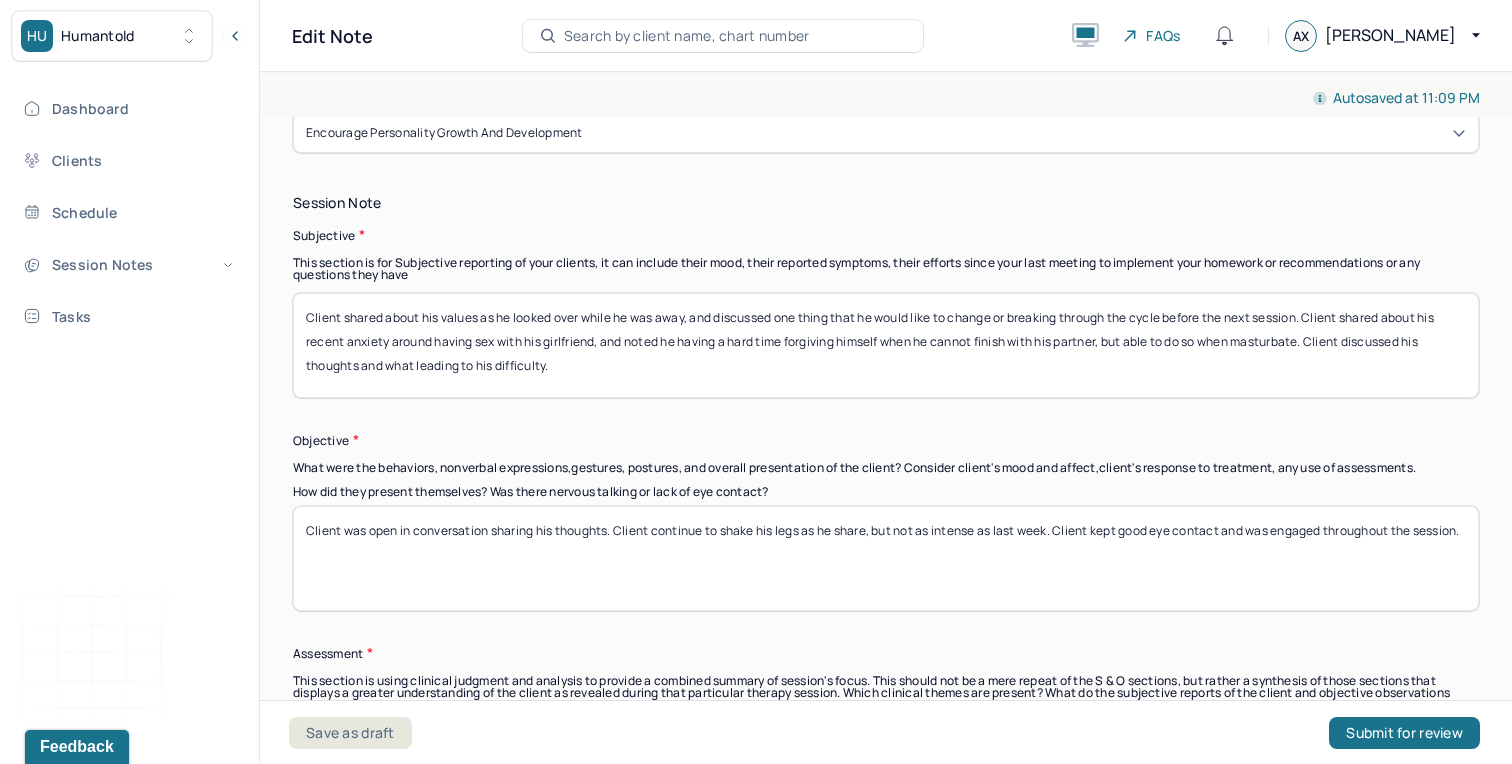type on "Client was open in conversation sharing his thoughts. Client continue to shake his legs as he share, but not as intense as last week. Client kept good eye contact and was engaged throughout the session." 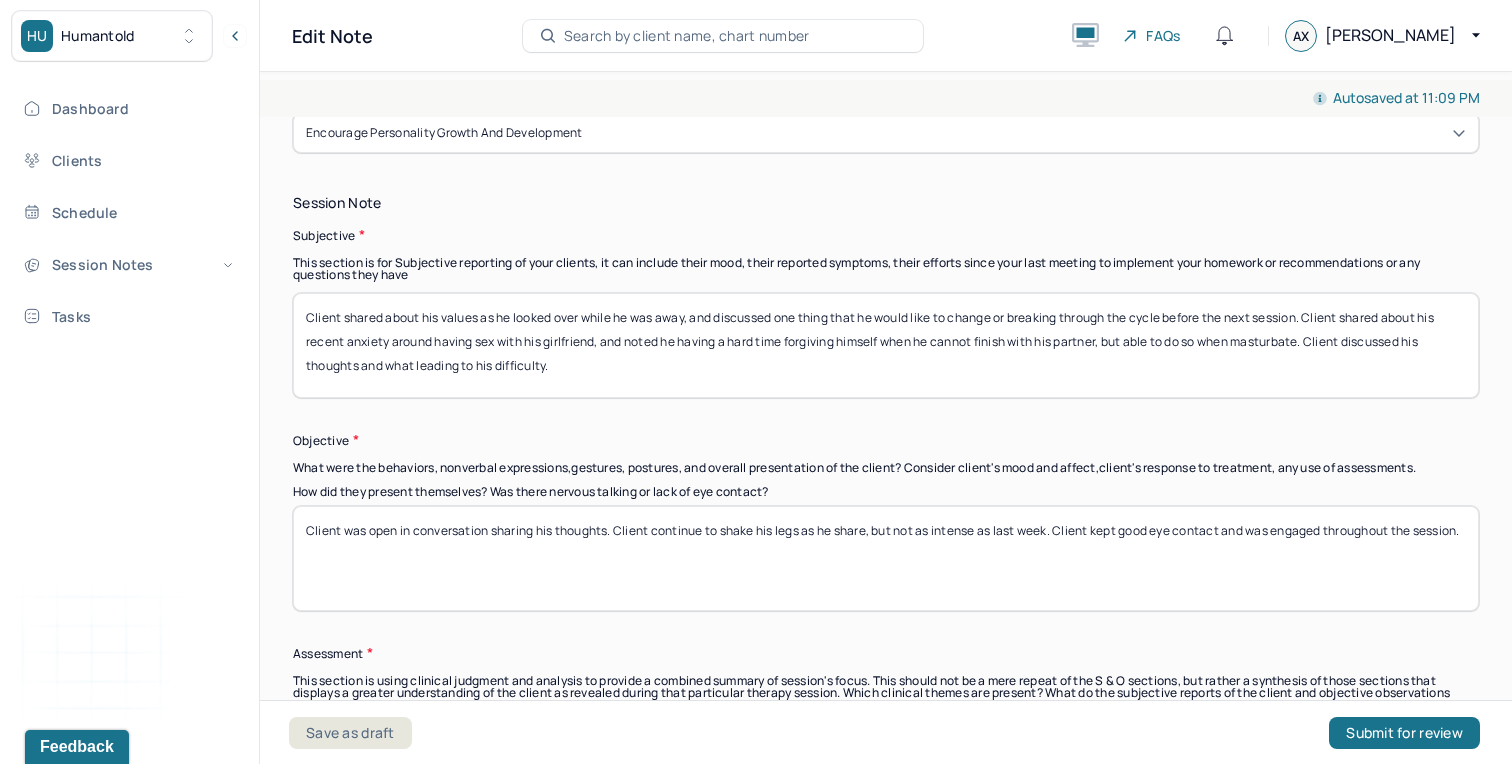 drag, startPoint x: 570, startPoint y: 367, endPoint x: 386, endPoint y: 307, distance: 193.53552 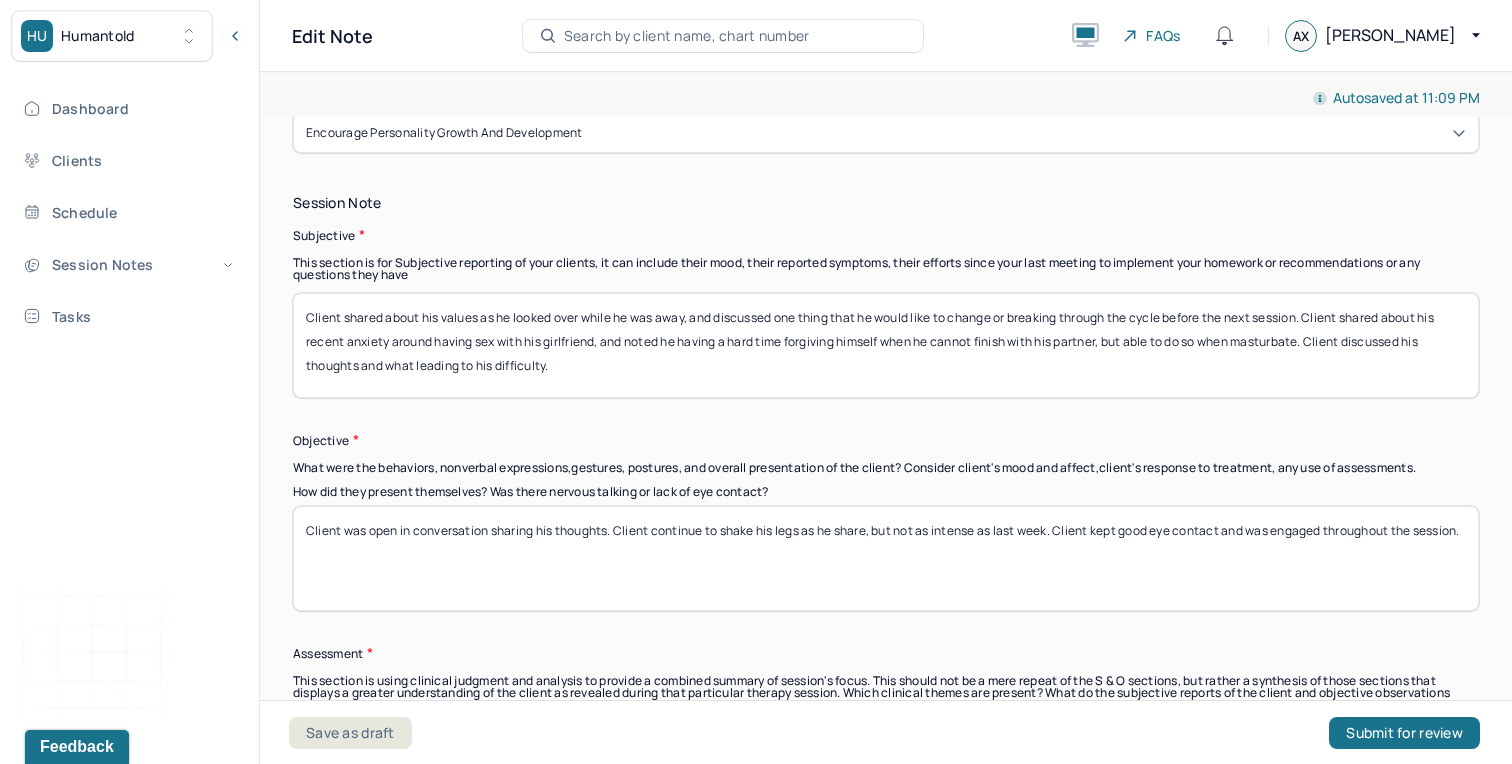 click on "Client shared about his values as he looked over while he was away, and discussed one thing that he would like to change or breaking through the cycle before the next session. Client shared about his recent anxiety around having sex with his girlfriend, and noted he having a hard time forgiving himself when he cannot finish with his partner, but able to do so when masturbate. Client discussed his thoughts and what leading to his difficulty." at bounding box center (886, 345) 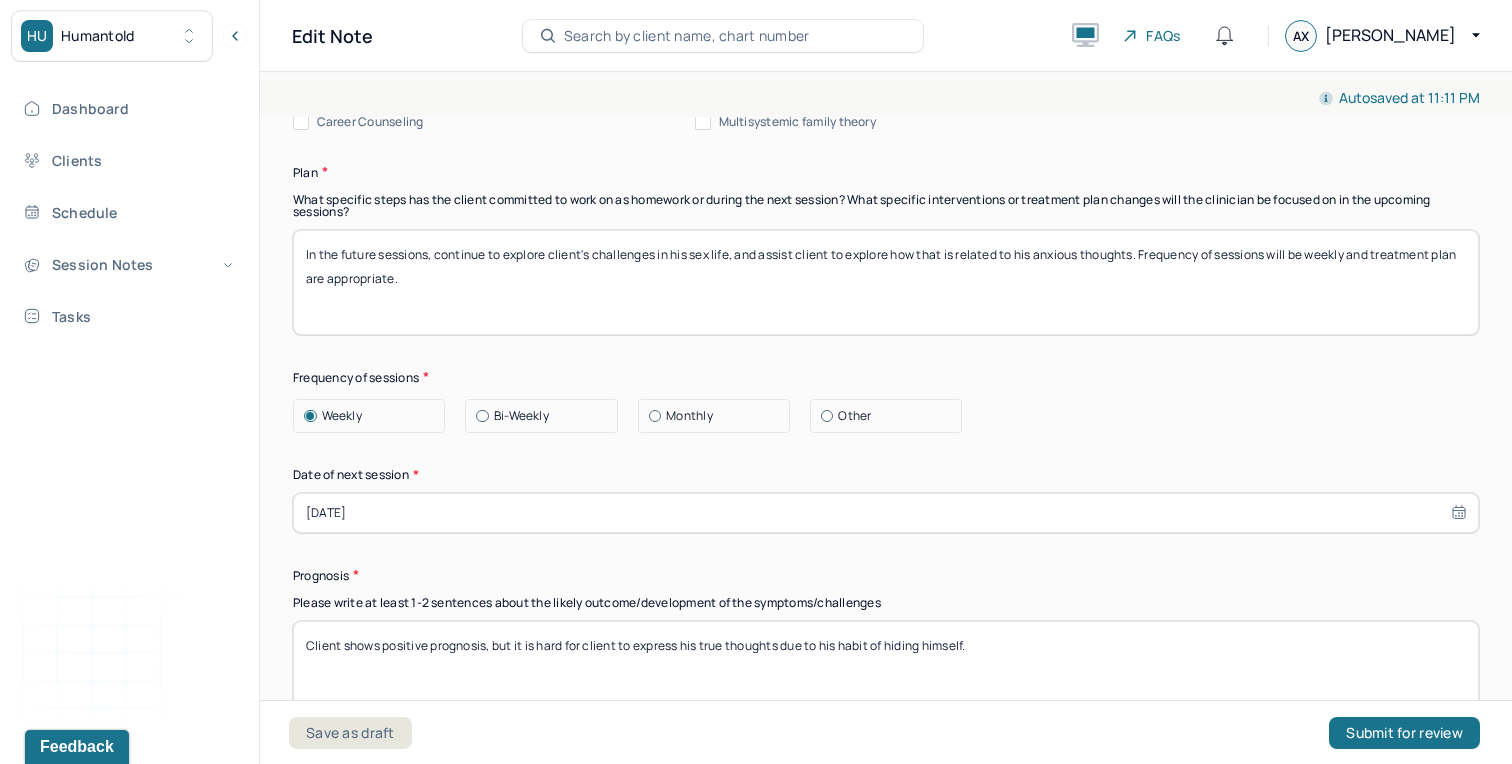 scroll, scrollTop: 2243, scrollLeft: 0, axis: vertical 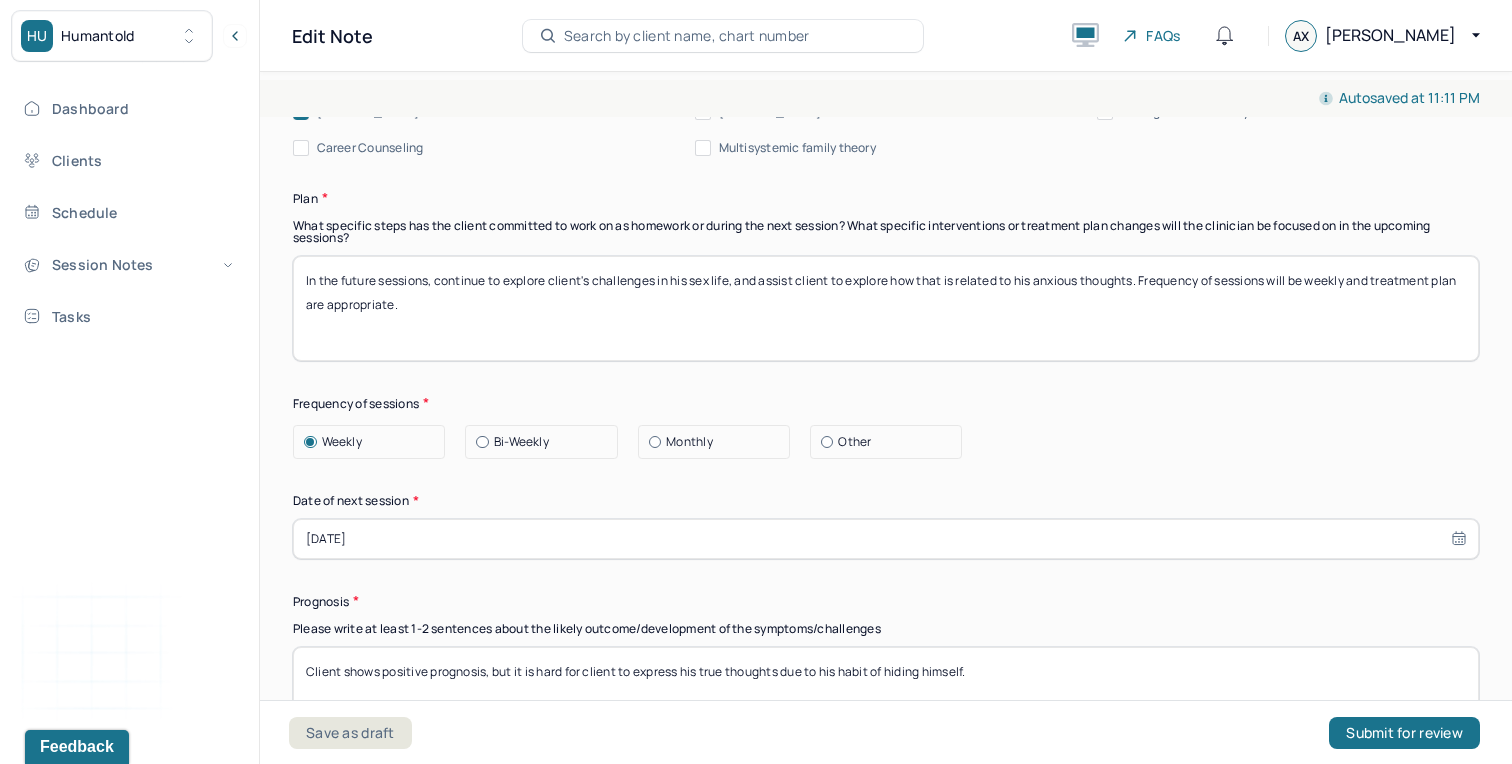 type on "Client shared how he spent his week with his family during the holiday, and noted the changes he made for the past week. Client reported he created a manageable plan for himself related to health like workout and meal plan. Client noted he is finding a bit more motivation than the past few weeks. Client also reported his family will be away for 10 days, and he will stay home watching the dogs while they are away." 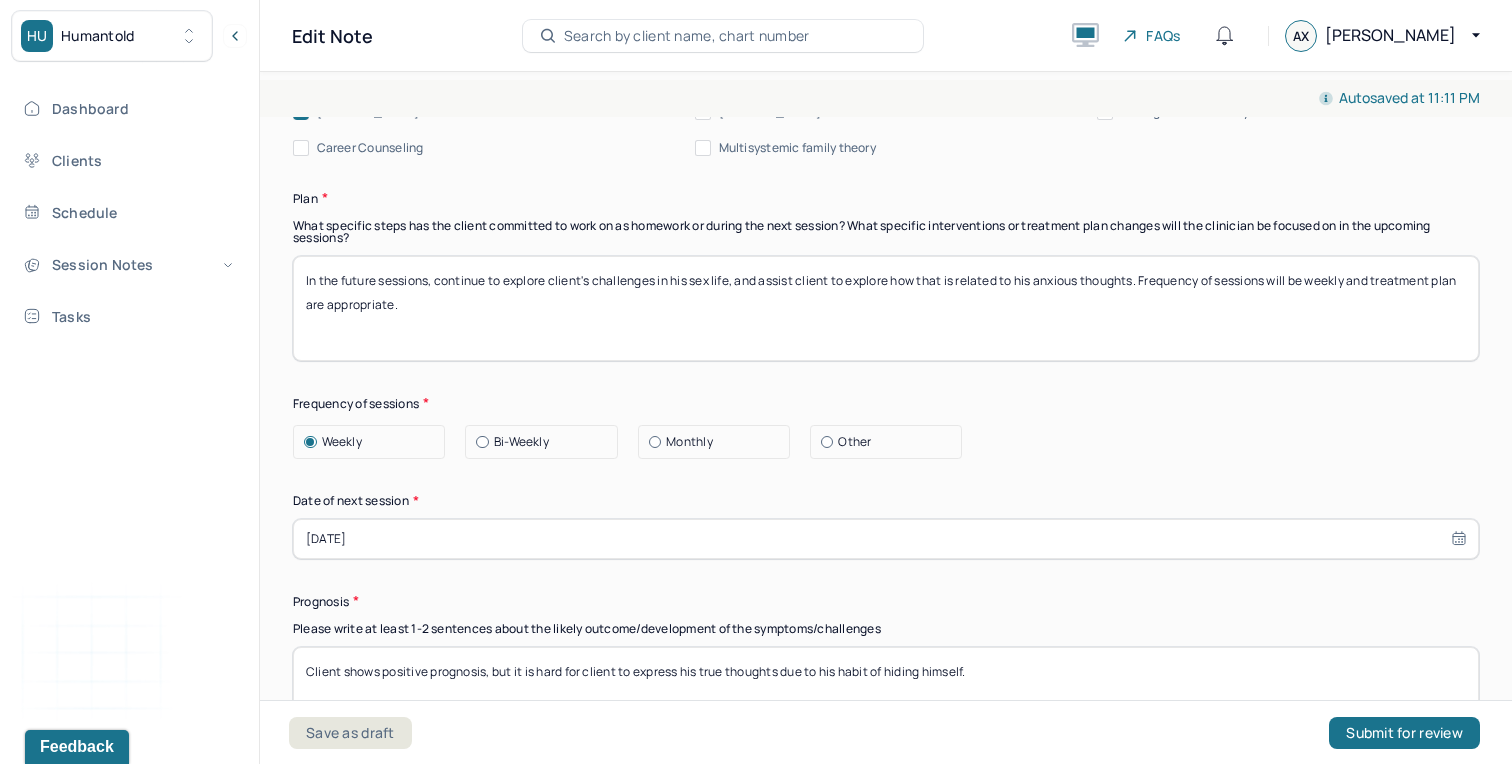 drag, startPoint x: 1143, startPoint y: 277, endPoint x: 342, endPoint y: 271, distance: 801.02246 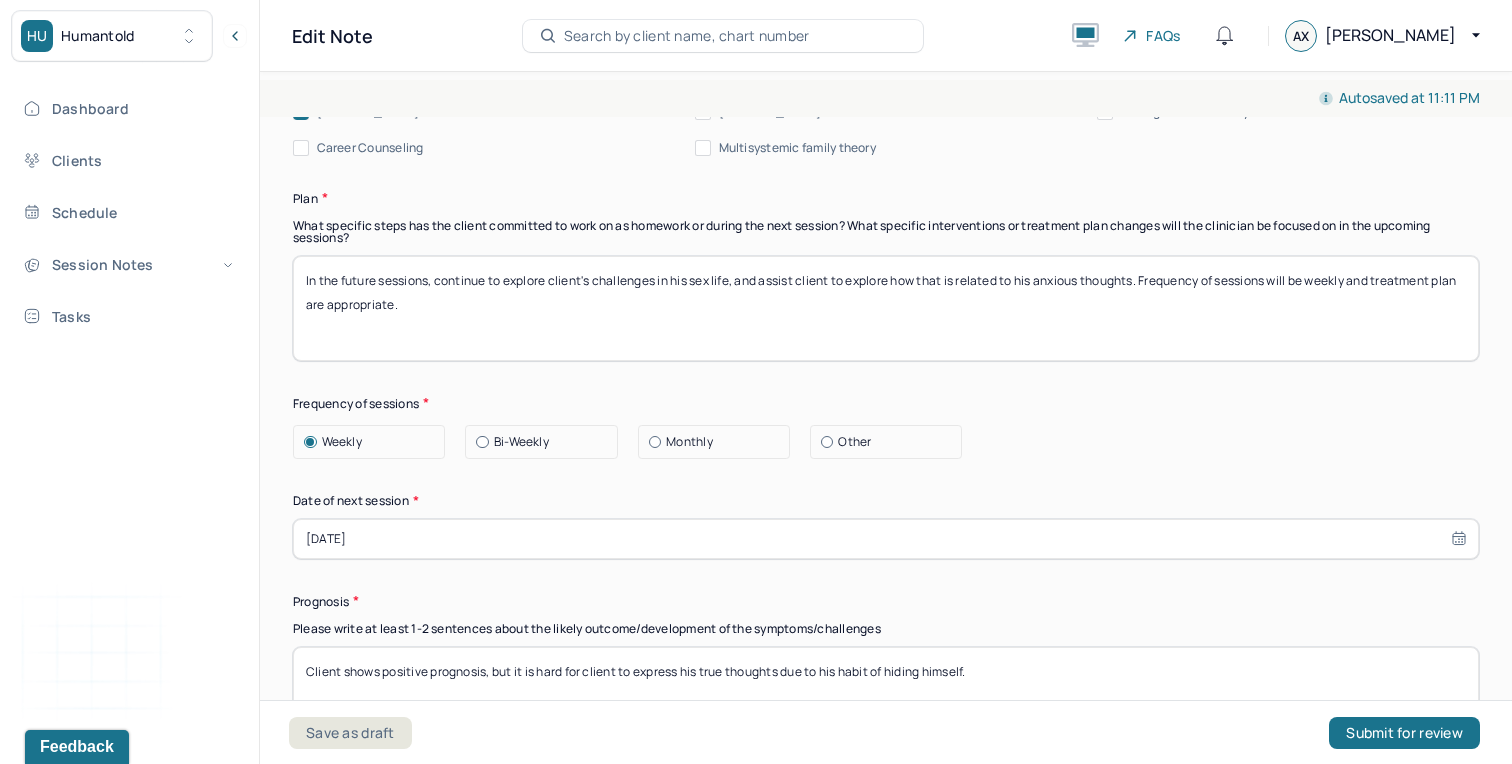 click on "In the future sessions, continue to explore client's challenges in his sex life, and assist client to explore how that is related to his anxious thoughts. Frequency of sessions will be weekly and treatment plan are appropriate." at bounding box center [886, 308] 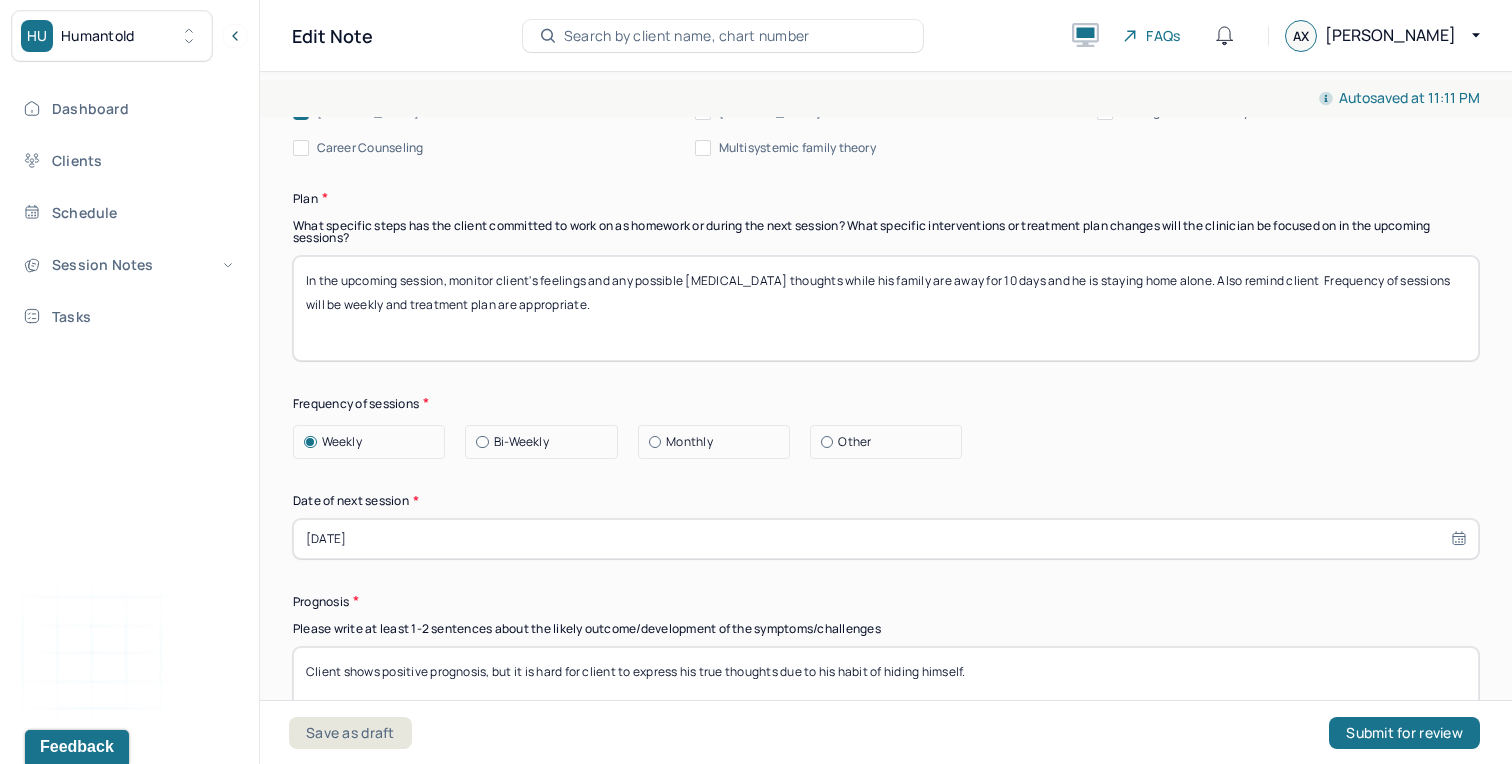 type on "In the upcoming session, monitor client's feelings and any possible [MEDICAL_DATA] thoughts while his family are away for 10 days and he is staying home alone. Also remind client a Frequency of sessions will be weekly and treatment plan are appropriate." 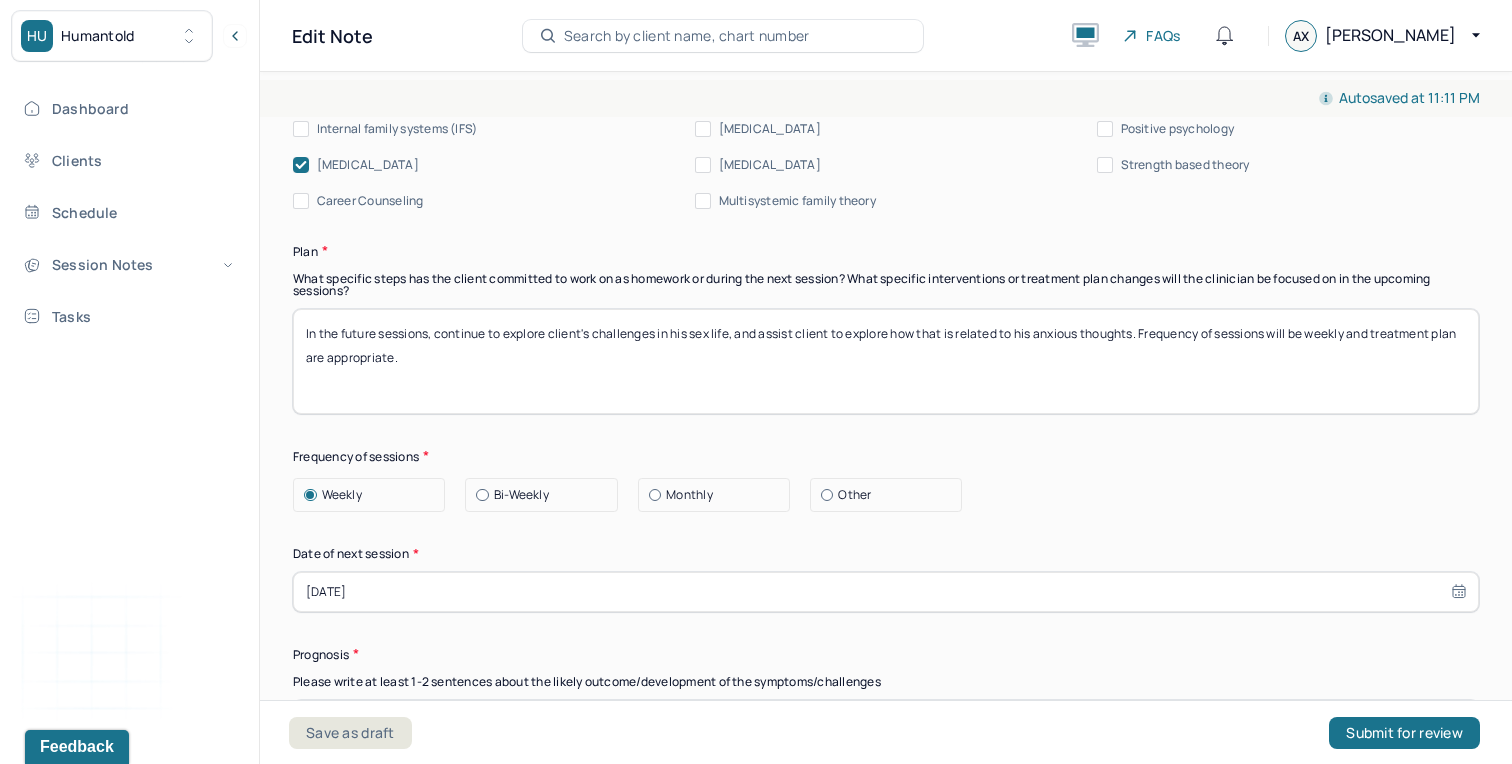 scroll, scrollTop: 2187, scrollLeft: 0, axis: vertical 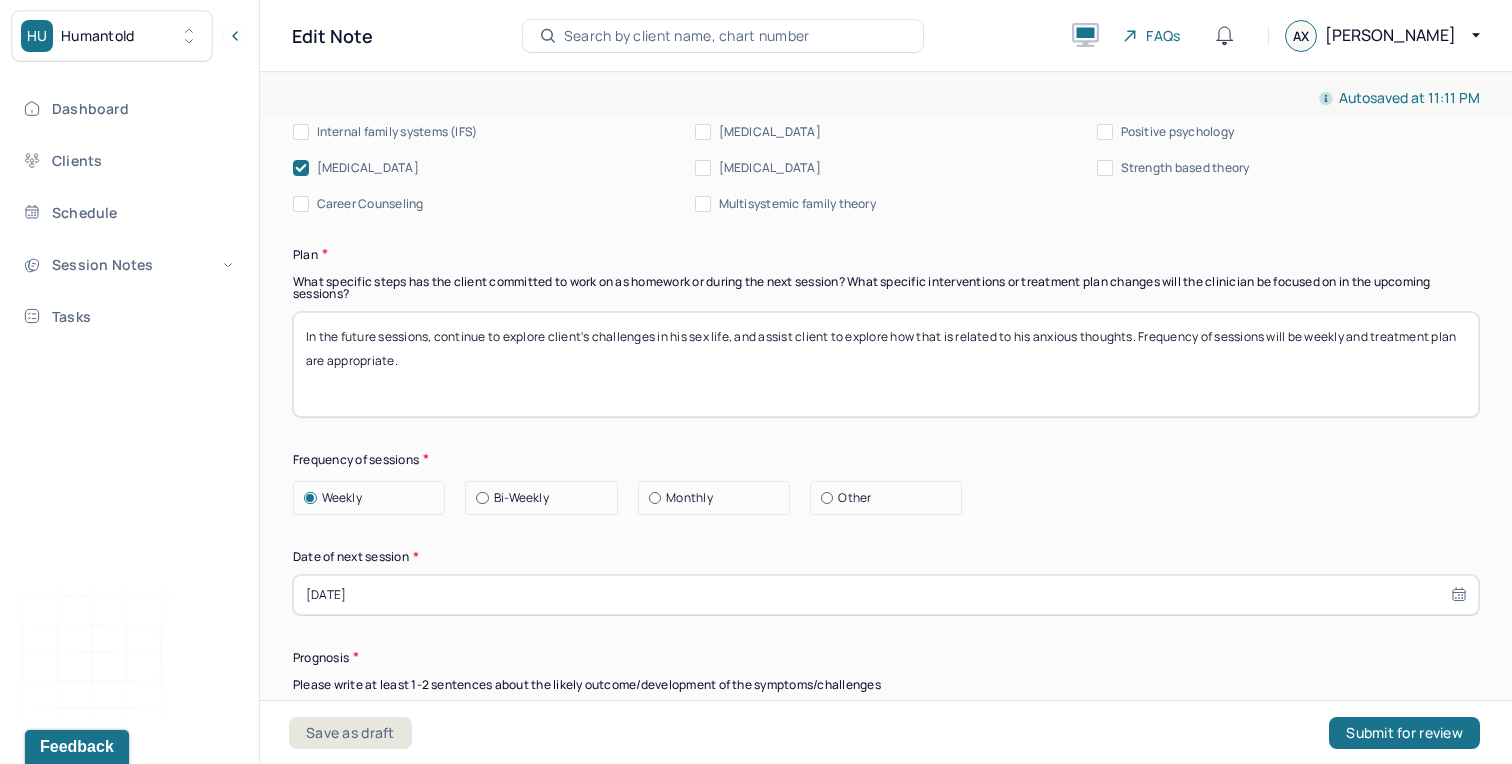 drag, startPoint x: 1140, startPoint y: 335, endPoint x: 341, endPoint y: 330, distance: 799.0156 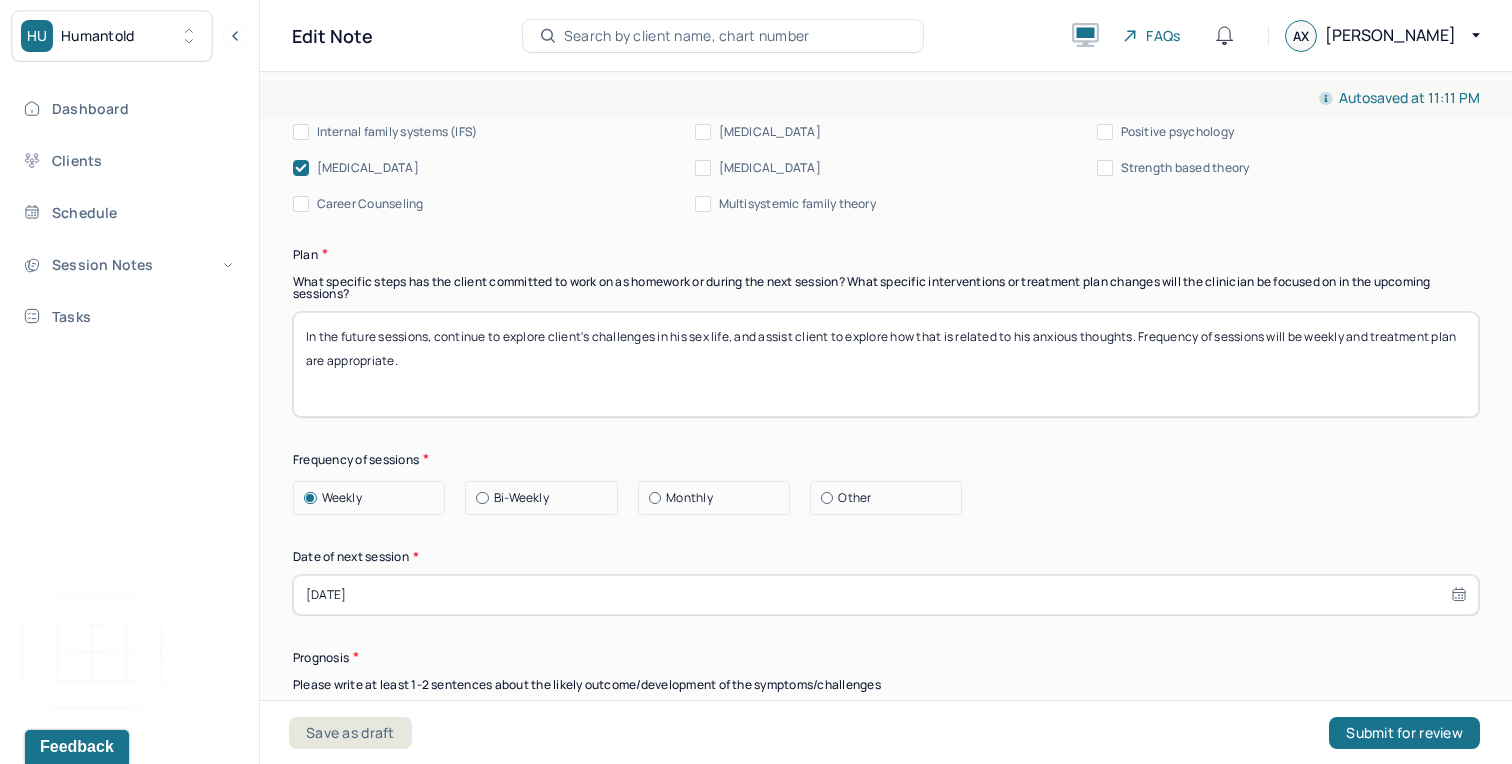click on "In the future sessions, continue to explore client's challenges in his sex life, and assist client to explore how that is related to his anxious thoughts. Frequency of sessions will be weekly and treatment plan are appropriate." at bounding box center (886, 364) 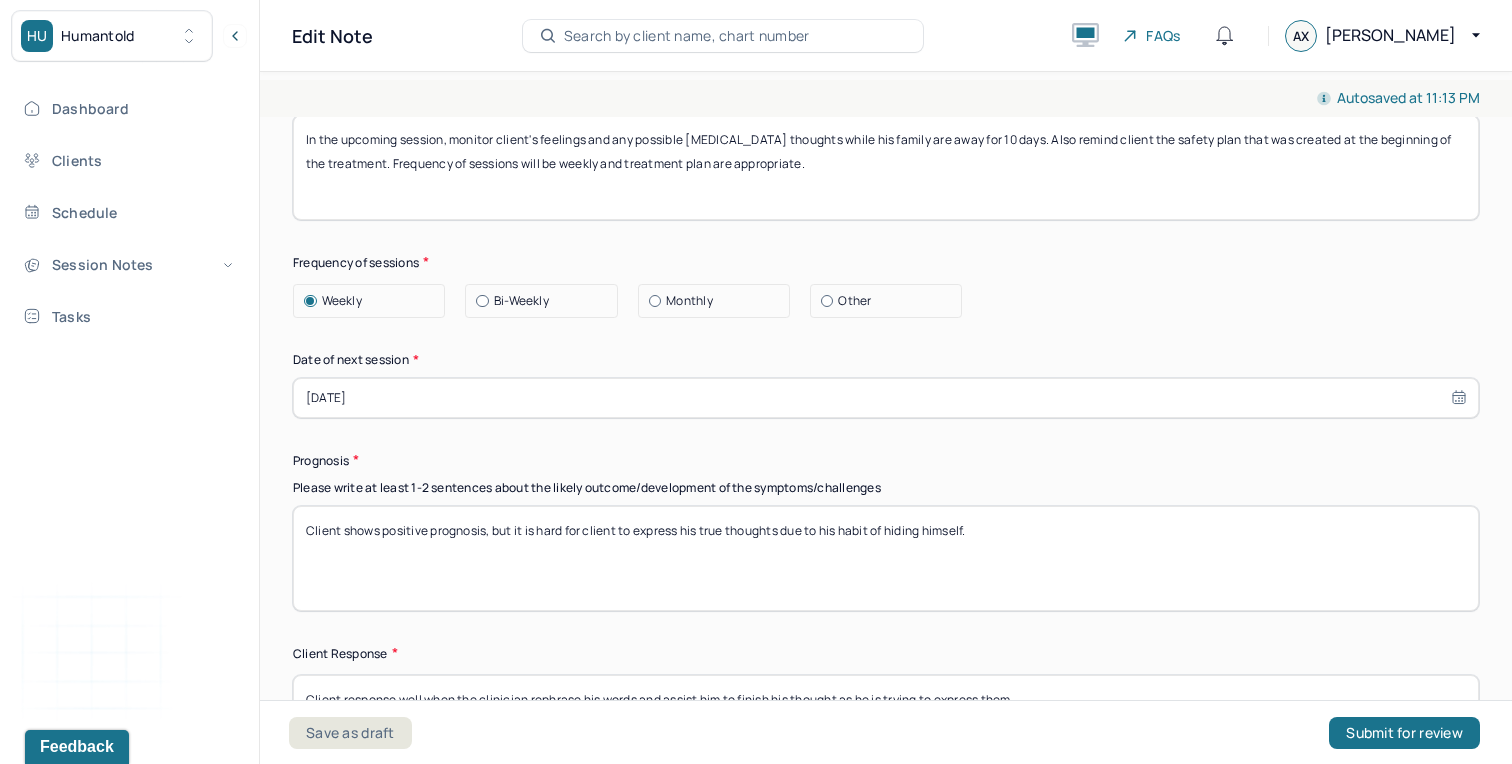 scroll, scrollTop: 2398, scrollLeft: 0, axis: vertical 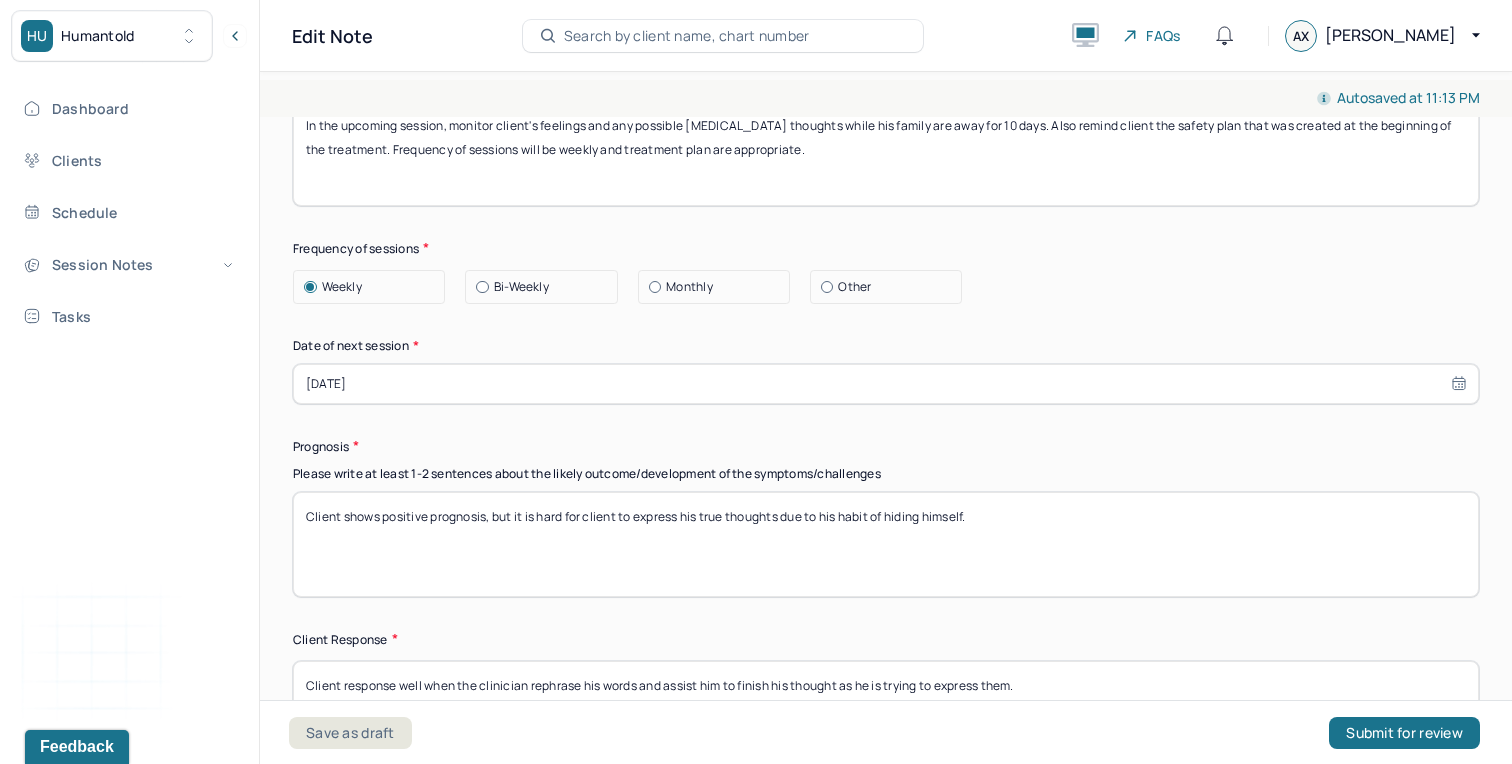 type on "In the upcoming session, monitor client's feelings and any possible [MEDICAL_DATA] thoughts while his family are away for 10 days. Also remind client the safety plan that was created at the beginning of the treatment. Frequency of sessions will be weekly and treatment plan are appropriate." 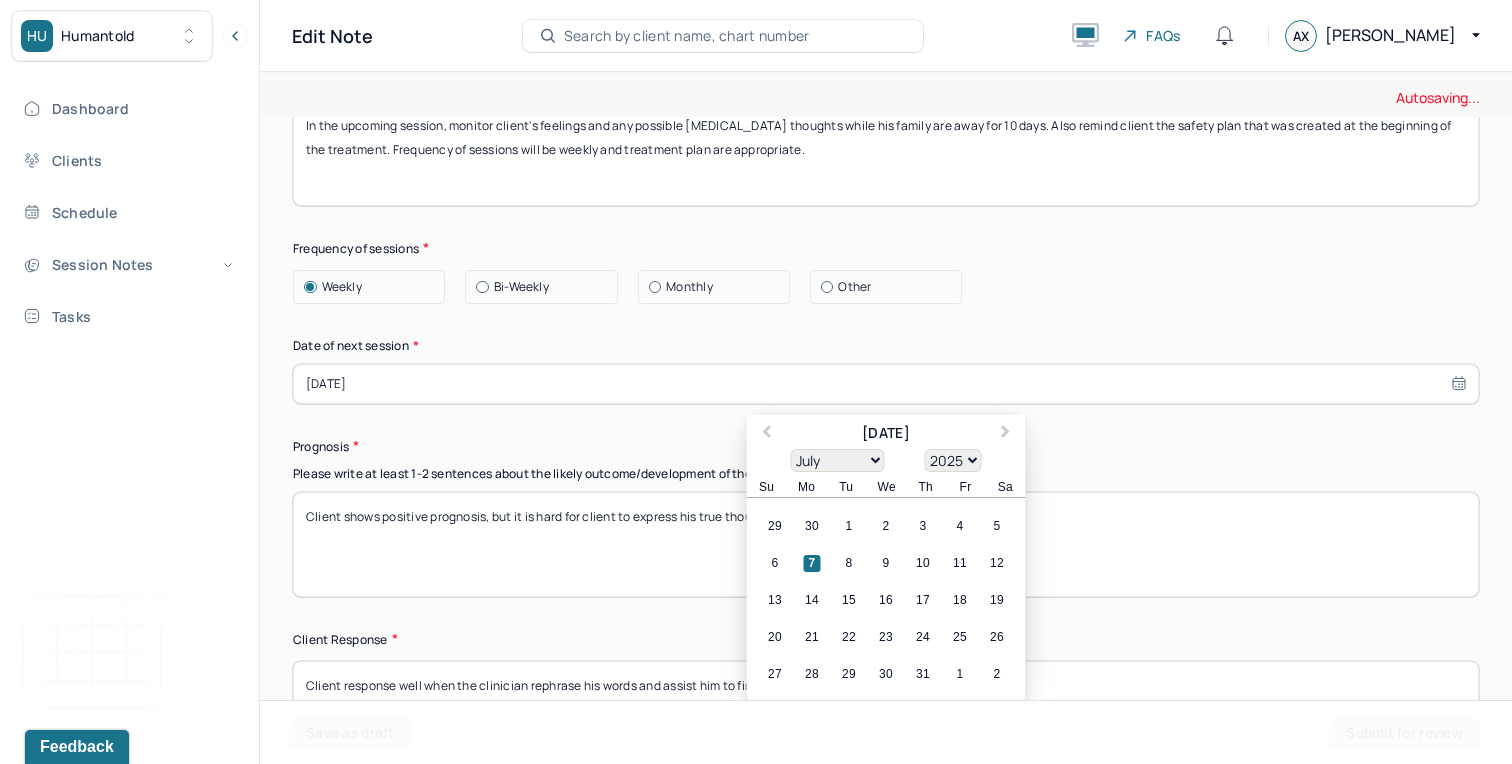 click on "13 14 15 16 17 18 19" at bounding box center (886, 600) 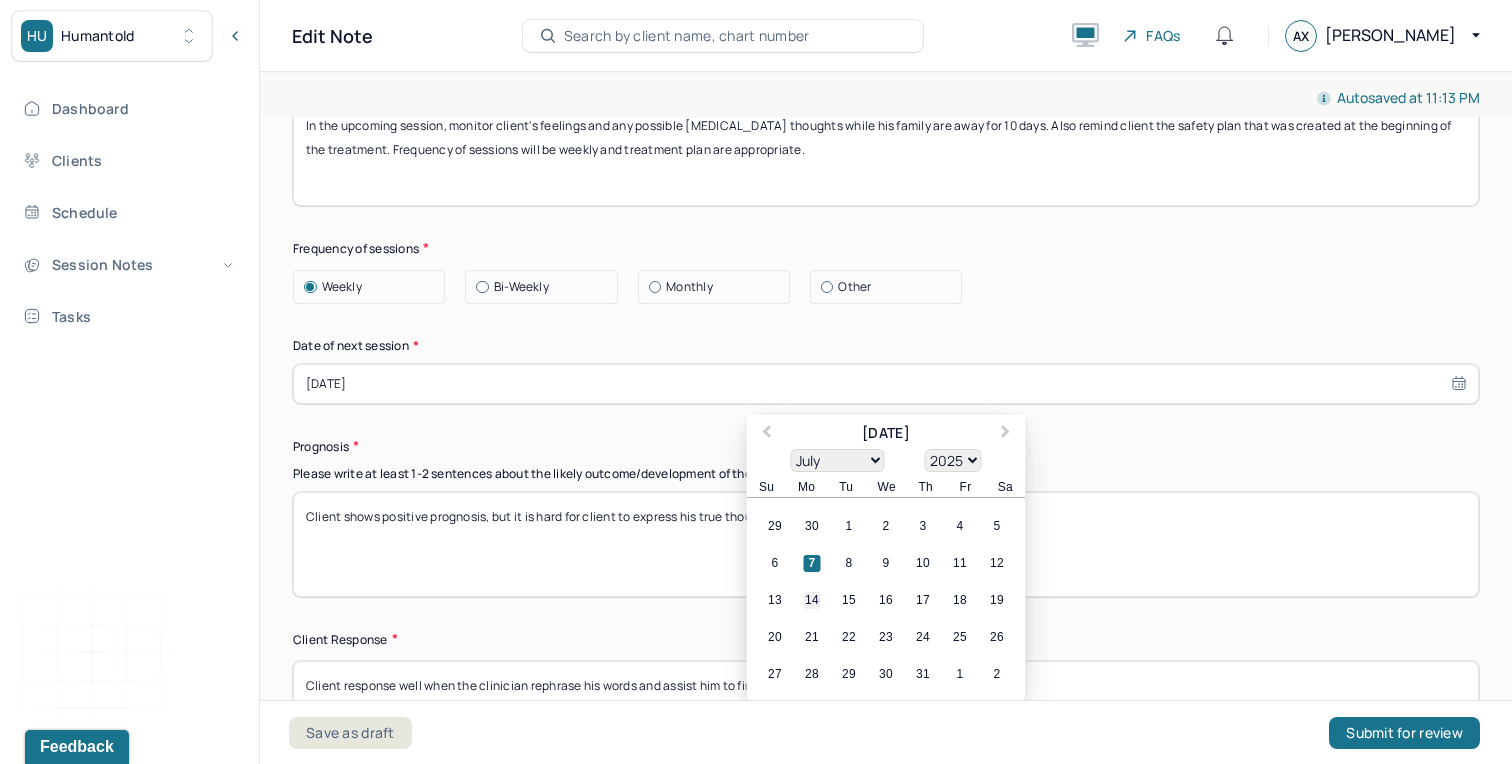 click on "14" at bounding box center (812, 600) 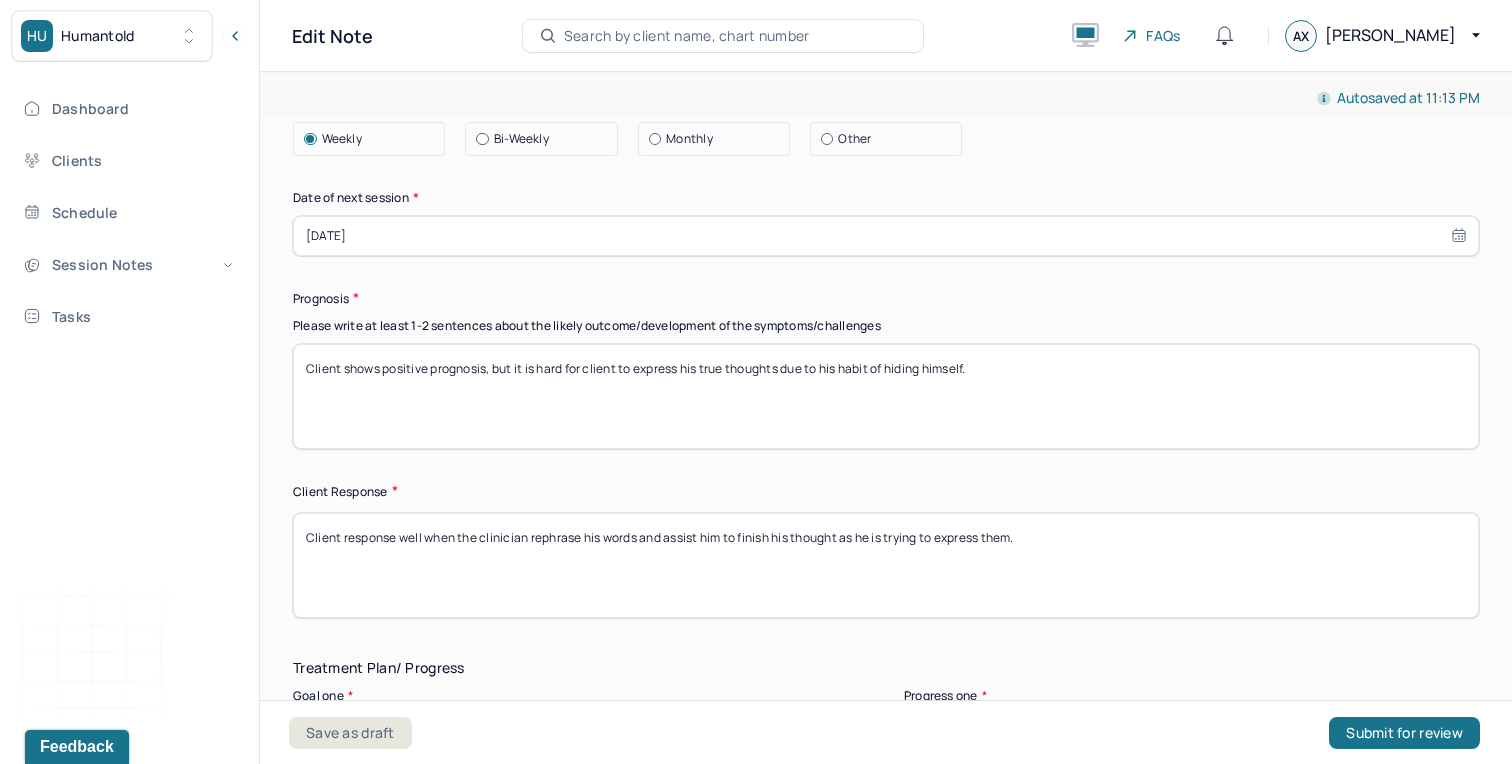 scroll, scrollTop: 2555, scrollLeft: 0, axis: vertical 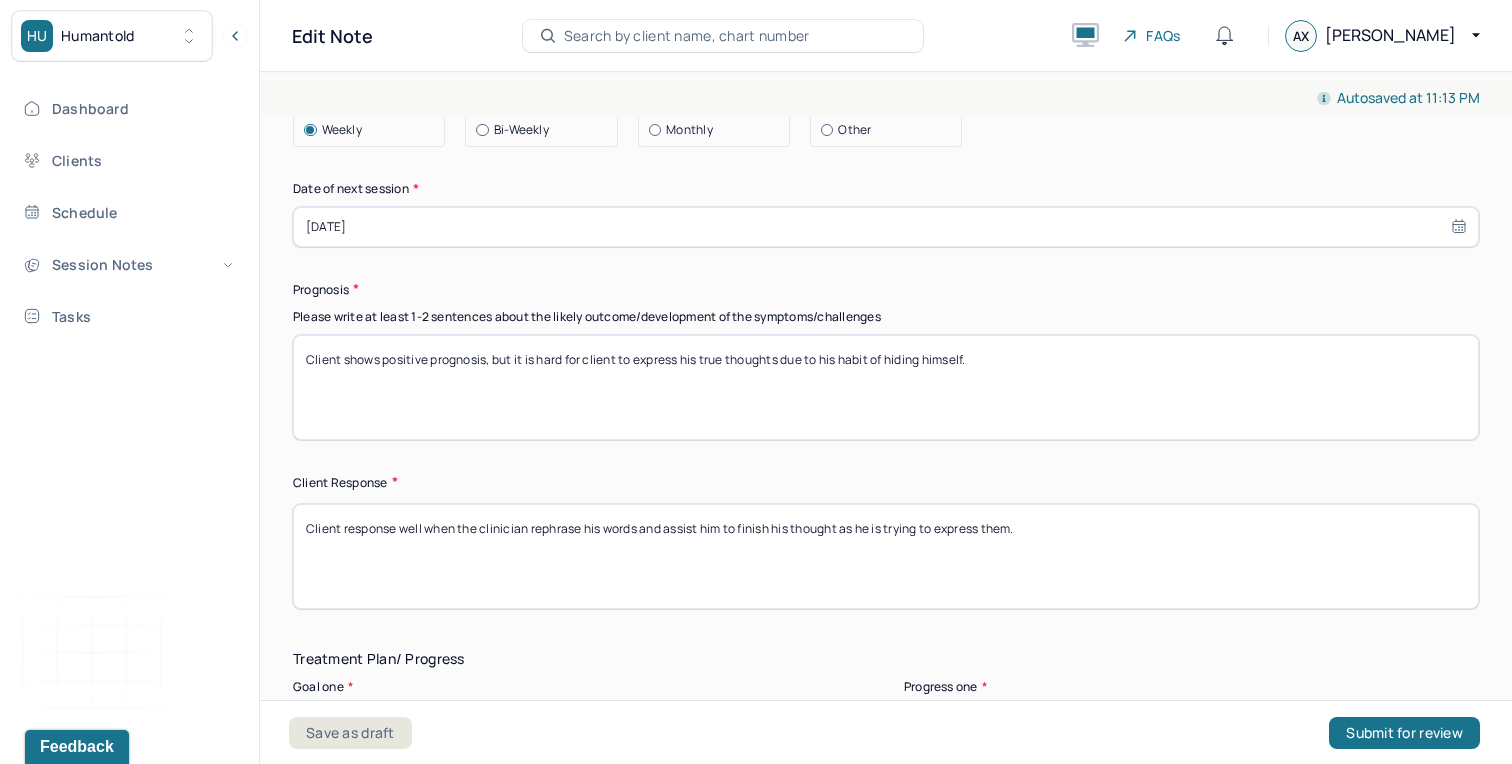 select on "6" 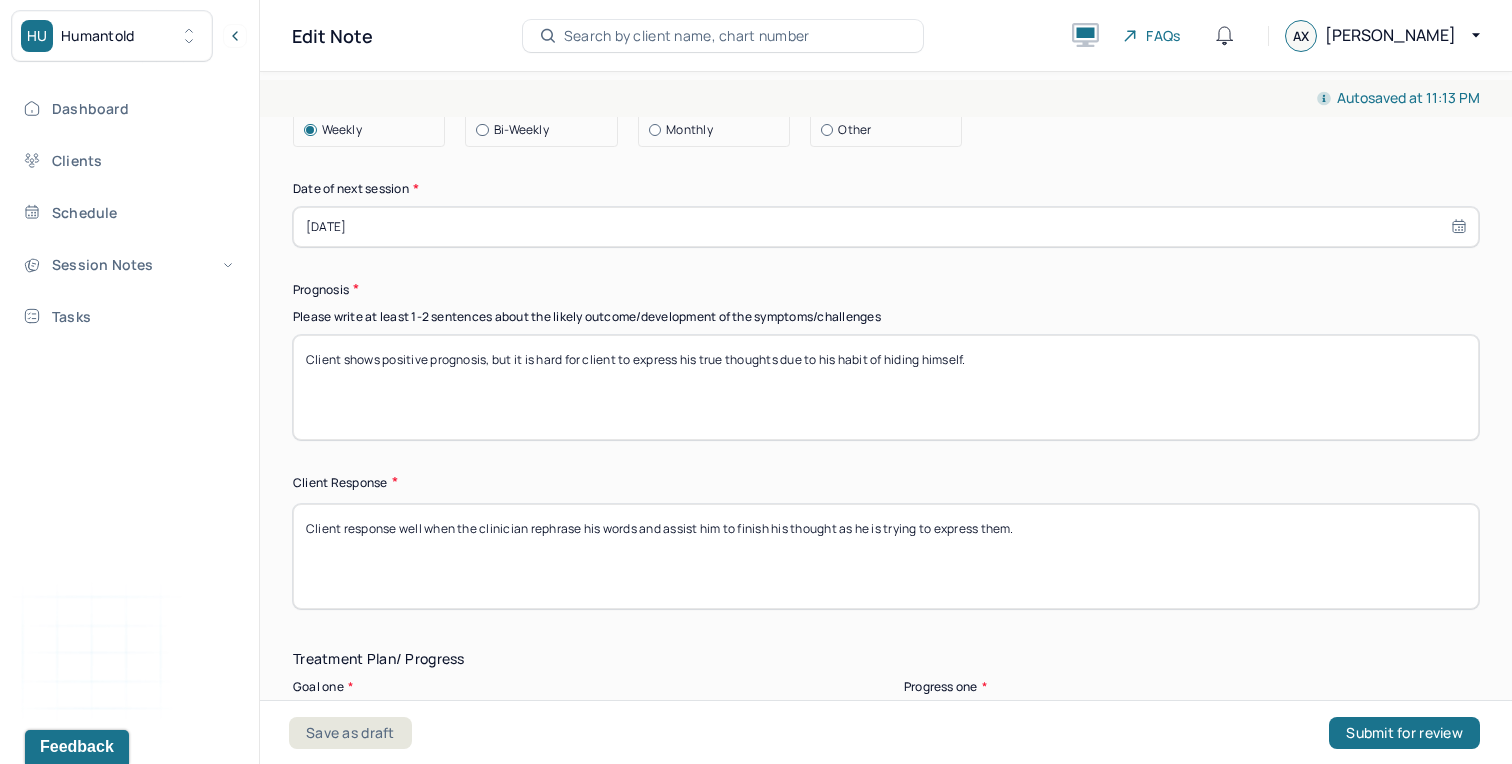 paste on "Prognosis remains the same as previously dated note on xx/xx/xx" 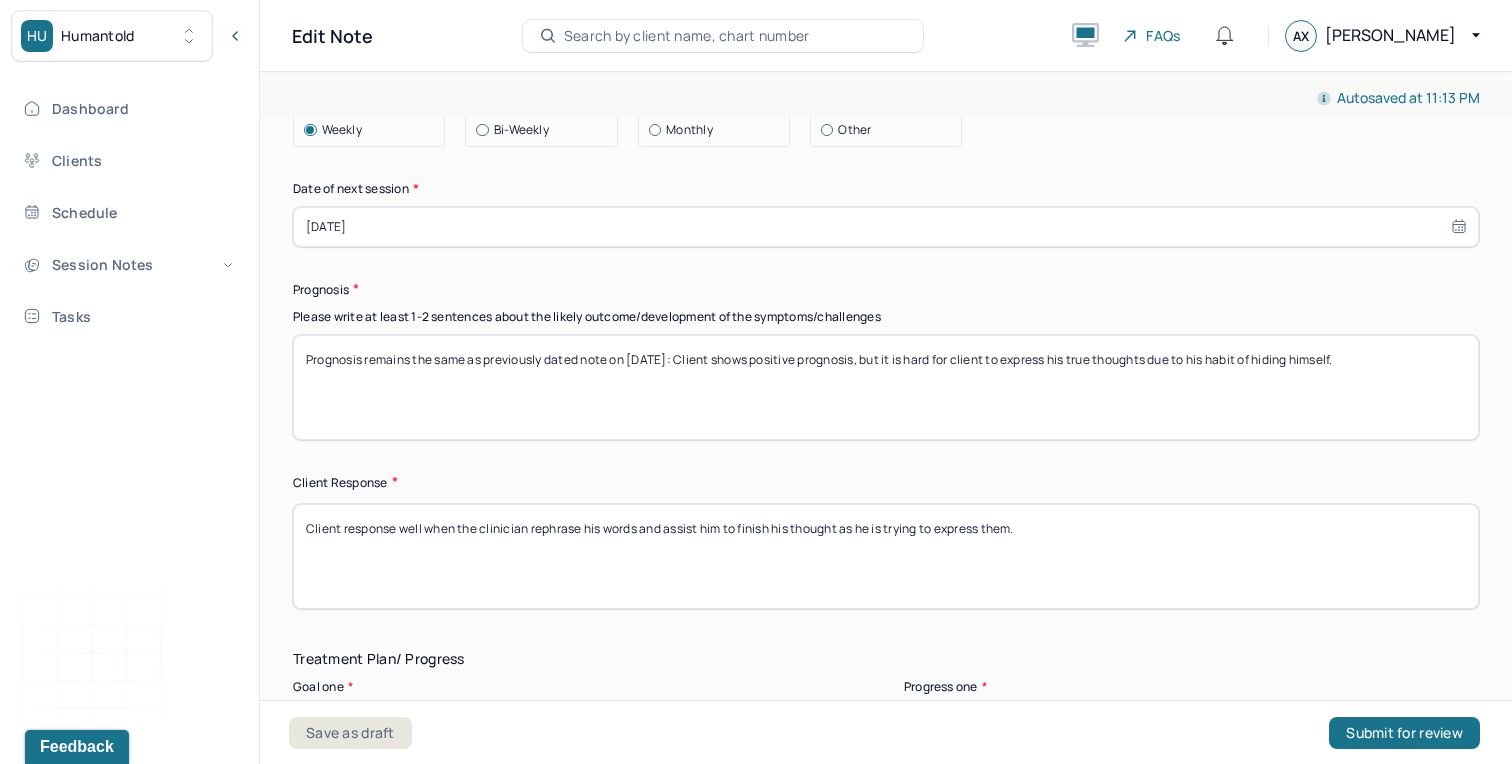 type on "Prognosis remains the same as previously dated note on [DATE]: Client shows positive prognosis, but it is hard for client to express his true thoughts due to his habit of hiding himself." 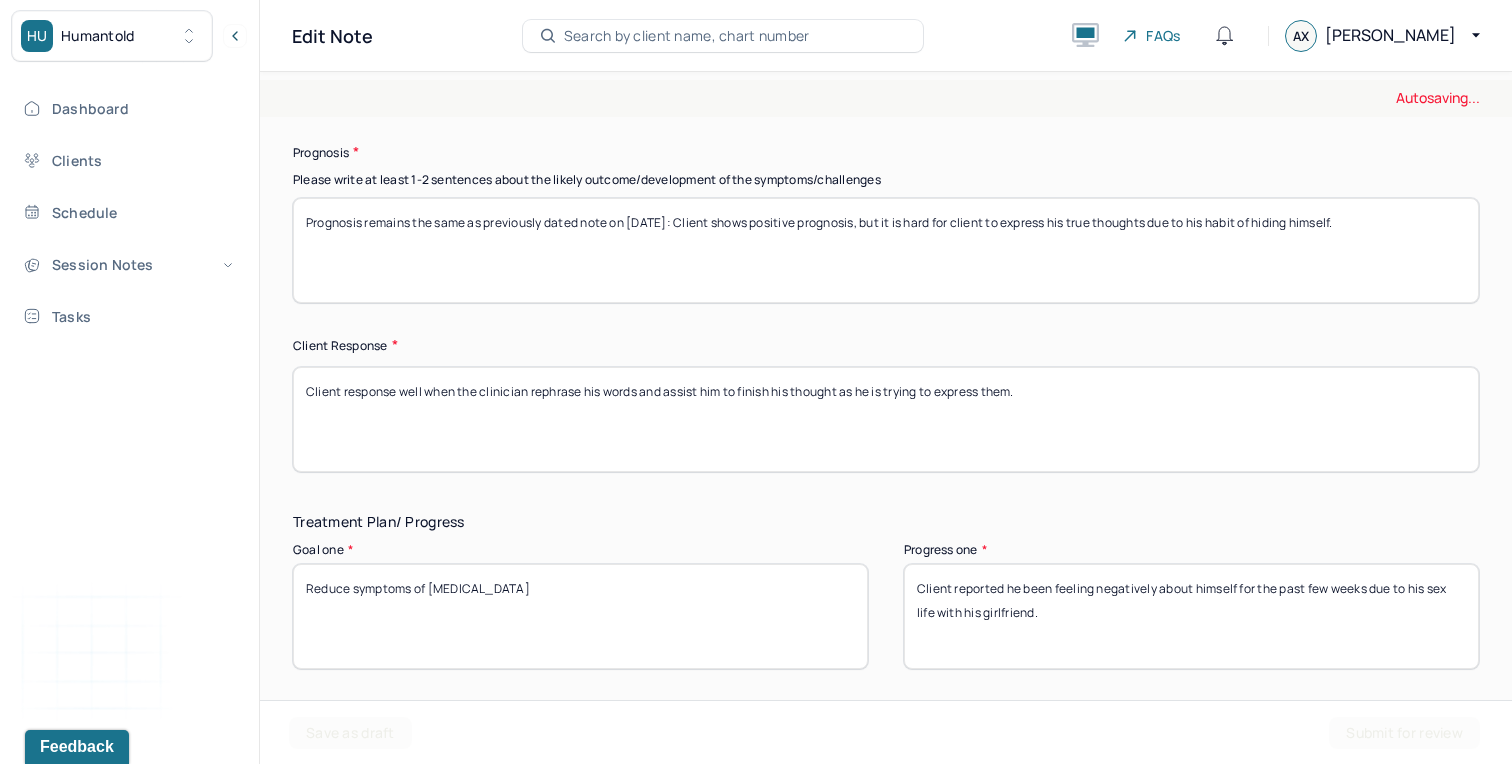 scroll, scrollTop: 2711, scrollLeft: 0, axis: vertical 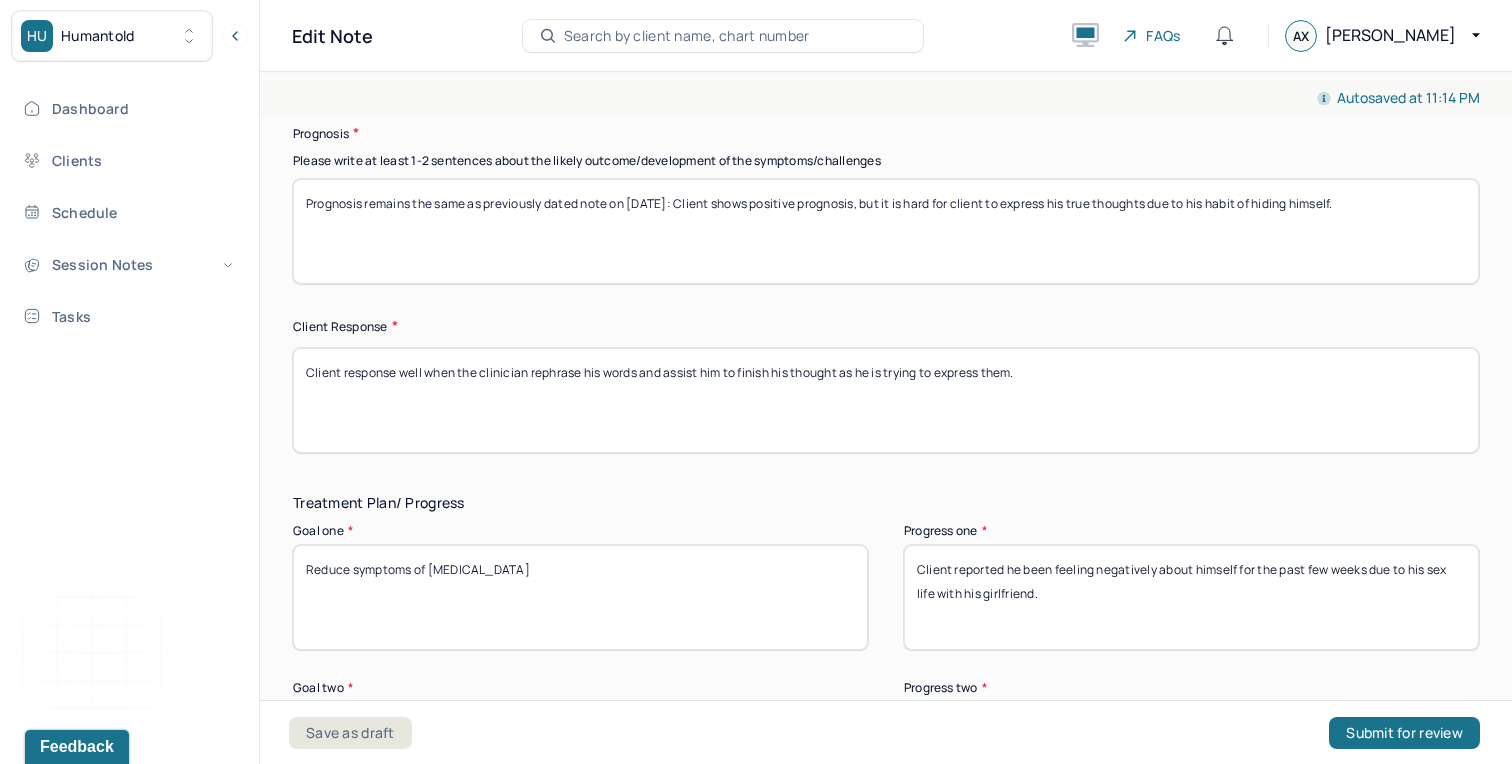 drag, startPoint x: 1034, startPoint y: 368, endPoint x: 531, endPoint y: 369, distance: 503.001 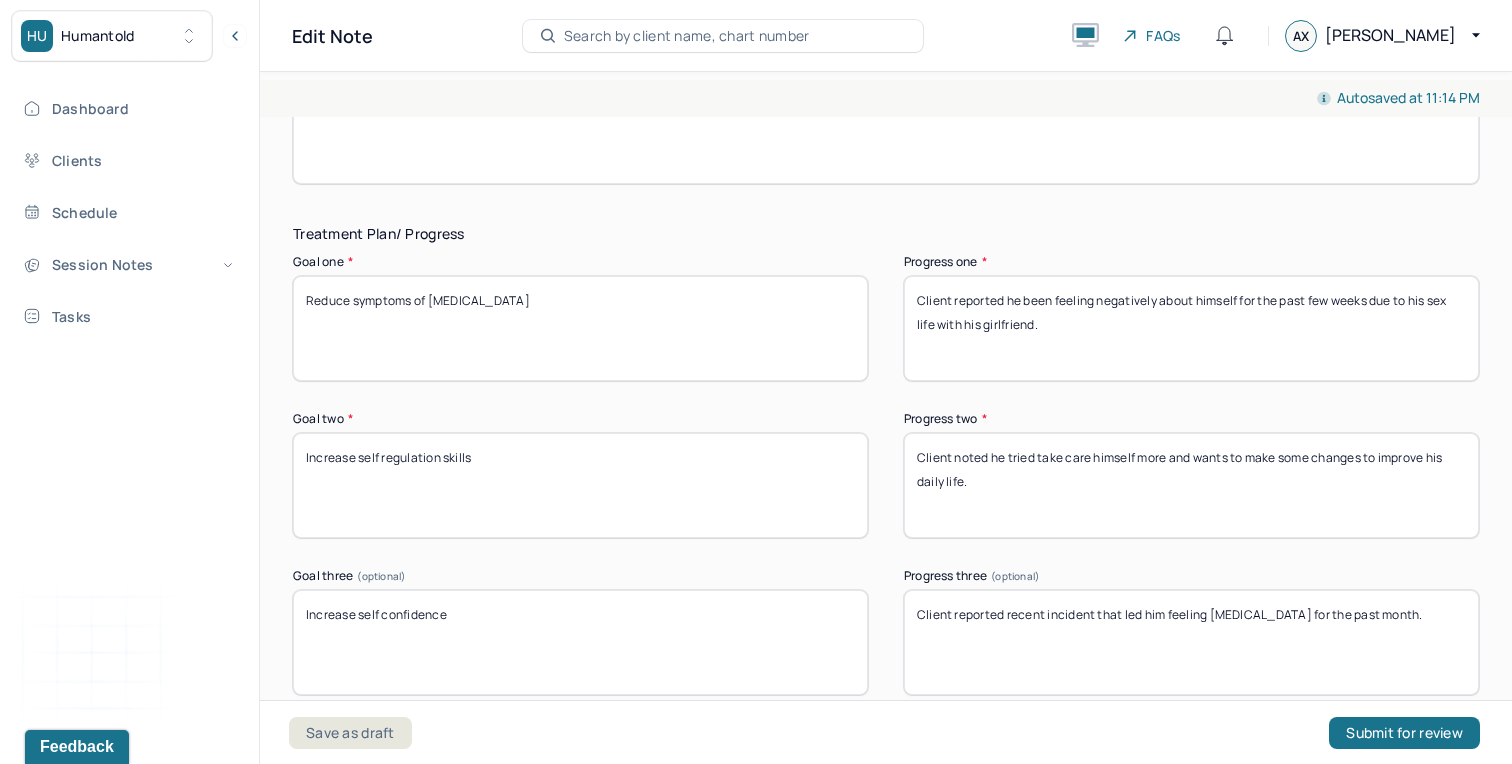 scroll, scrollTop: 3031, scrollLeft: 0, axis: vertical 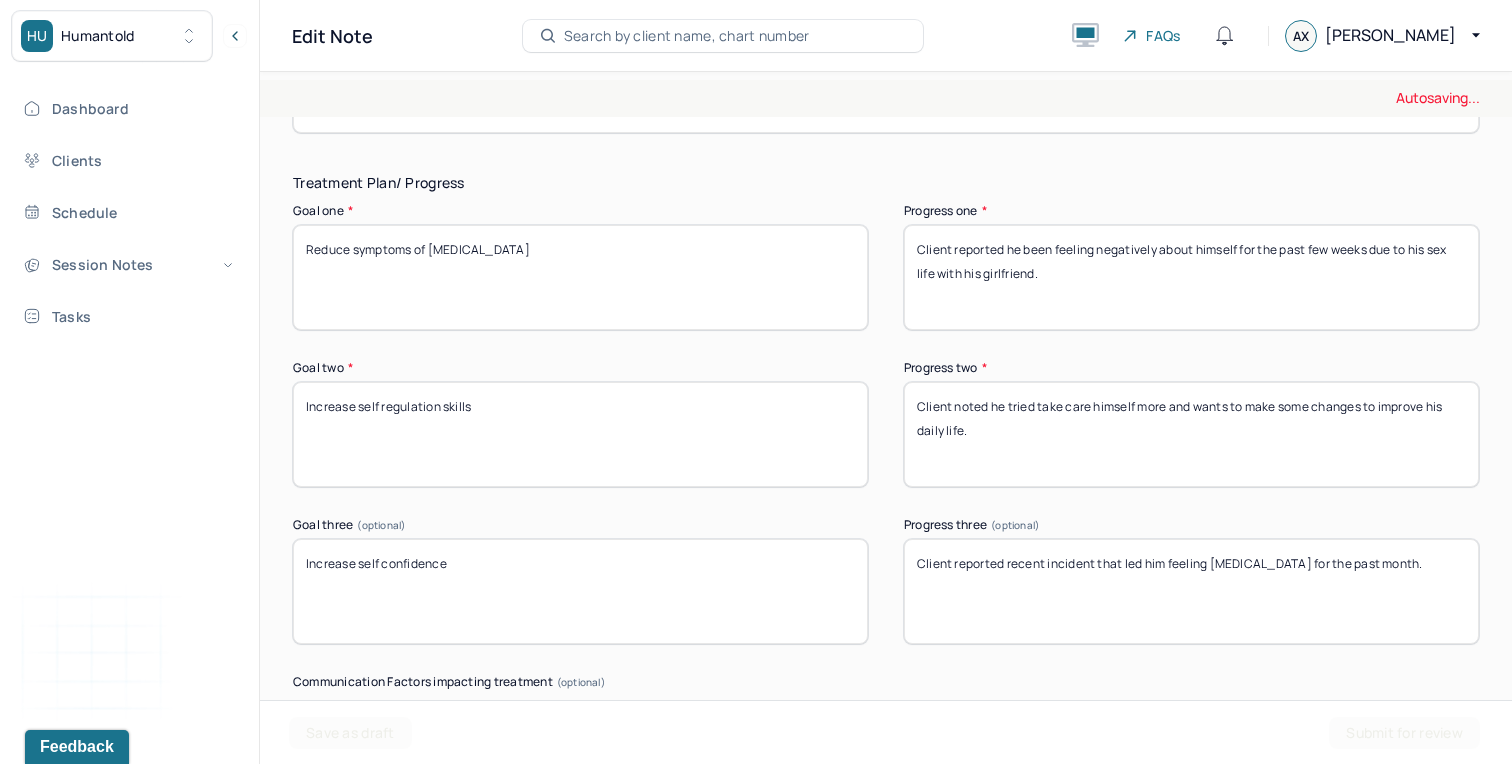 type on "Client response well when the clinician shows active listening and understanding towards his thoughts." 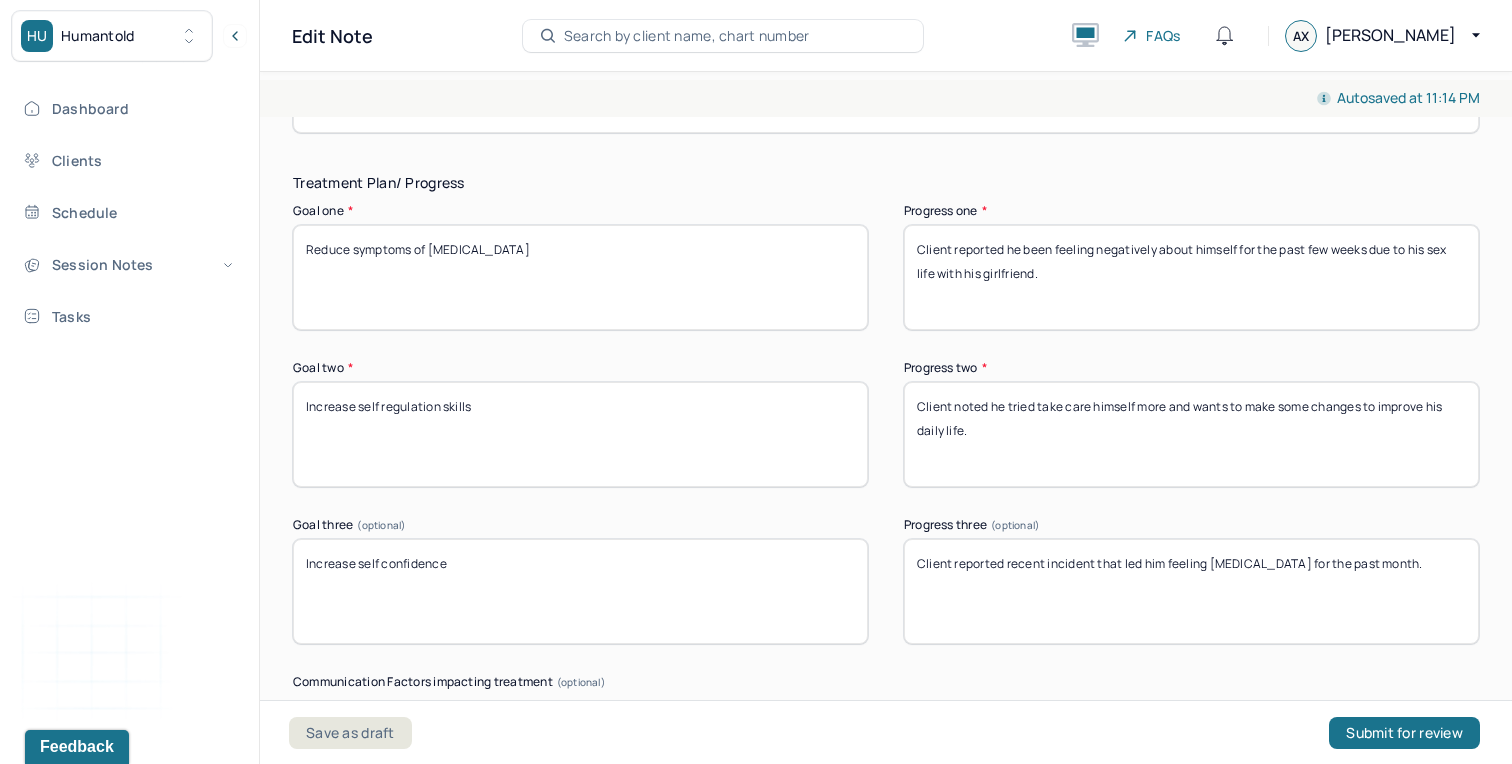 drag, startPoint x: 1422, startPoint y: 559, endPoint x: 1007, endPoint y: 564, distance: 415.03012 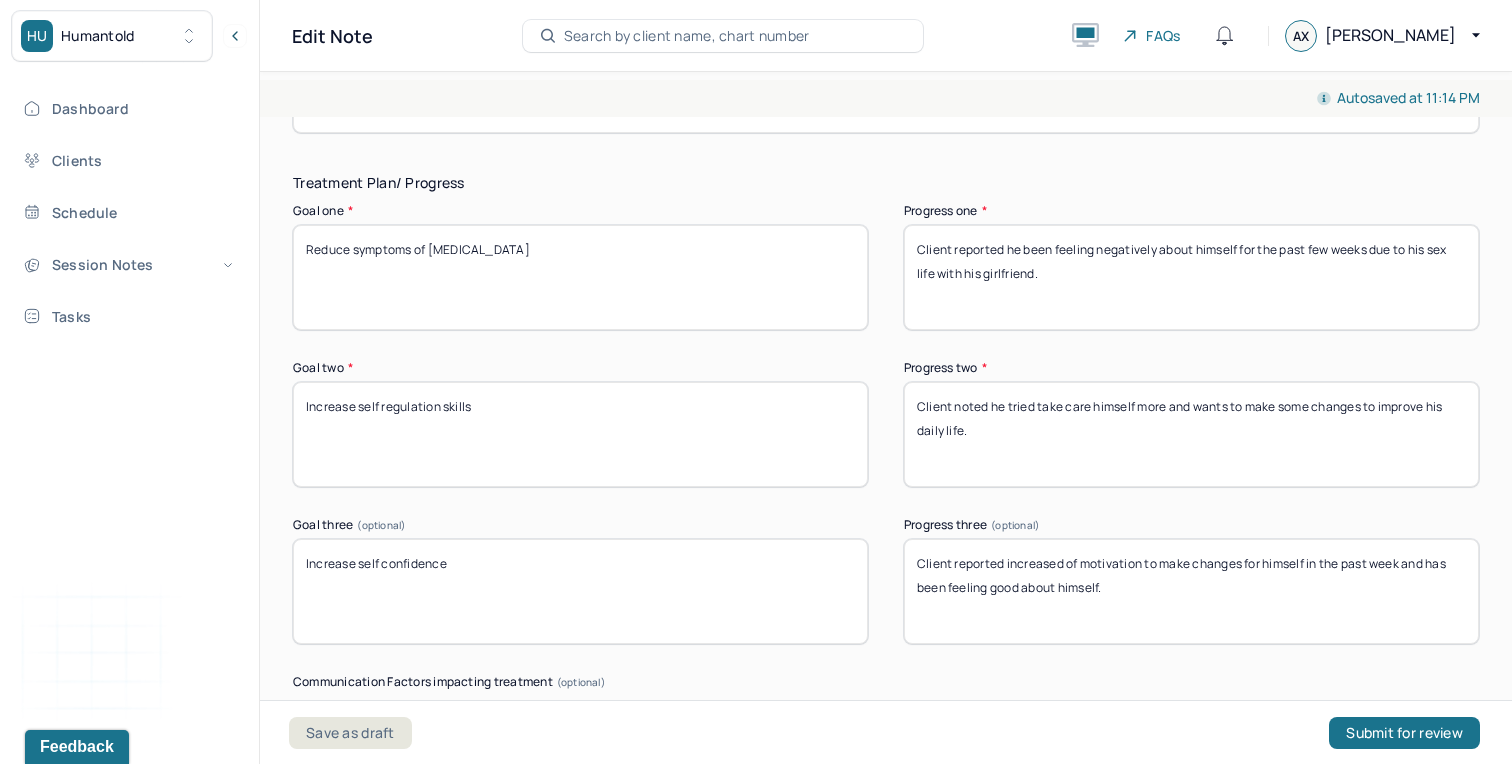 type on "Client reported increased of motivation to make changes for himself in the past week and has been feeling good about himself." 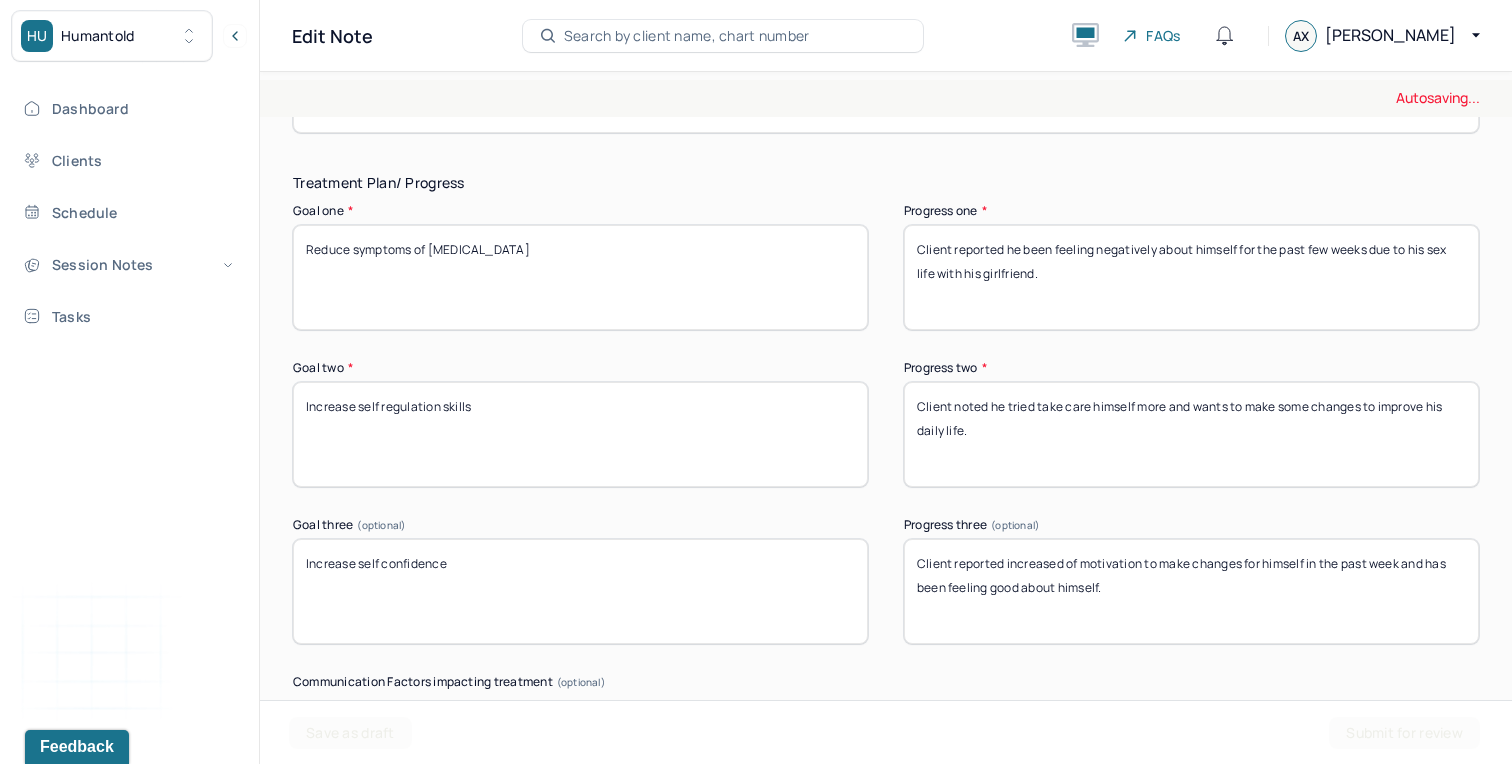 drag, startPoint x: 986, startPoint y: 421, endPoint x: 954, endPoint y: 402, distance: 37.215588 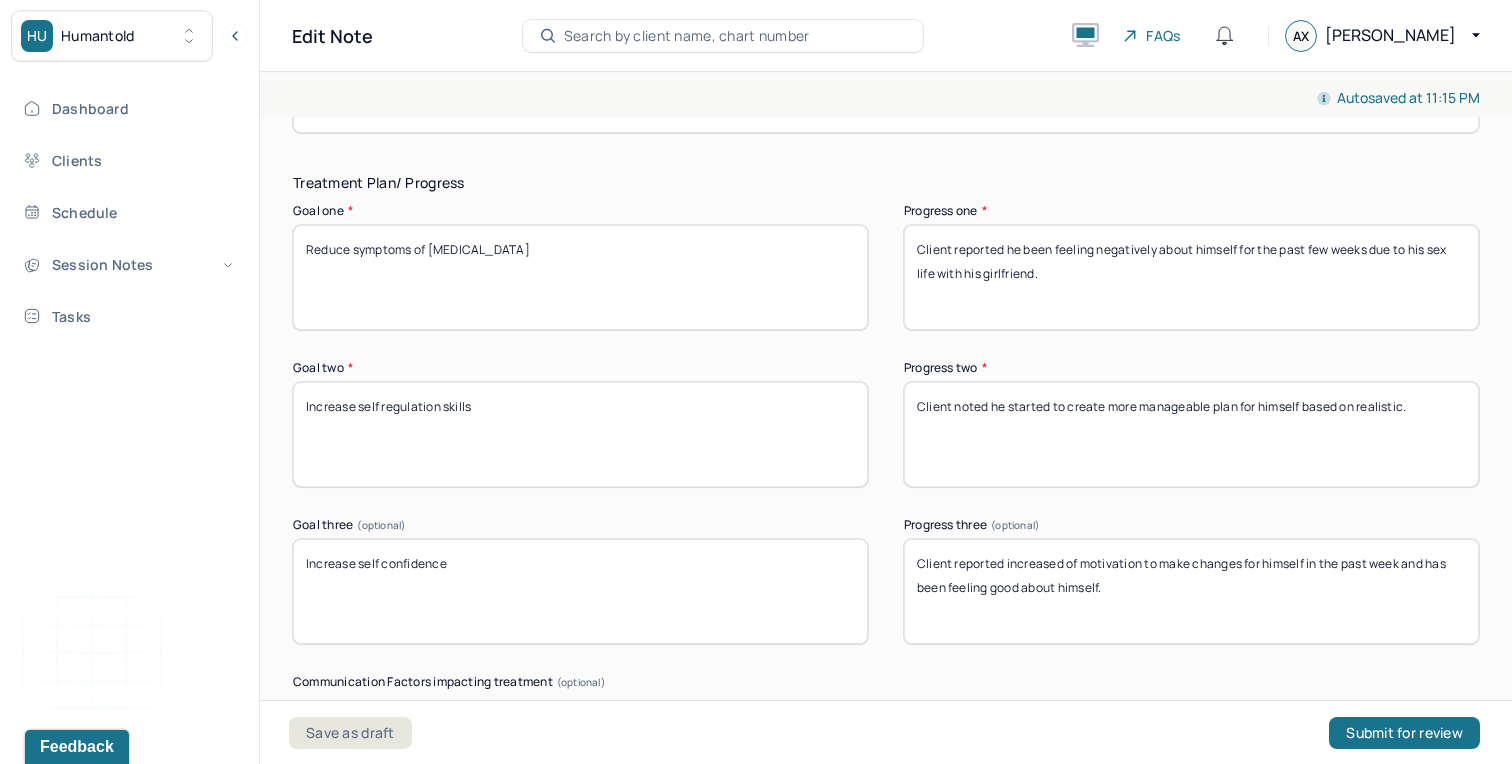 type on "Client noted he started to create more manageable plan for himself based on realistic." 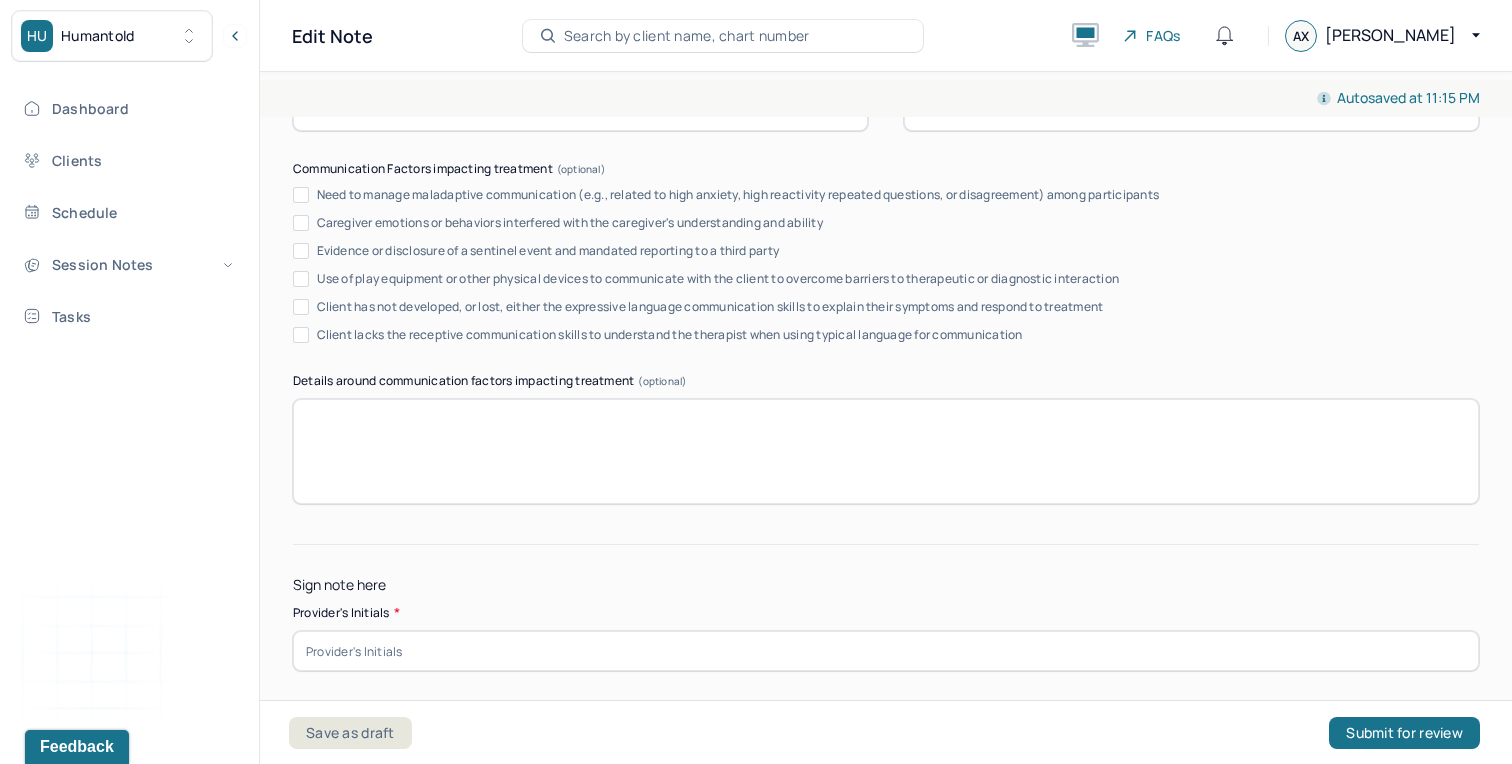 scroll, scrollTop: 3564, scrollLeft: 0, axis: vertical 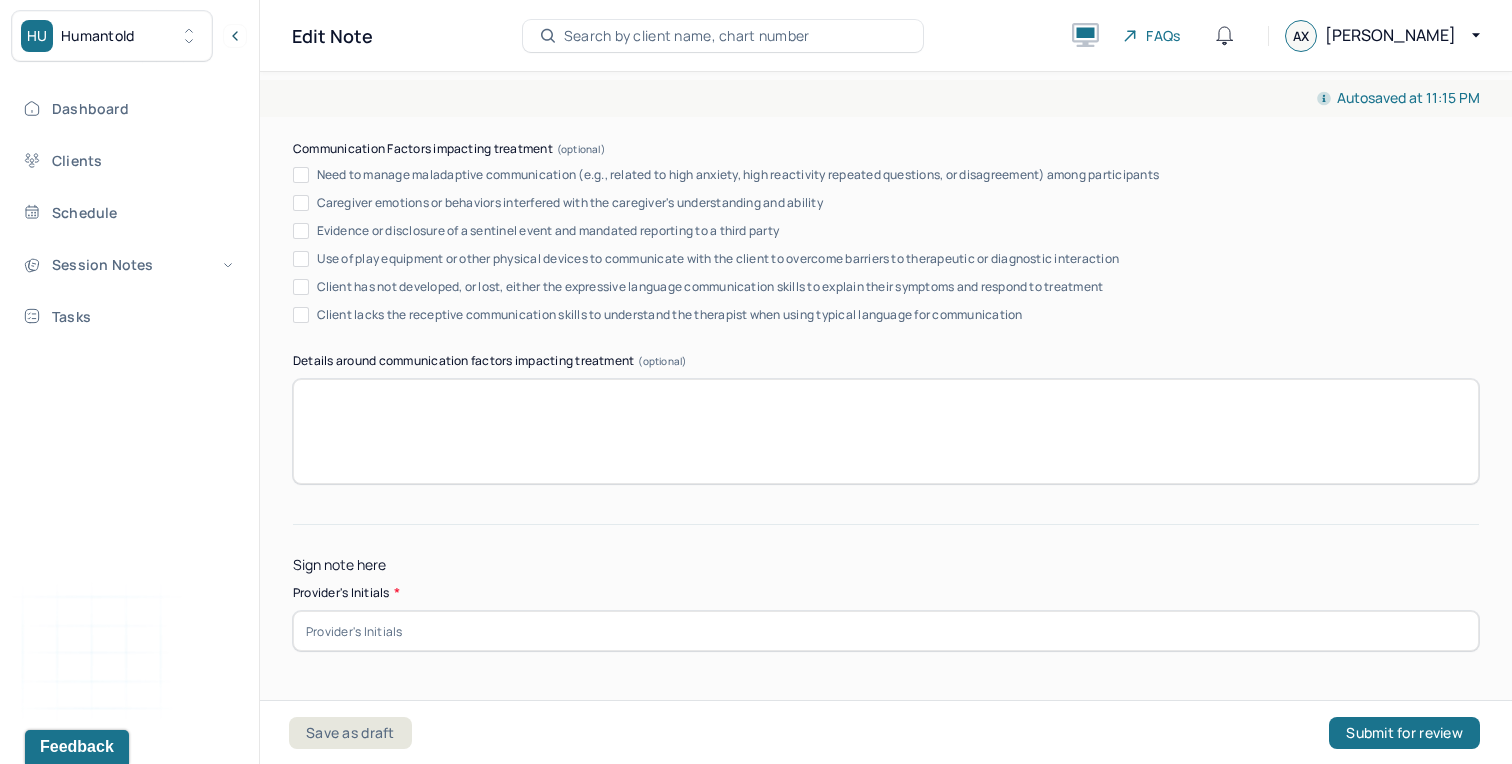 type on "Client reported decreased of [MEDICAL_DATA] symptoms for the past week due to increased of time being spent with his family and girlfriend during the holiday." 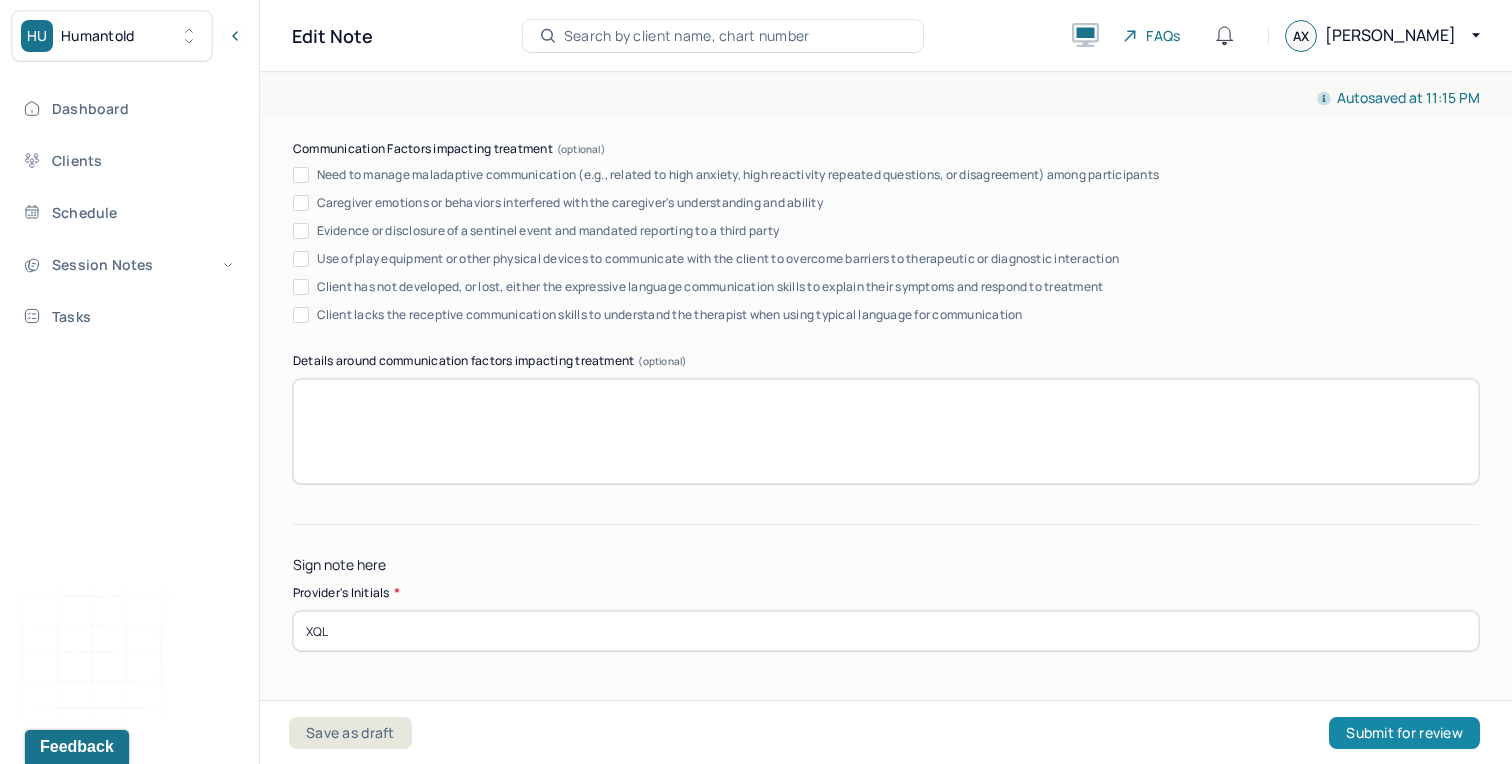 type on "XQL" 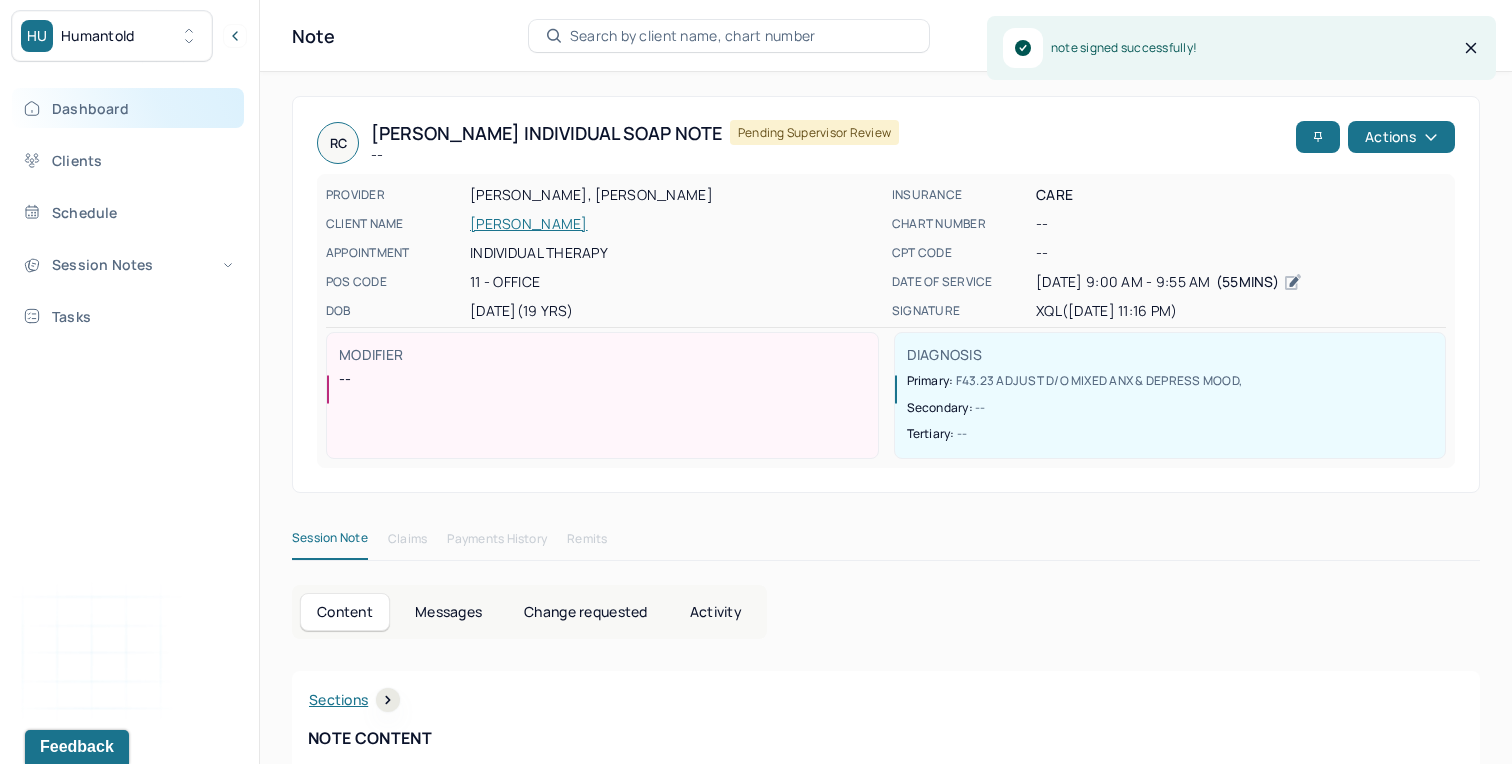 click on "Dashboard" at bounding box center [128, 108] 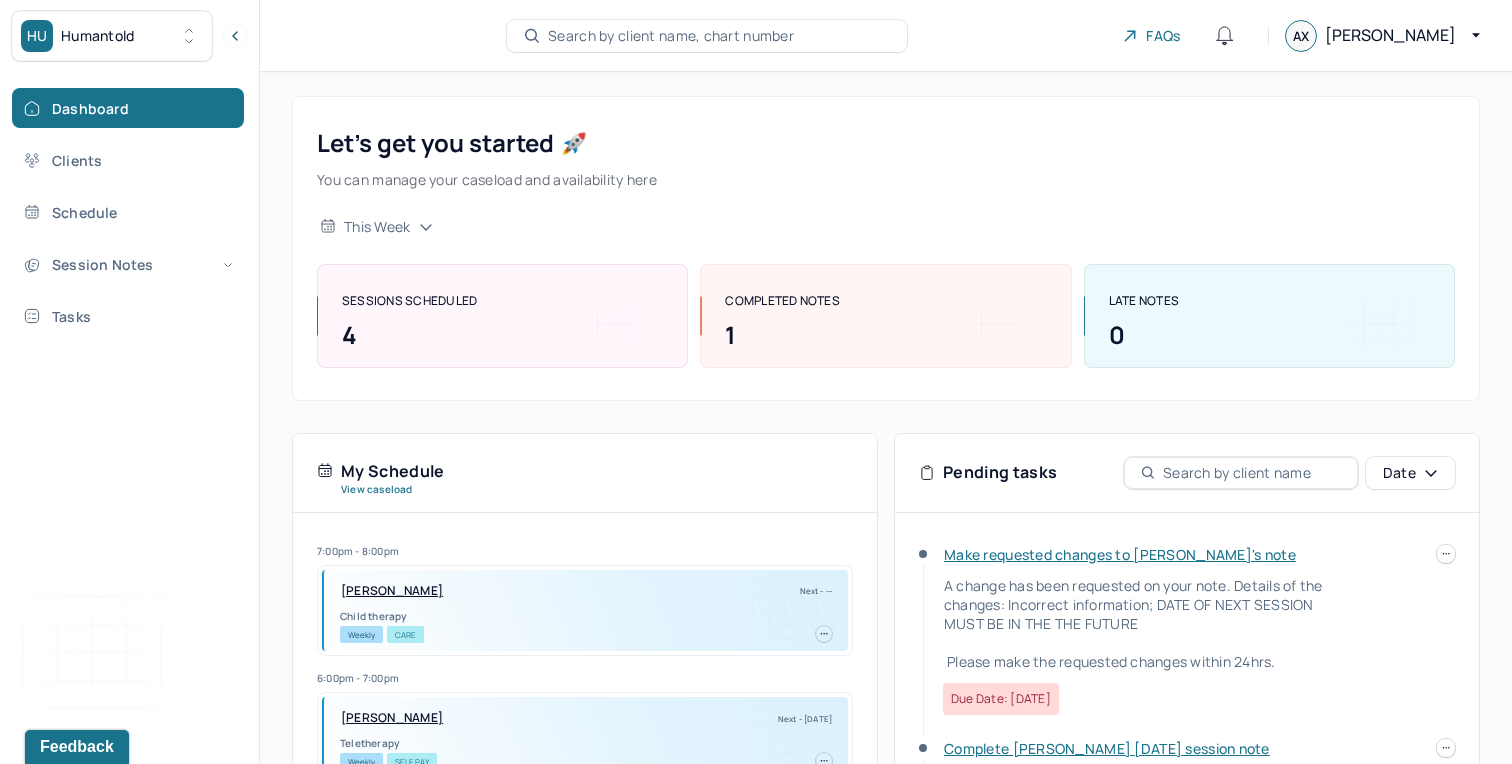 click on "Make requested changes to [PERSON_NAME]'s note" at bounding box center [1120, 554] 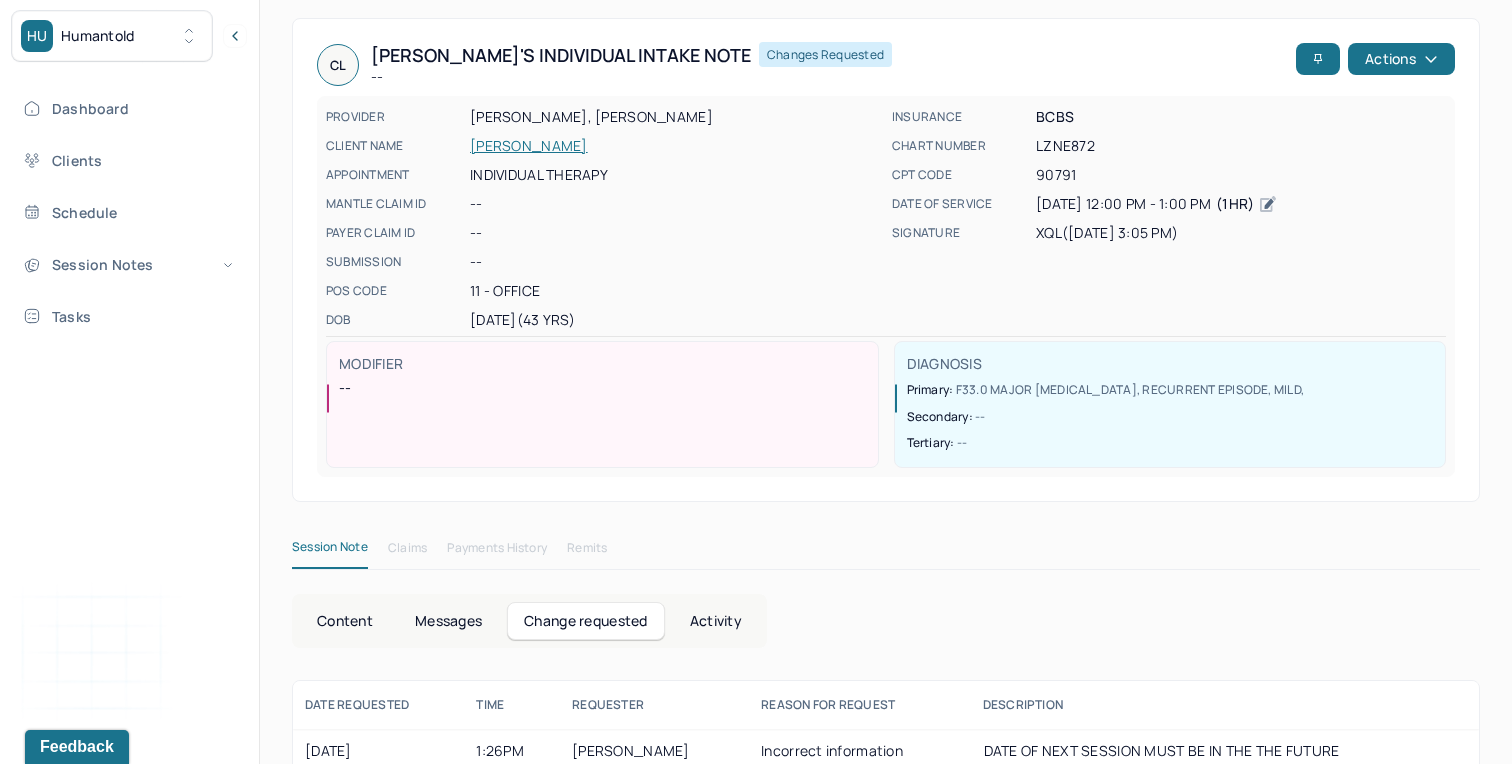 scroll, scrollTop: 114, scrollLeft: 0, axis: vertical 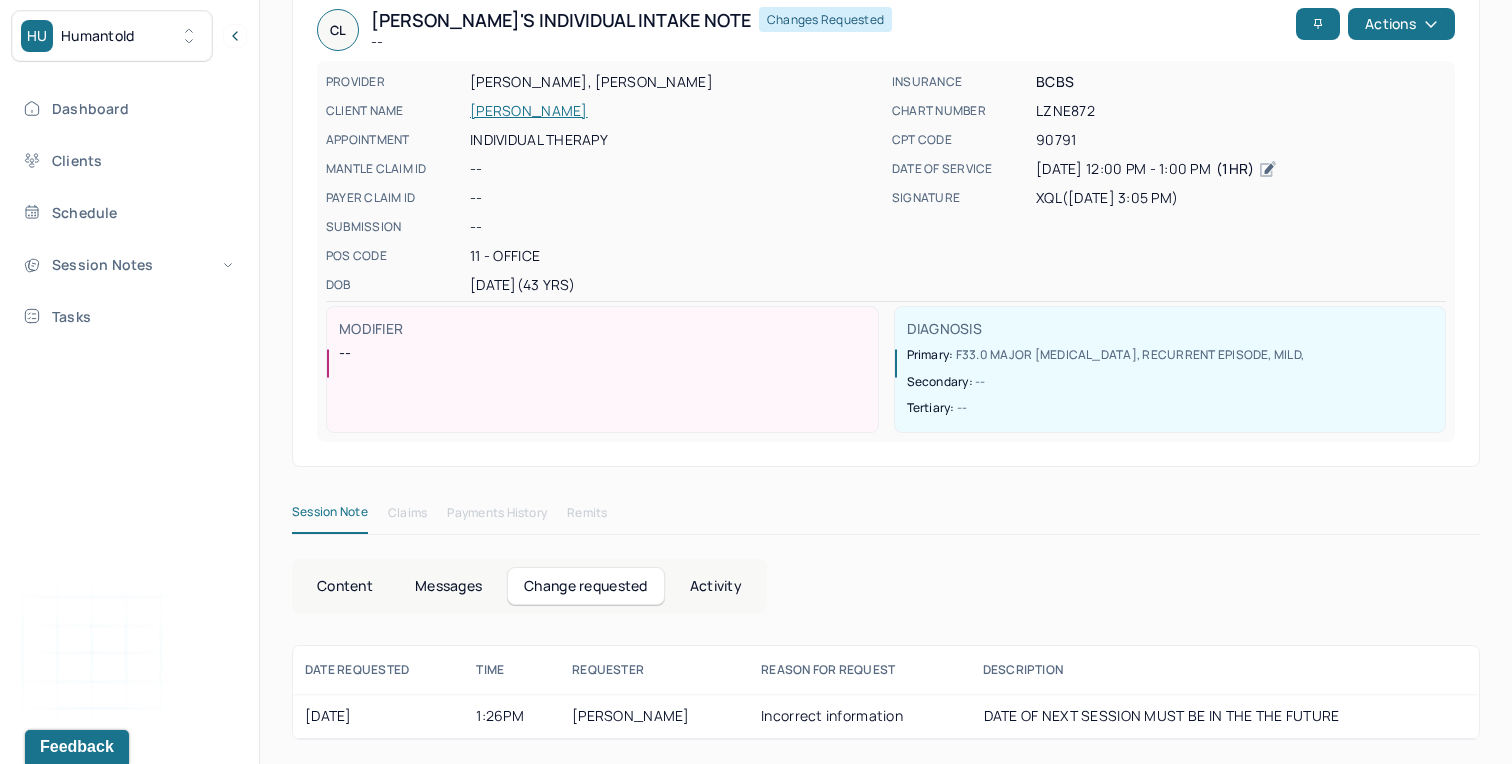 click on "Content" at bounding box center (345, 586) 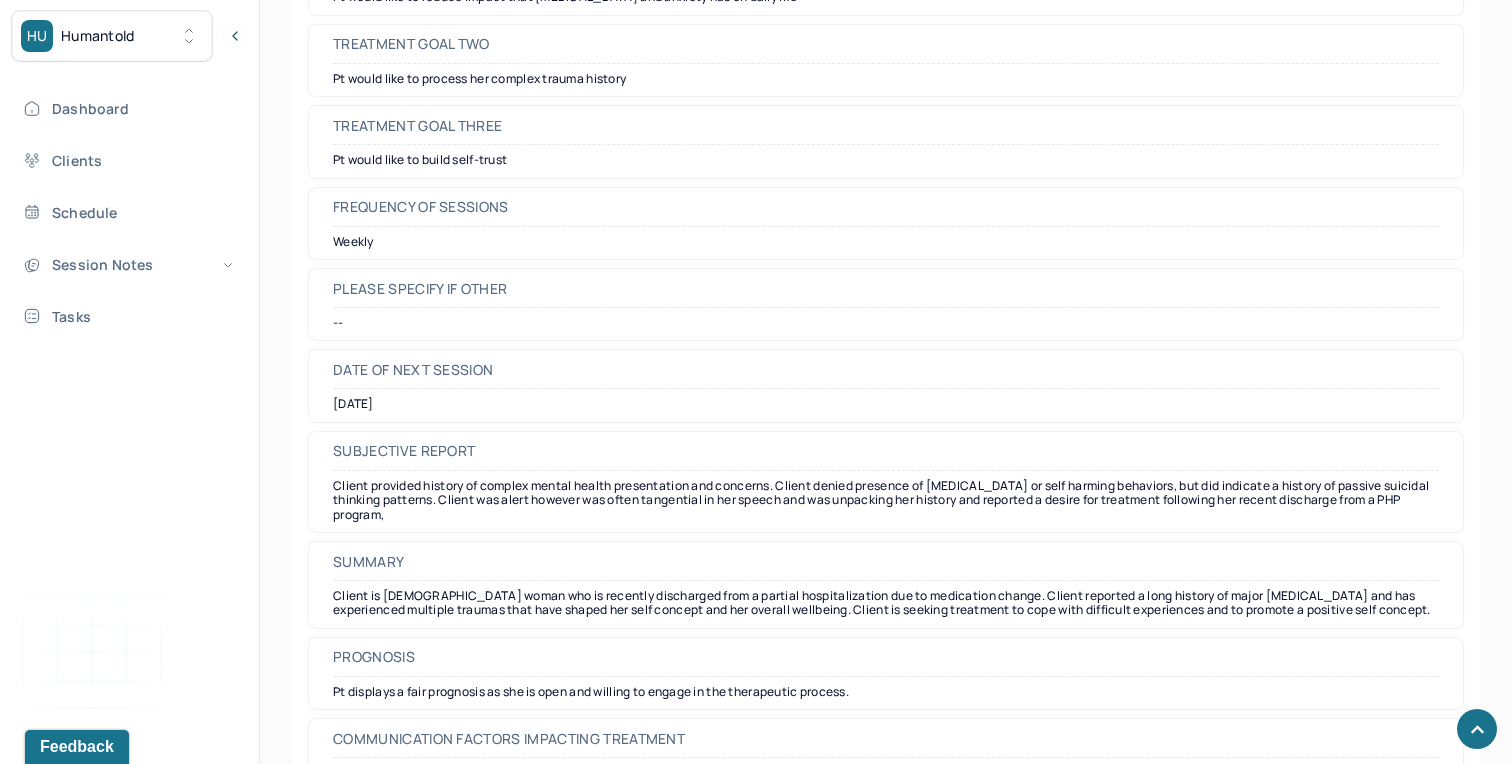 scroll, scrollTop: 9079, scrollLeft: 0, axis: vertical 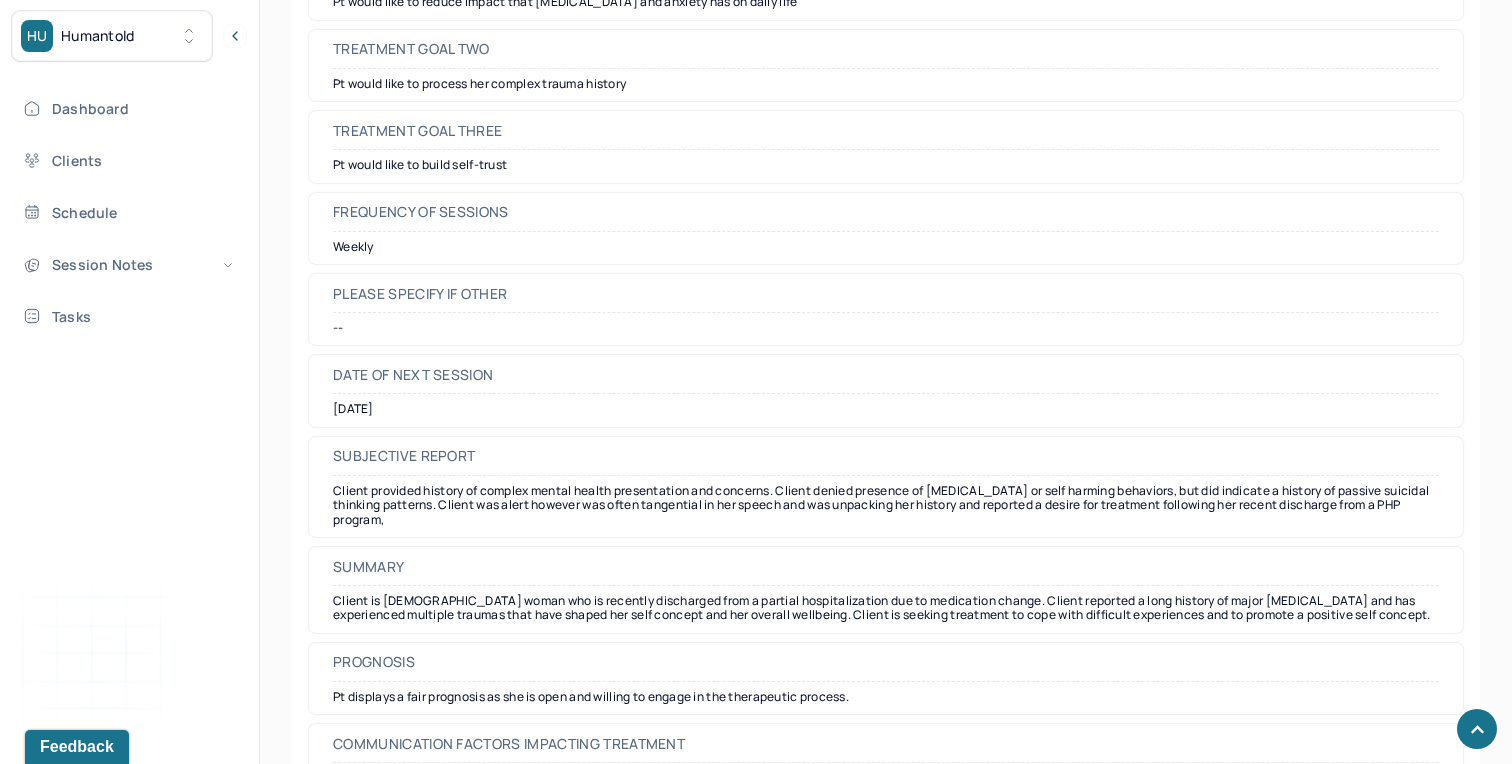 click on "Appointment location in person Client Teletherapy Location -- Provider Teletherapy Location -- Consent was received for the teletherapy session Consent was received for the teletherapy session The teletherapy session was conducted via video The teletherapy session was conducted via video Primary diagnosis F33.0 MAJOR [MEDICAL_DATA], RECURRENT EPISODE, MILD Secondary diagnosis -- Tertiary diagnosis -- Identity Preferred name -- Gender [DEMOGRAPHIC_DATA] Other gender -- Pronouns -- Religion -- Education masters Race -- Ethnicity -- Sexual orientation [DEMOGRAPHIC_DATA] Other sexual orientation -- Current employment Client reported she is a [DEMOGRAPHIC_DATA] professor now. Current employment details -- Relationship status -- Name of partner -- Emergency contact information -- Legal problems -- Presenting Concerns What are the problem(s) you are seeking help for? Symptoms Anxiety Anxiety Anxiety frequency -- Anxiety details -- [MEDICAL_DATA] [MEDICAL_DATA] [MEDICAL_DATA] frequency -- [MEDICAL_DATA] details -- [MEDICAL_DATA] [MEDICAL_DATA] daily --" at bounding box center [886, -3670] 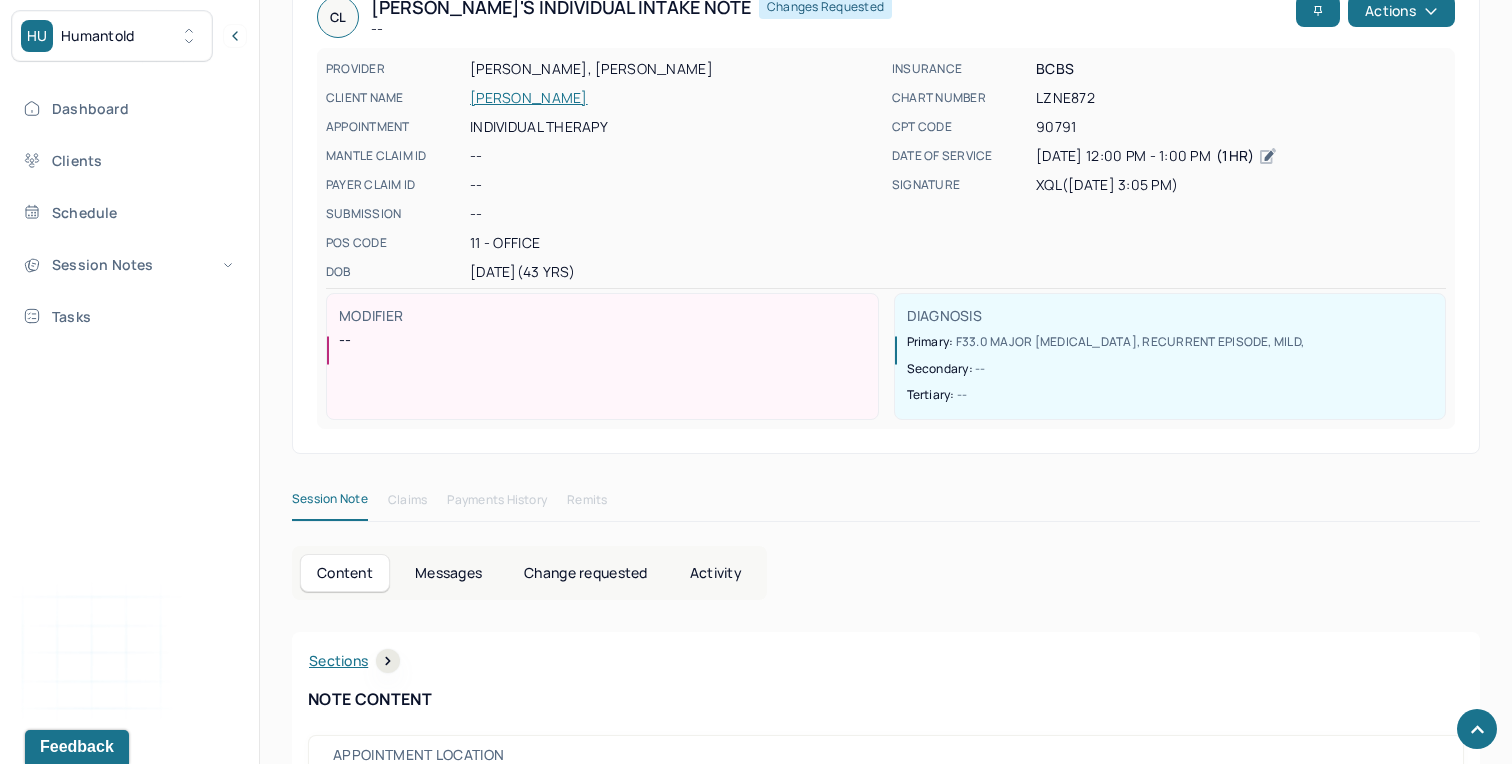 scroll, scrollTop: 0, scrollLeft: 0, axis: both 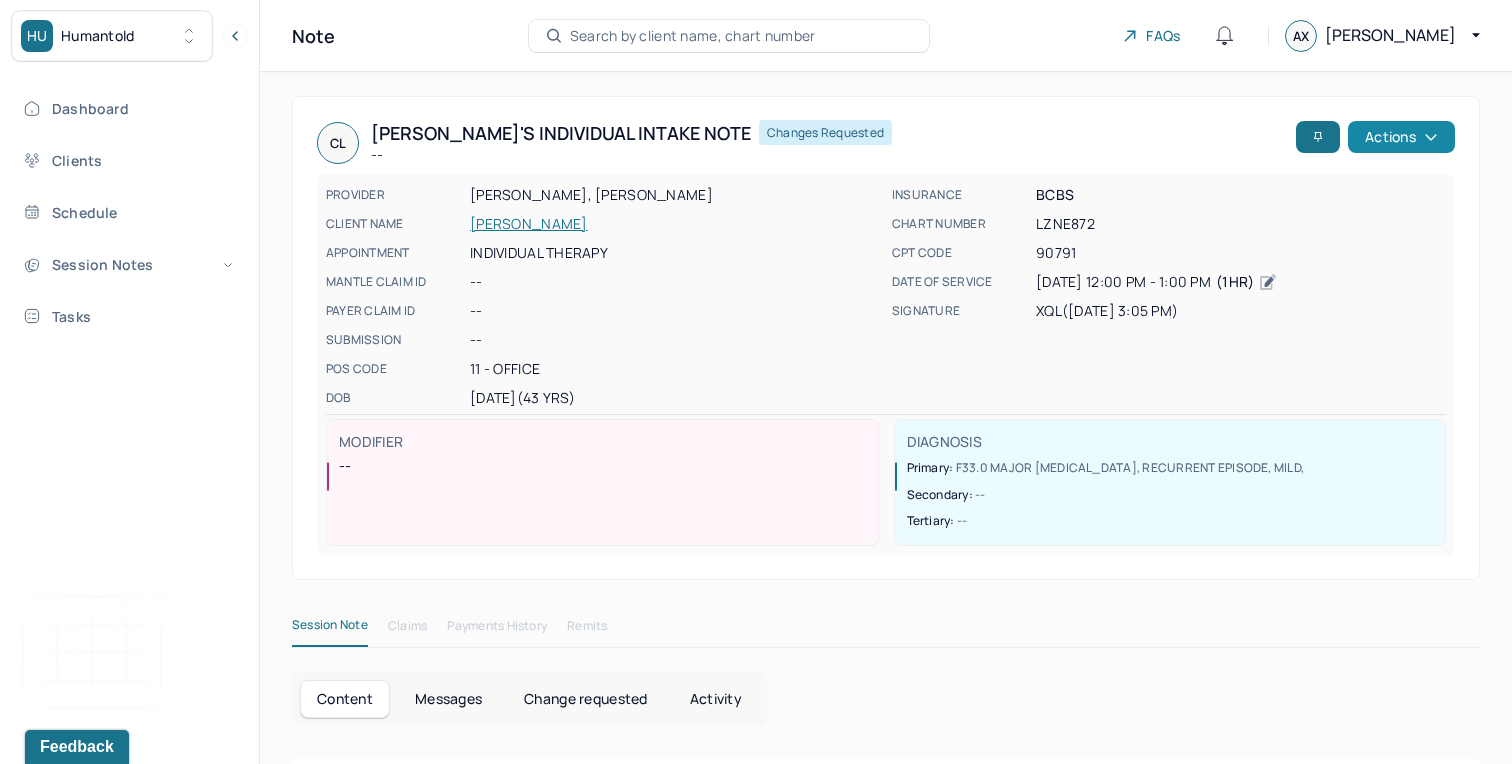 click on "Actions" at bounding box center [1401, 137] 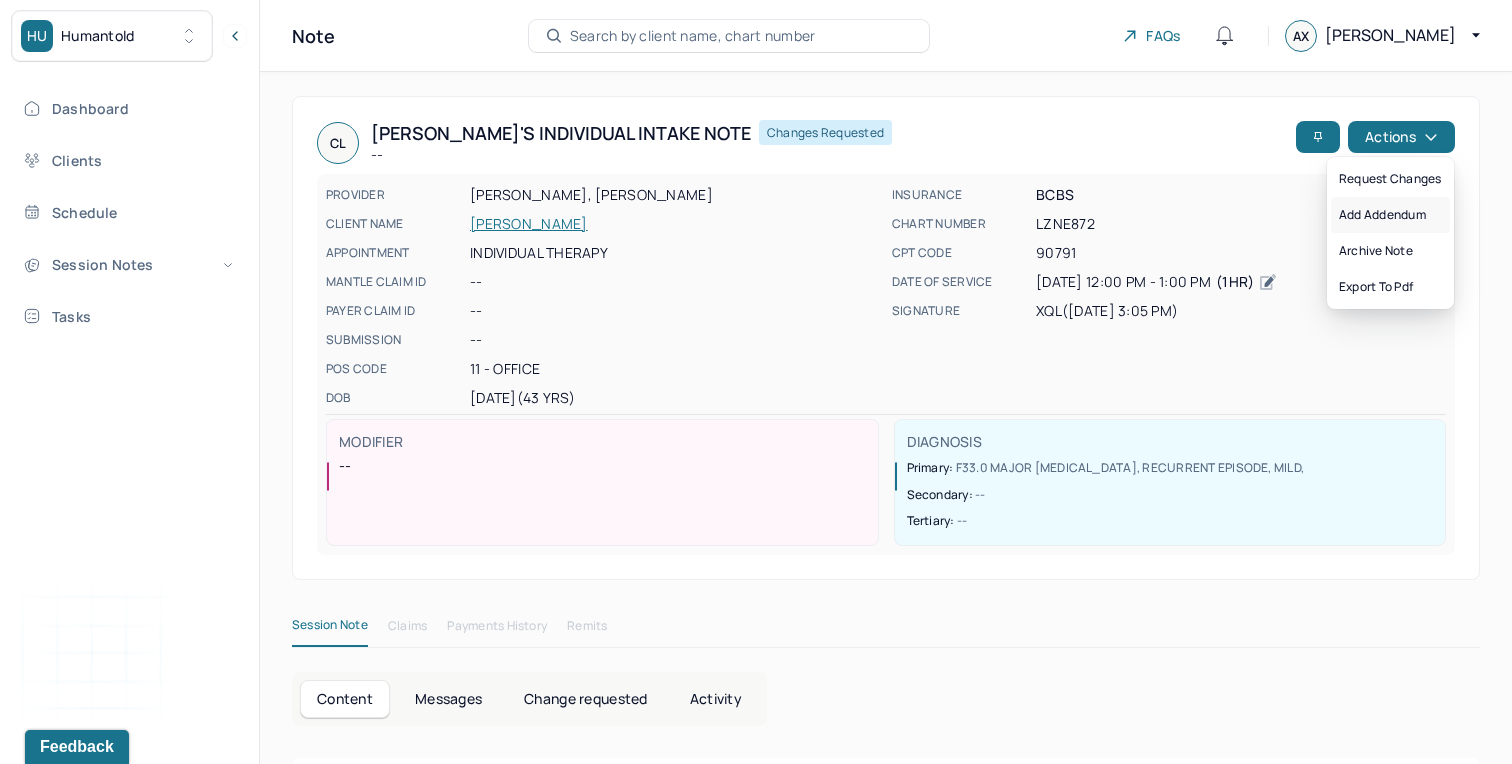 click on "Add addendum" at bounding box center [1390, 215] 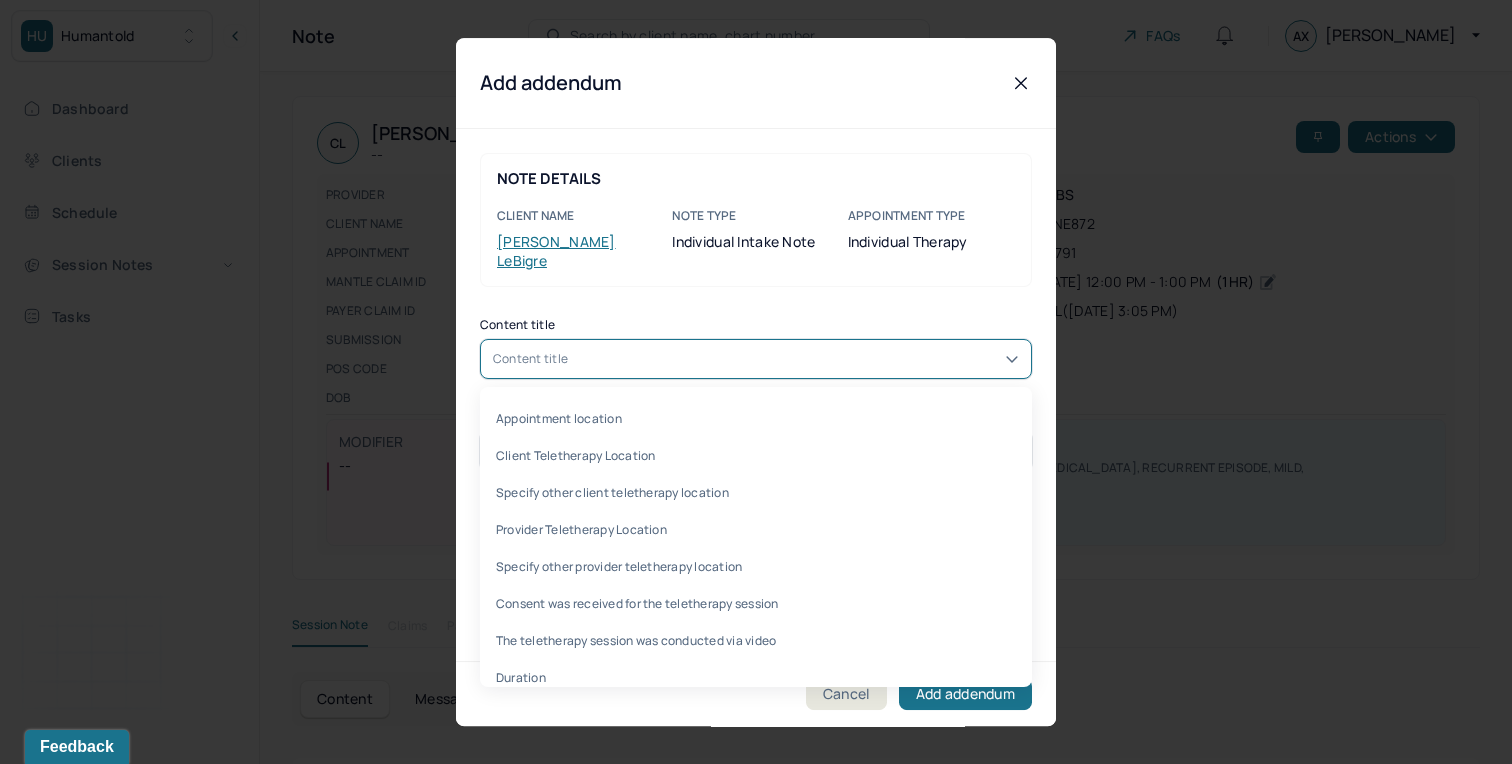 click on "Content title" at bounding box center (756, 359) 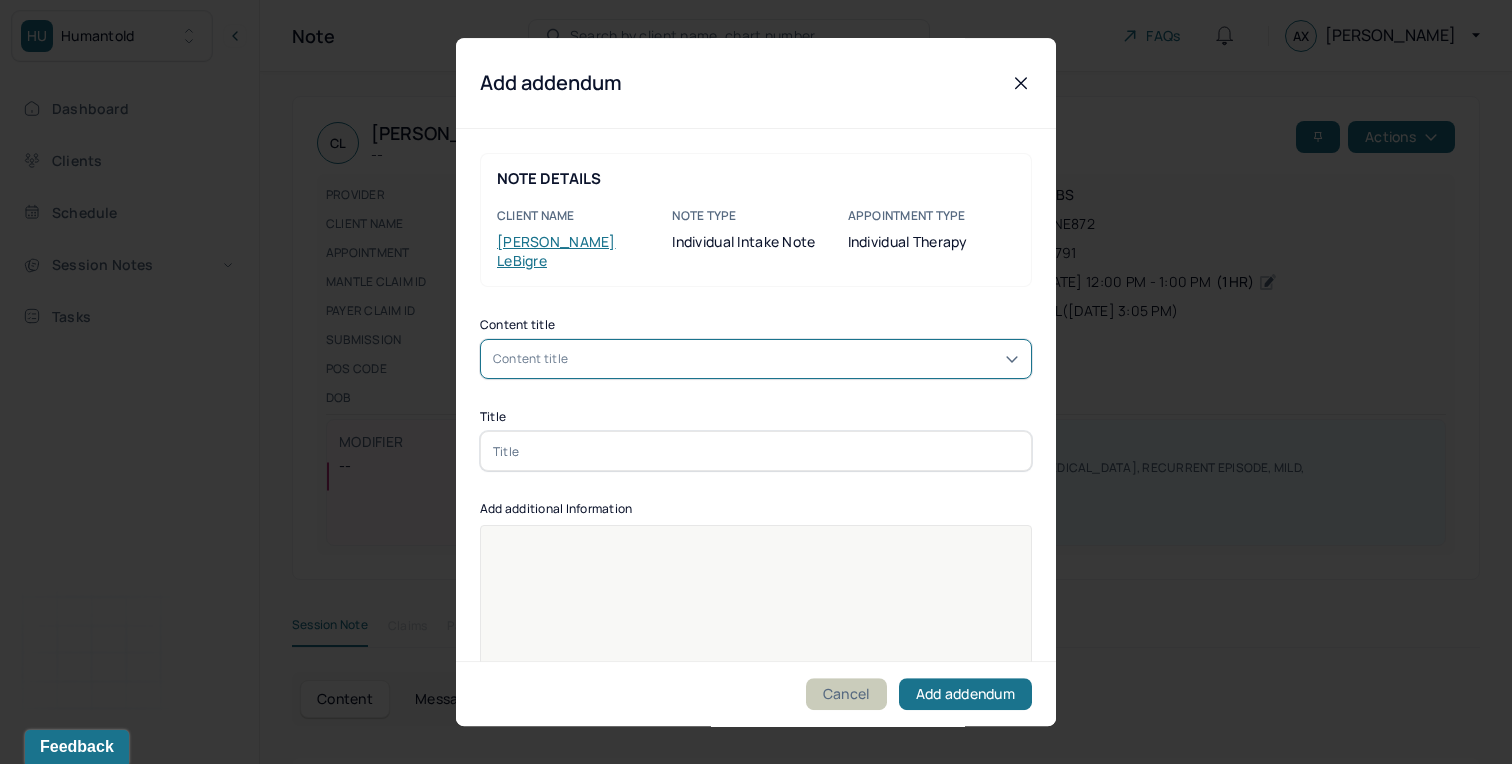 click on "Cancel" at bounding box center [846, 694] 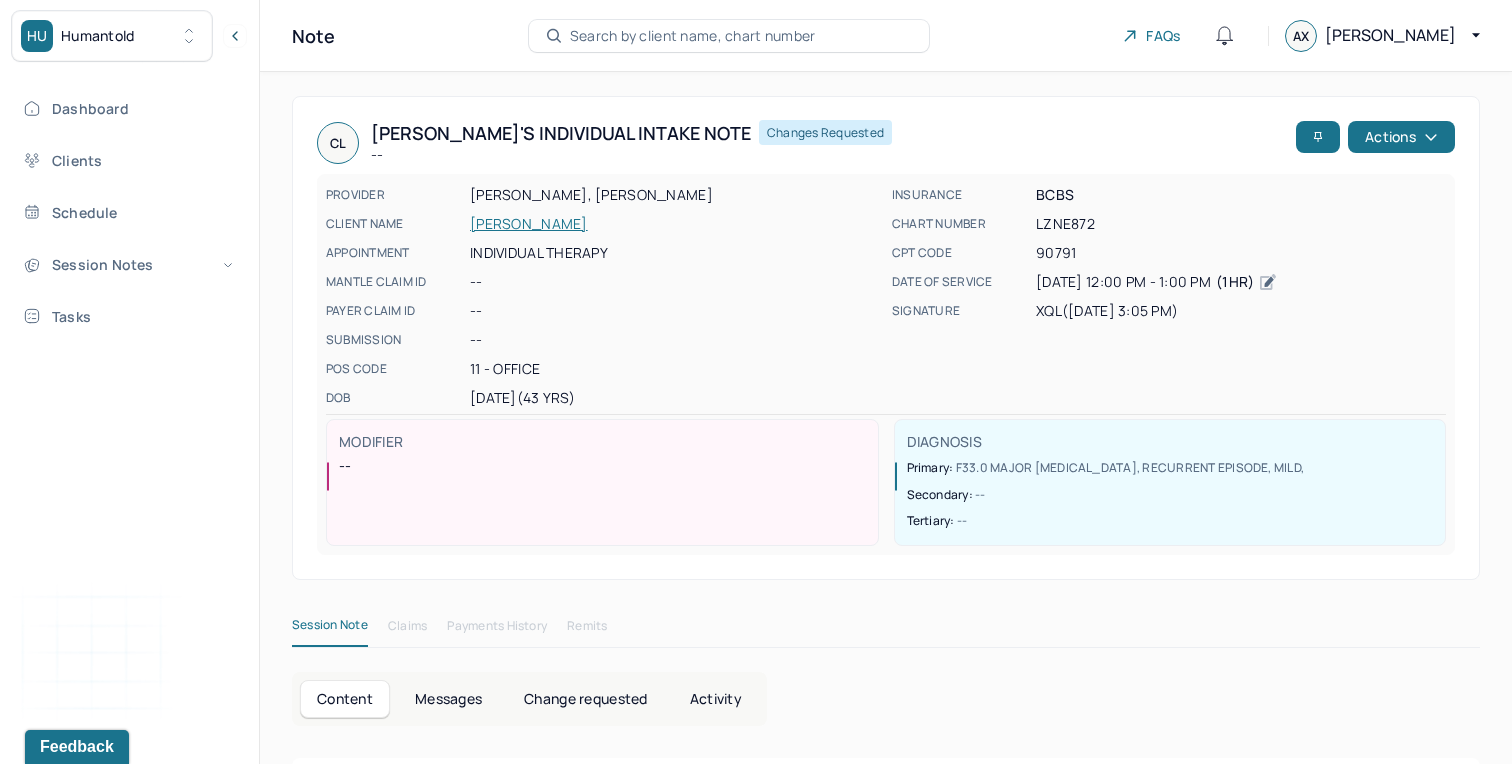 click on "Dashboard Clients Schedule Session Notes Tasks" at bounding box center [129, 212] 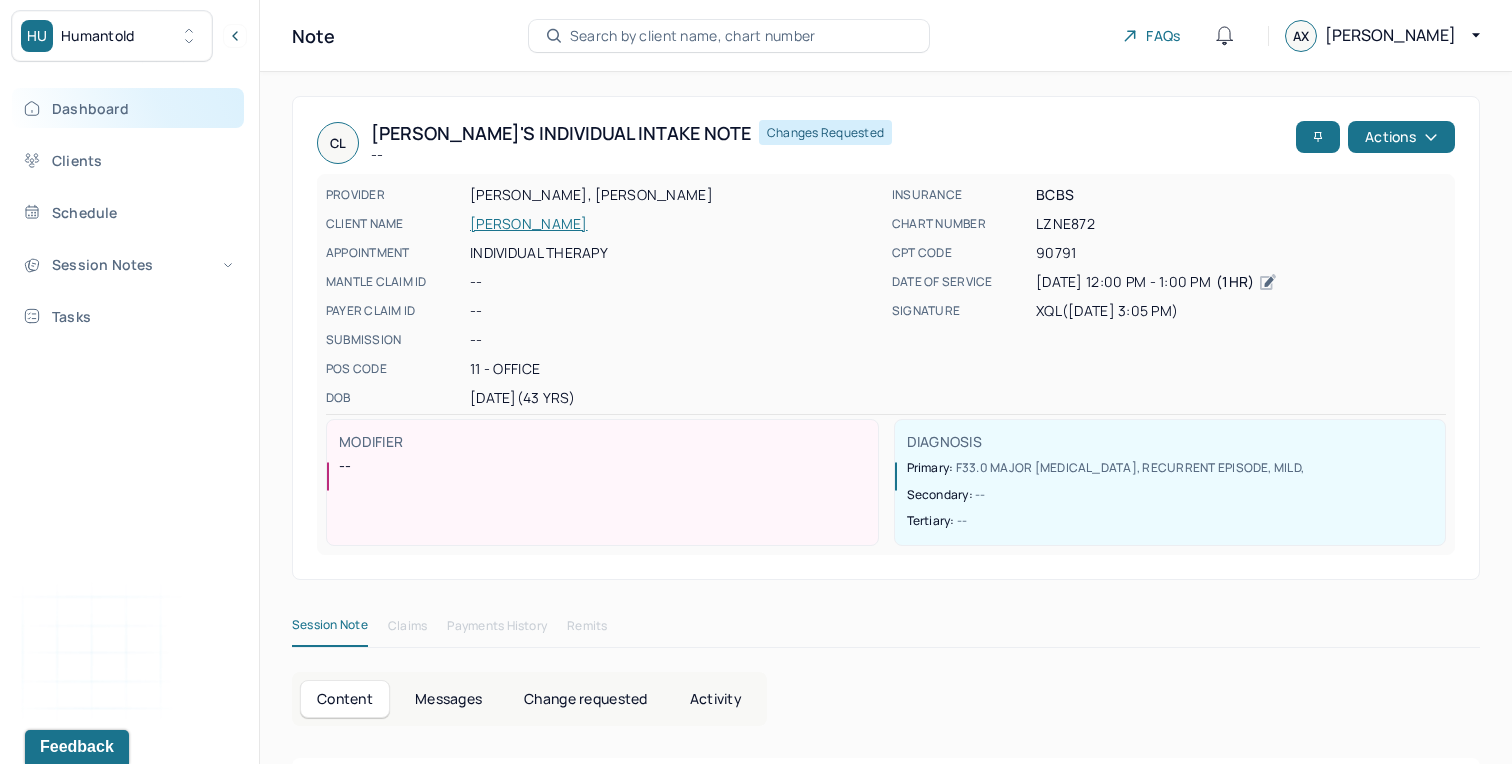 click on "Dashboard" at bounding box center [128, 108] 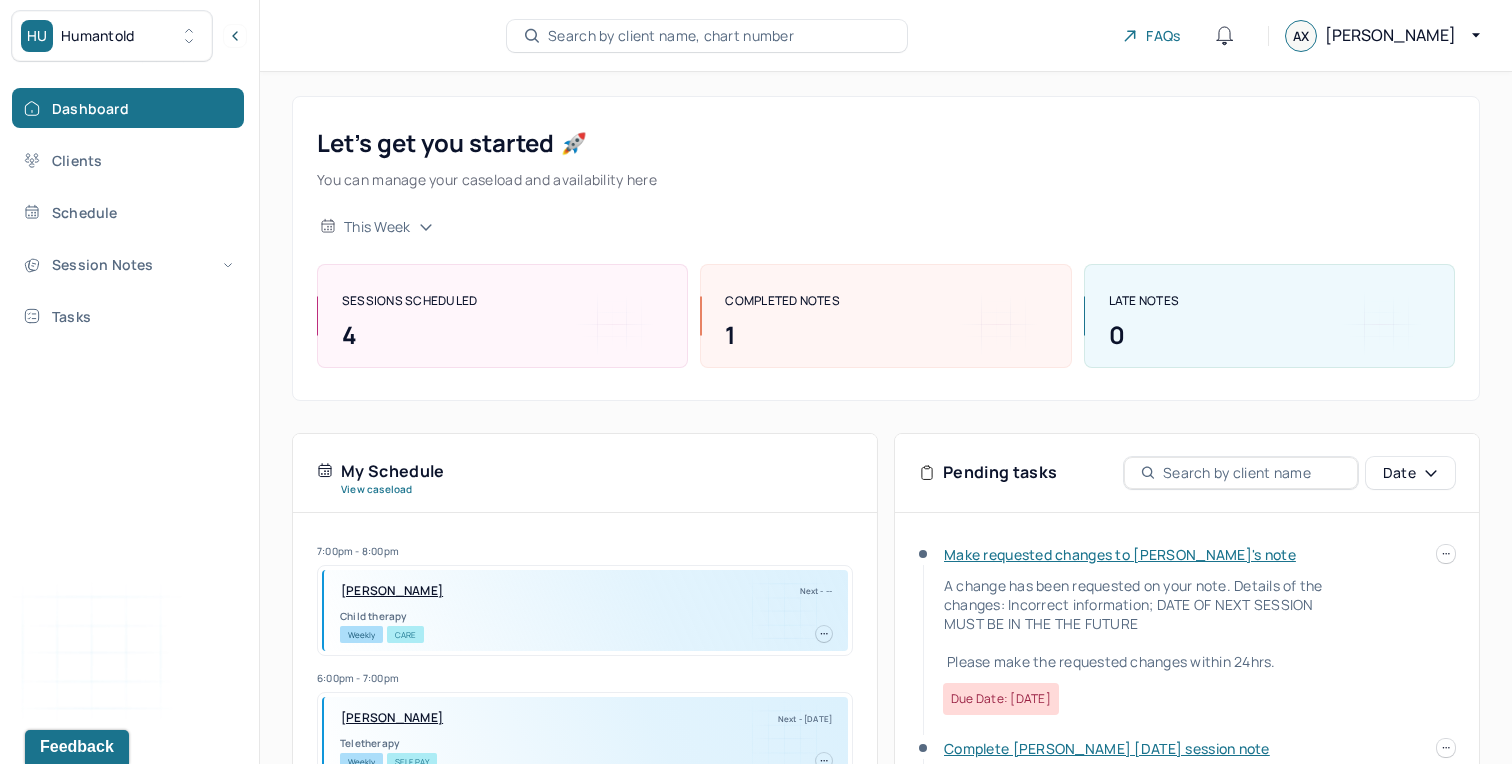 scroll, scrollTop: 24, scrollLeft: 0, axis: vertical 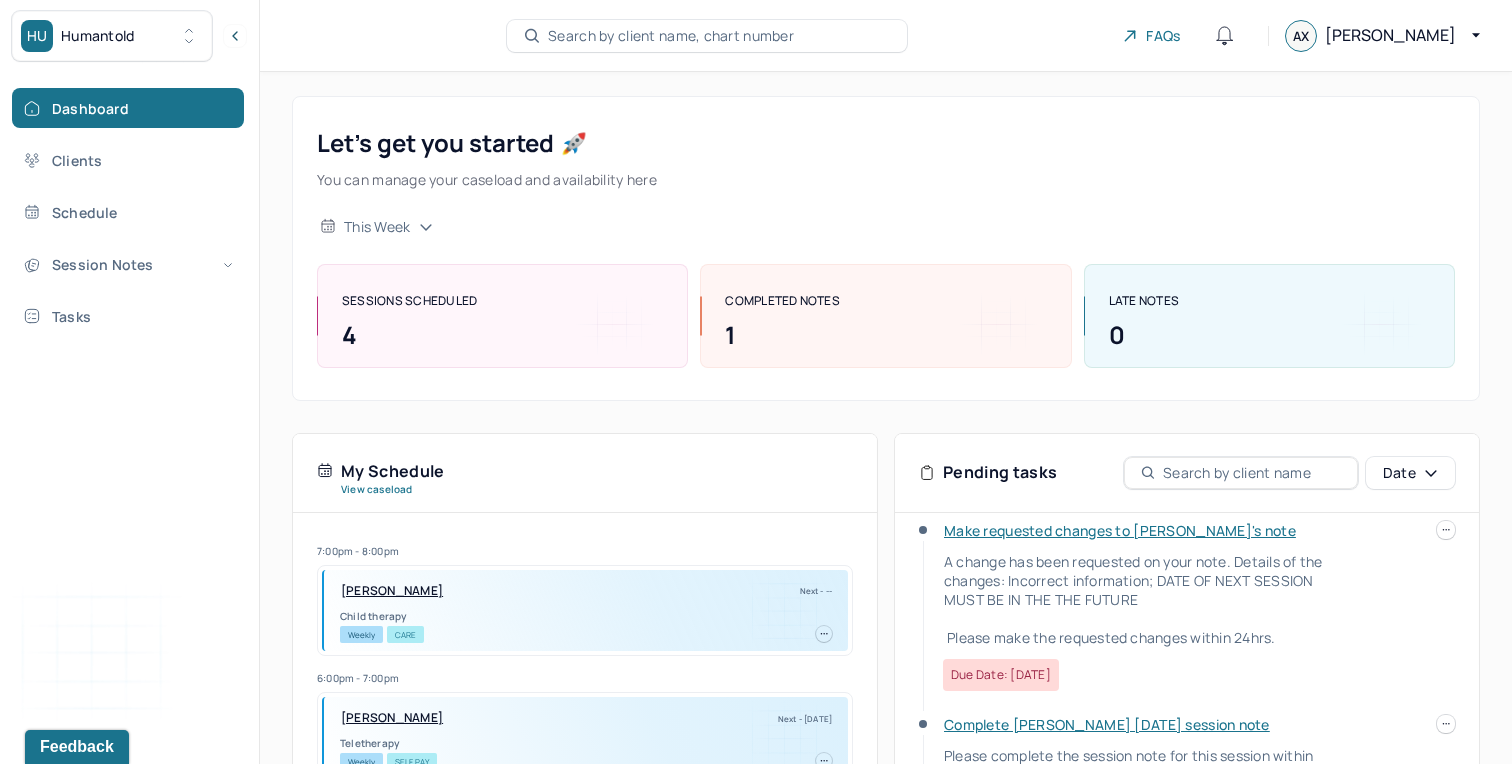 click at bounding box center [1446, 530] 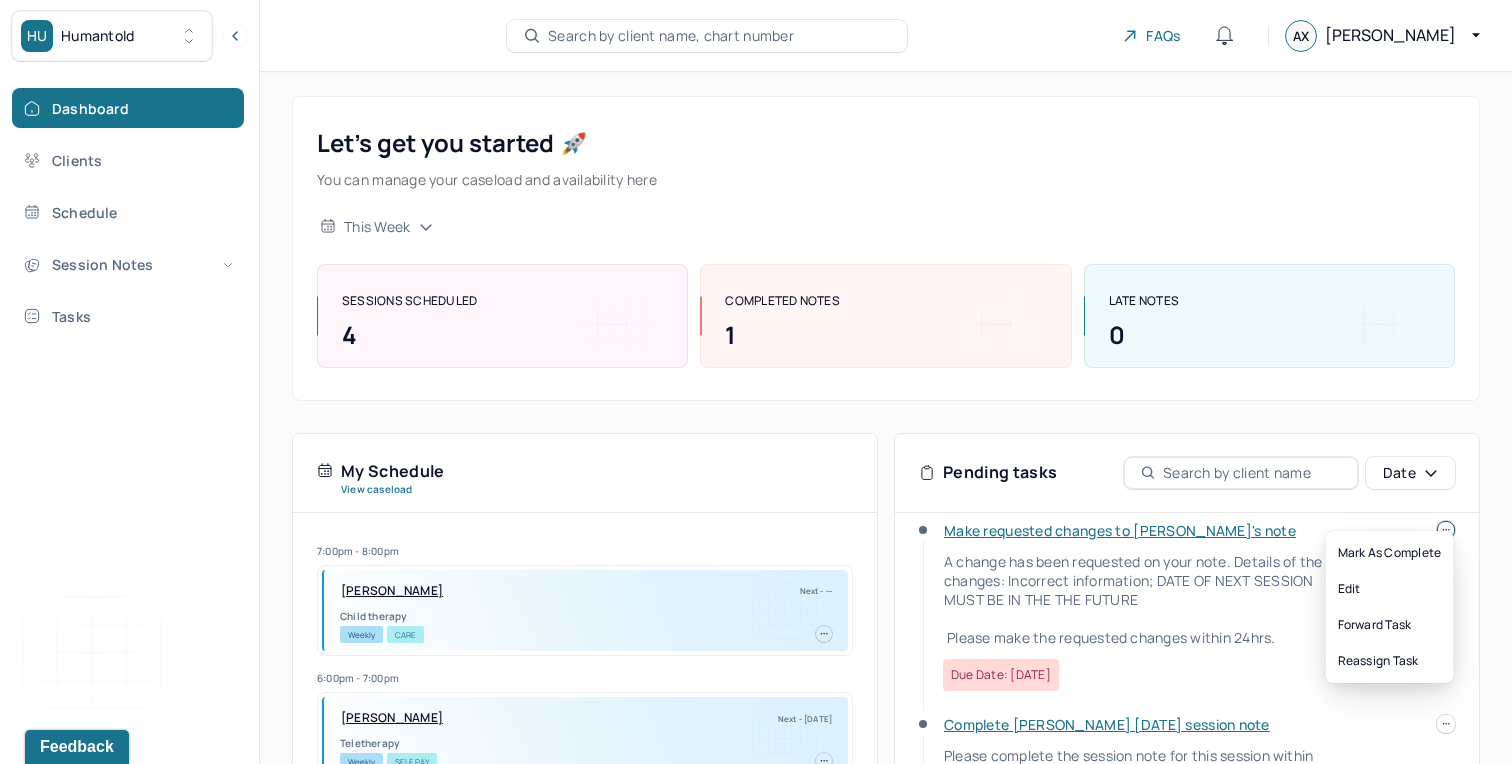 click on "A change has been requested on your note. Details of the changes: Incorrect information; DATE OF NEXT SESSION MUST BE IN THE THE FUTURE
Please make the requested changes within 24hrs." at bounding box center (1135, 599) 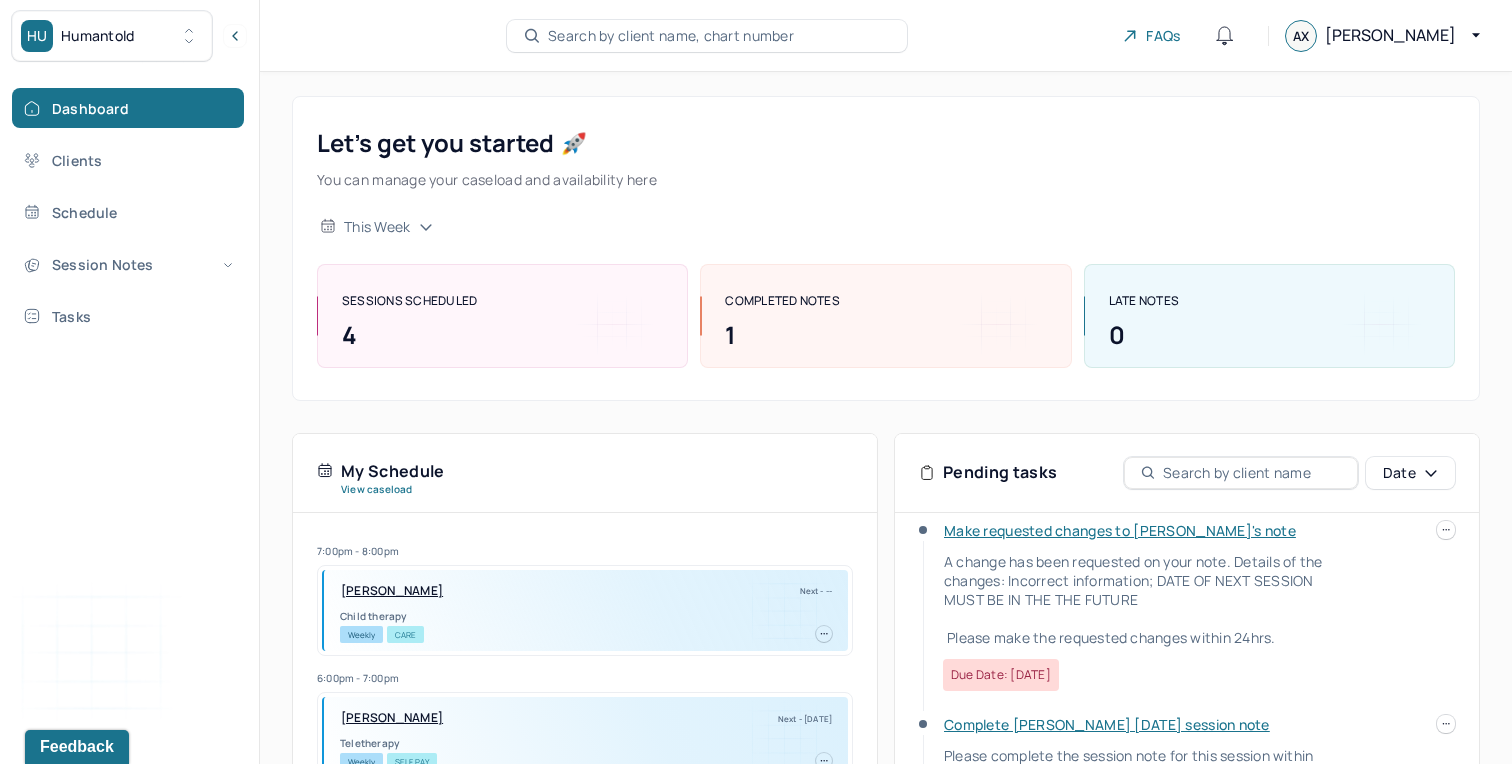 click on "Make requested changes to [PERSON_NAME]'s note" at bounding box center (1120, 530) 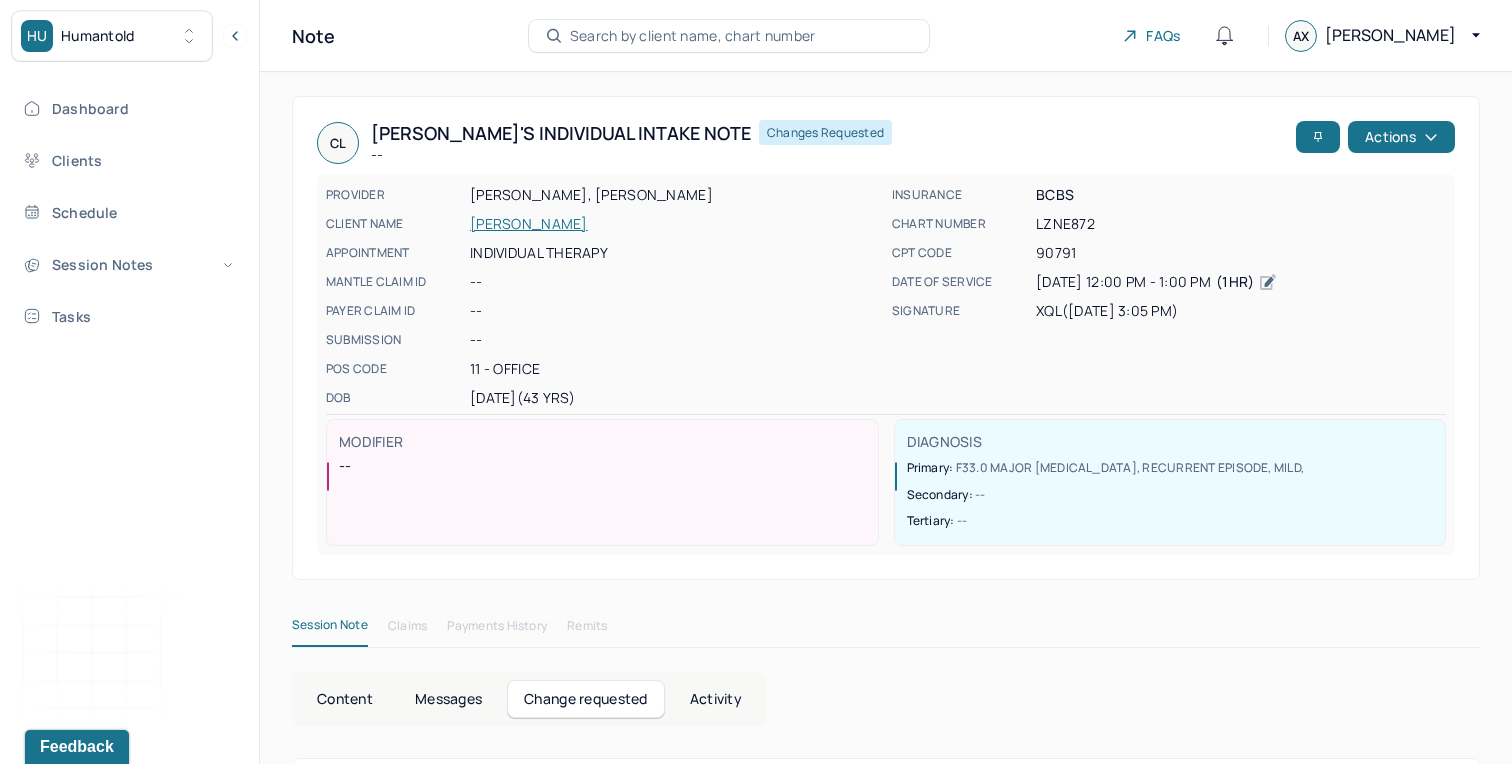 scroll, scrollTop: 114, scrollLeft: 0, axis: vertical 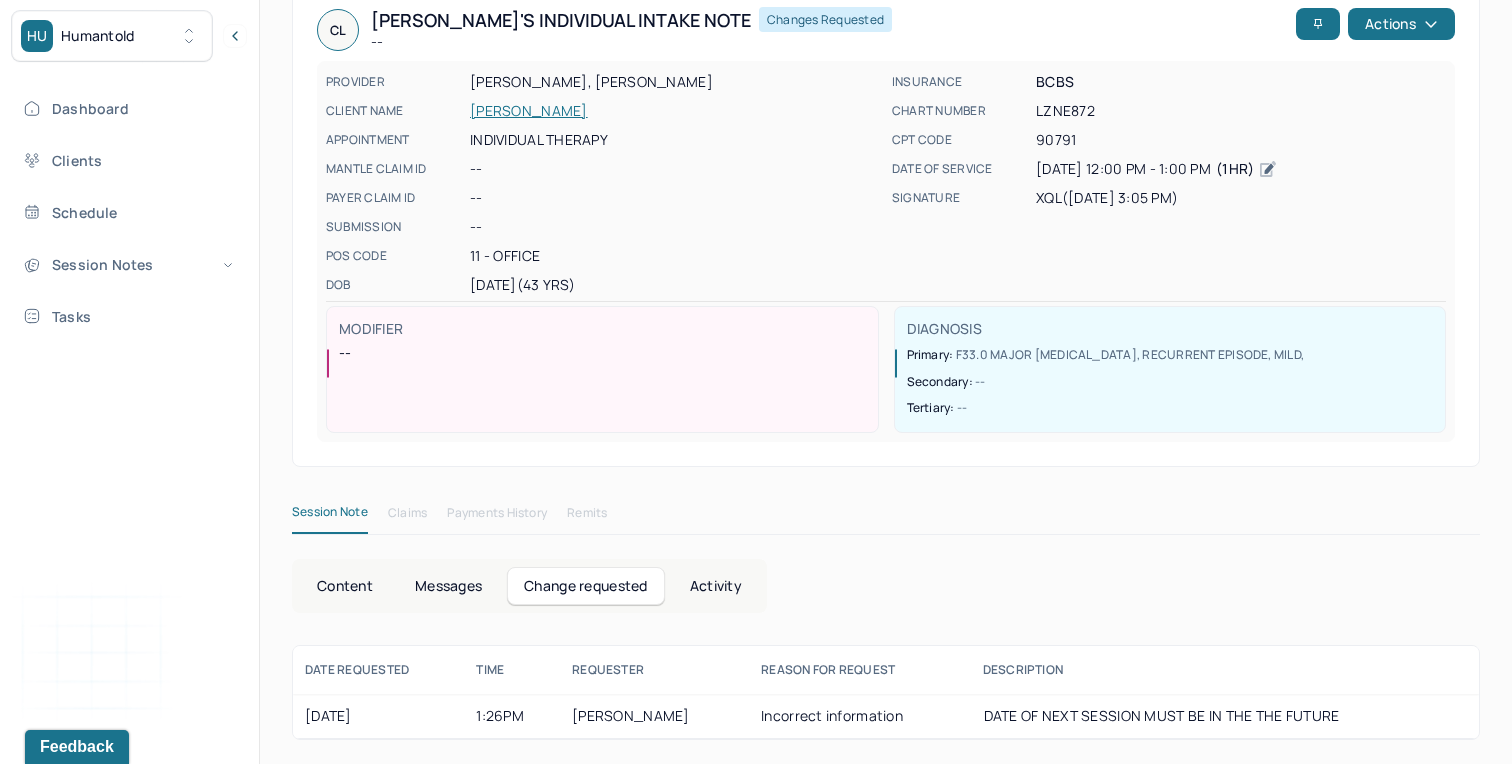 click on "Incorrect information" at bounding box center [859, 716] 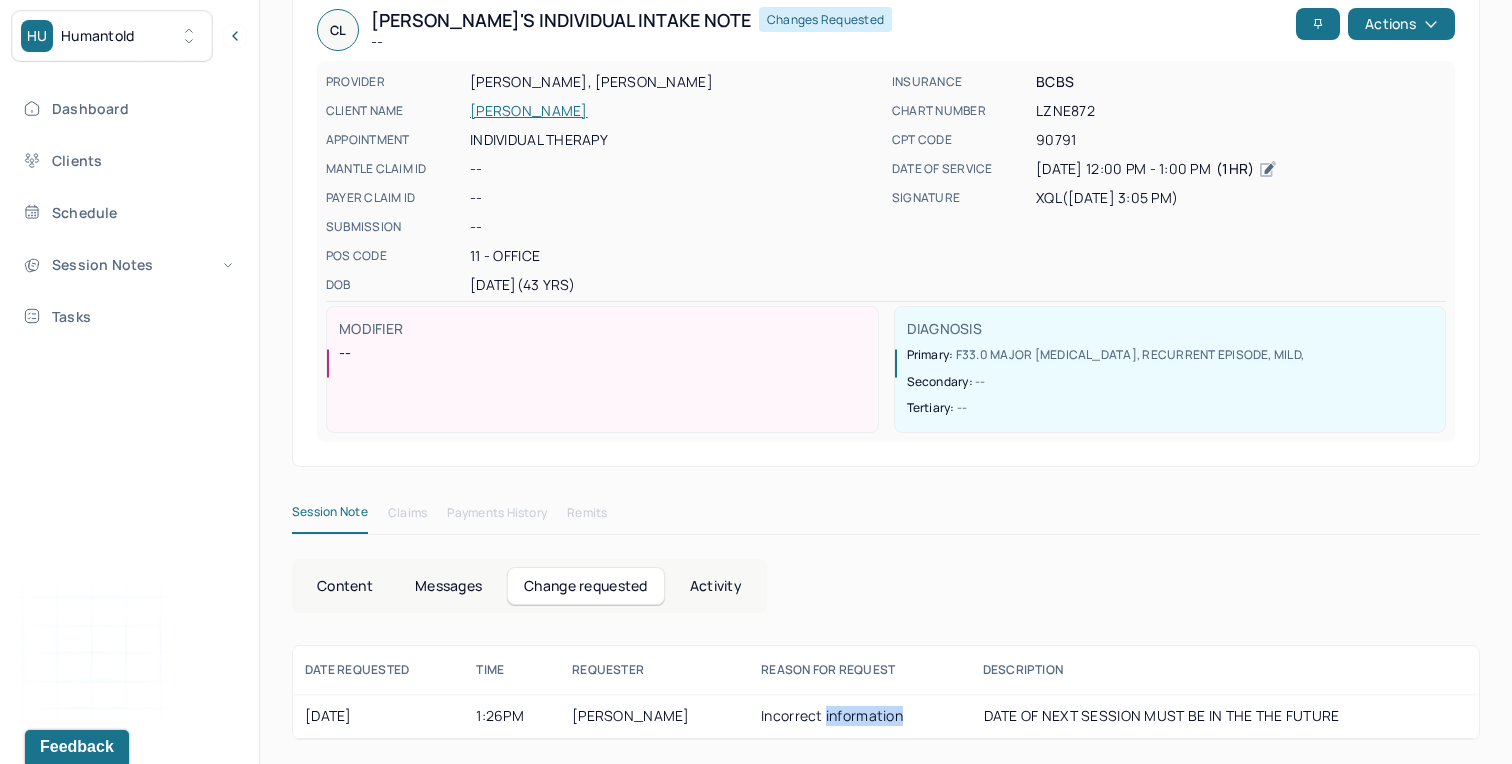 click on "Incorrect information" at bounding box center [859, 716] 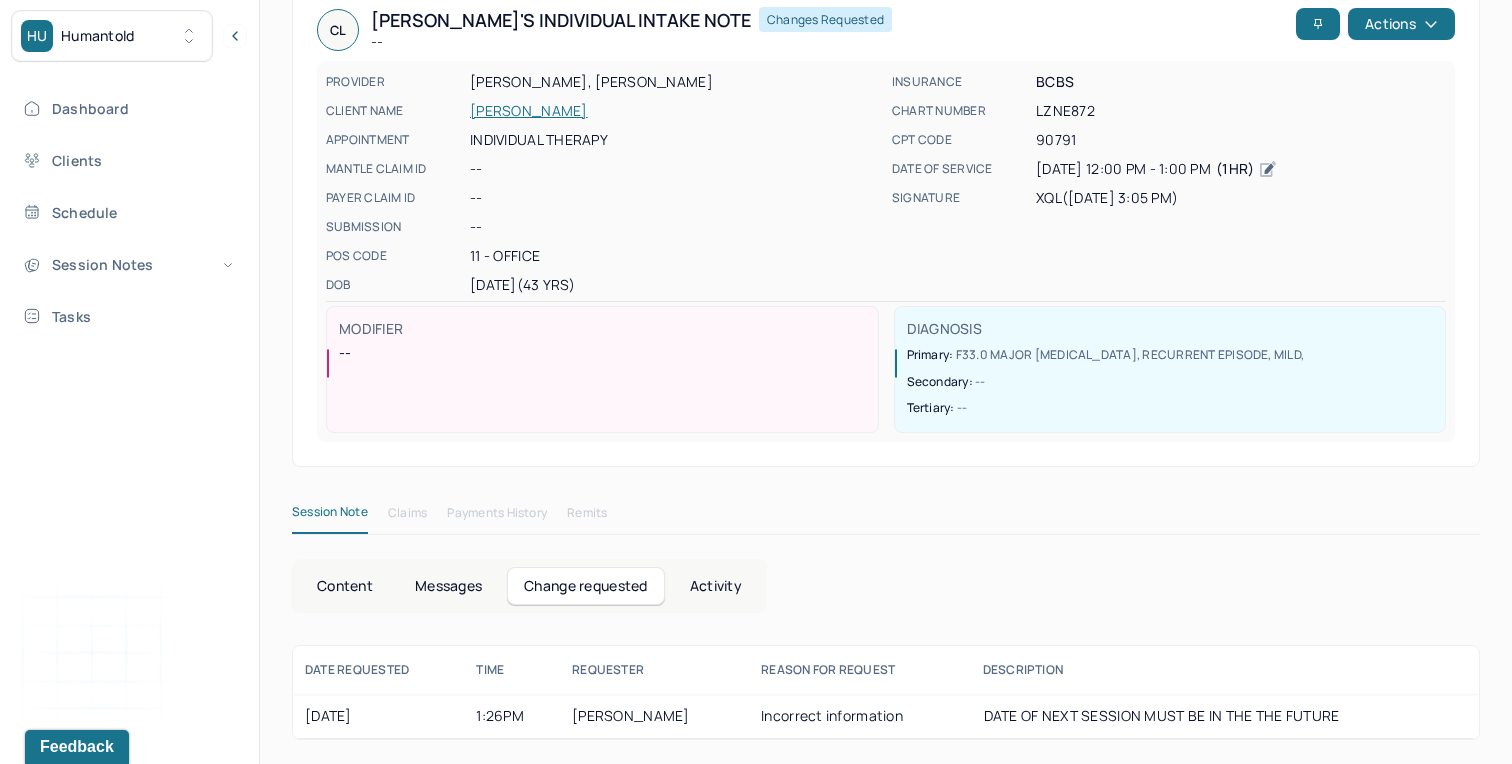 click on "[PERSON_NAME]" at bounding box center (654, 716) 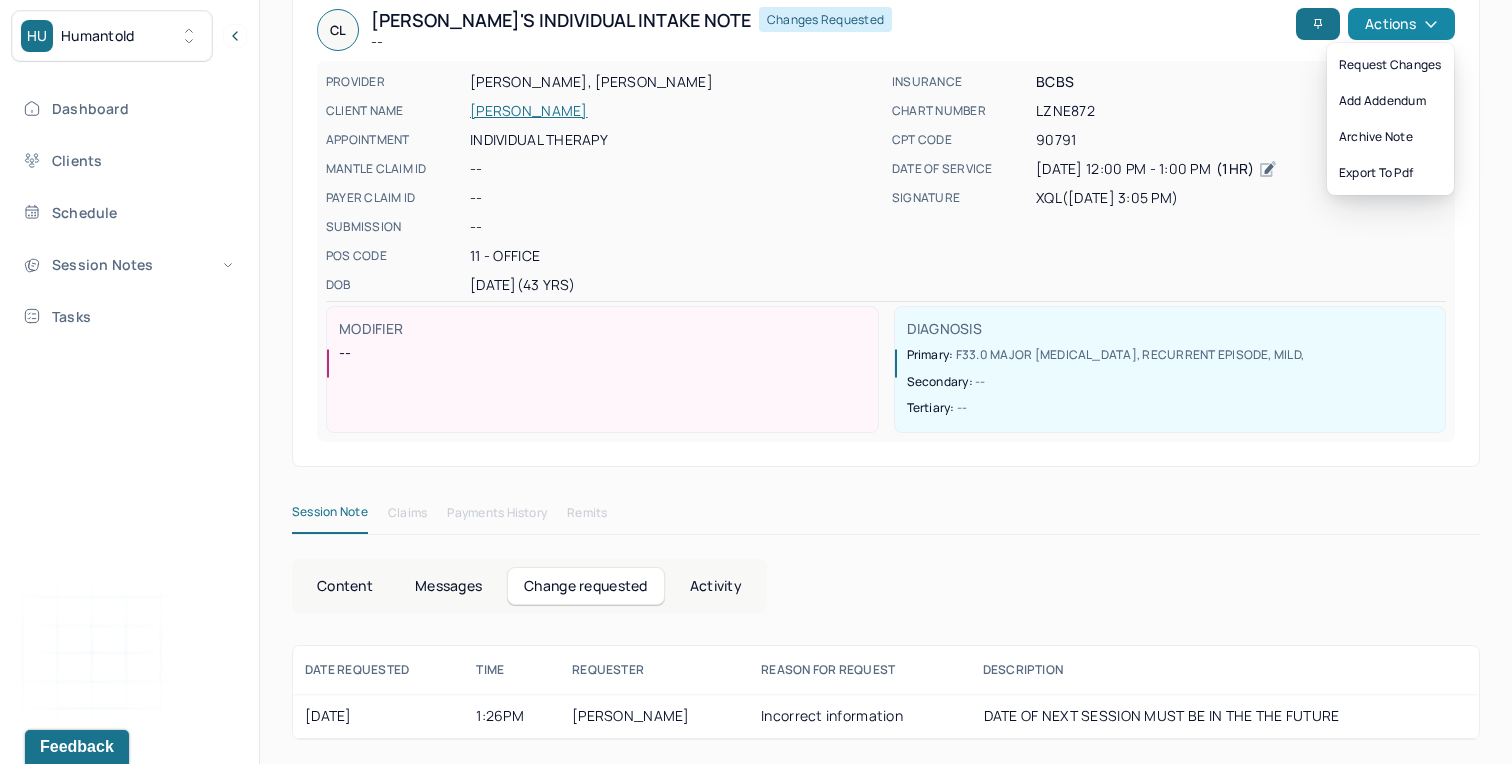 click on "HU Humantold       Dashboard Clients Schedule Session Notes Tasks AX [PERSON_NAME] [PERSON_NAME] provider   Logout Note   Search by client name, chart number     FAQs     AX [PERSON_NAME] [PERSON_NAME] [PERSON_NAME]'s   Individual intake note -- Changes requested       Actions   PROVIDER [PERSON_NAME], [PERSON_NAME] CLIENT NAME [PERSON_NAME] APPOINTMENT Individual therapy   MANTLE CLAIM ID -- PAYER CLAIM ID -- SUBMISSION -- POS CODE 11 - Office DOB [DEMOGRAPHIC_DATA]  (43 Yrs) INSURANCE BCBS CHART NUMBER LZNE872 CPT CODE 90791 DATE OF SERVICE [DATE]   12:00 PM   -   1:00 PM ( 1hr )     SIGNATURE XQL  ([DATE] 3:05 PM) MODIFIER -- DIAGNOSIS Primary:   F33.0 MAJOR [MEDICAL_DATA], RECURRENT EPISODE, MILD ,  Secondary:   -- Tertiary:   --   Session Note     Claims     Payments History     Remits     Content     Messages     Change requested     Activity   date requested Time Requester Reason for request Description [DATE] 1:26PM [PERSON_NAME]  Incorrect information DATE OF NEXT SESSION MUST BE IN THE THE FUTURE  [PERSON_NAME]" at bounding box center [756, 325] 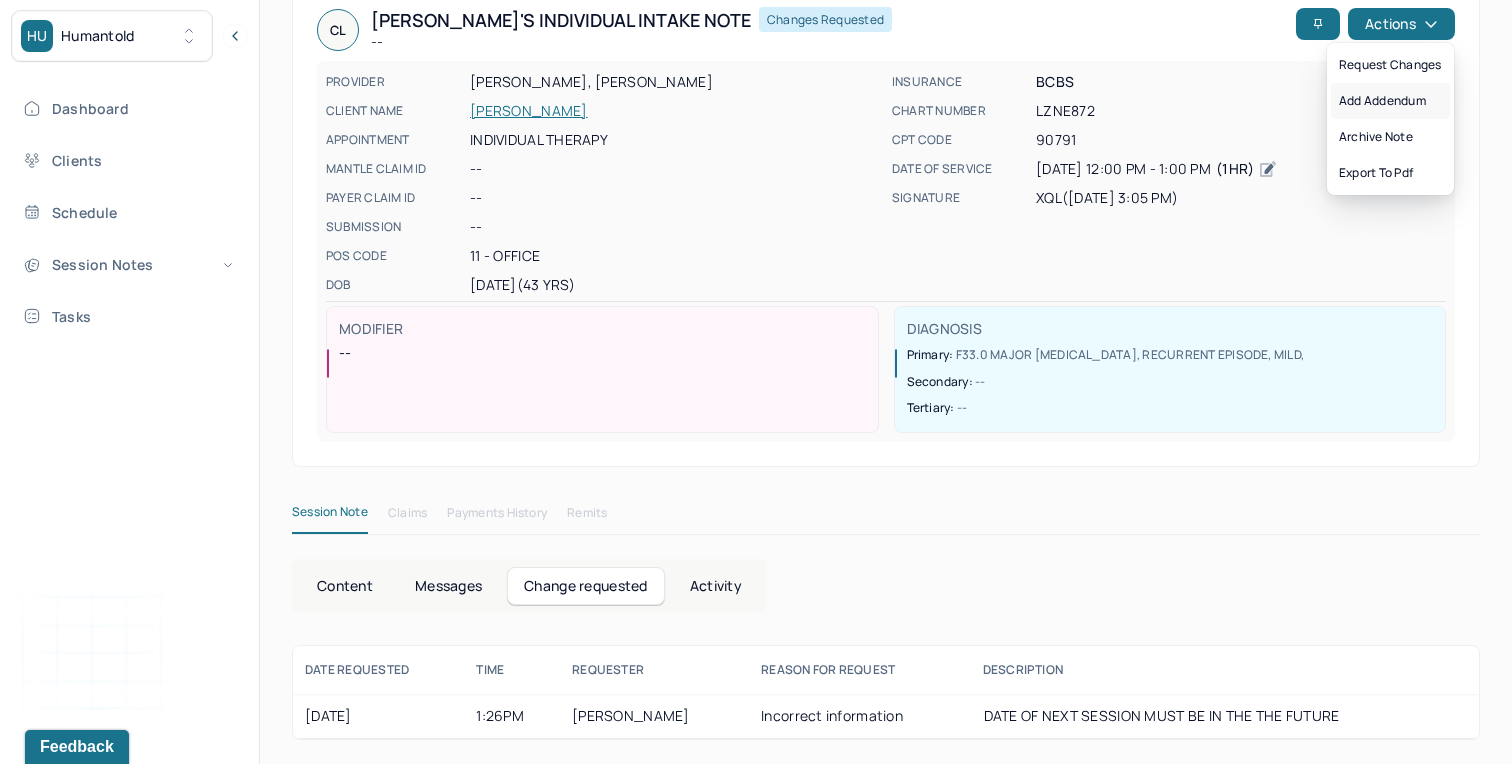 click on "Add addendum" at bounding box center (1390, 101) 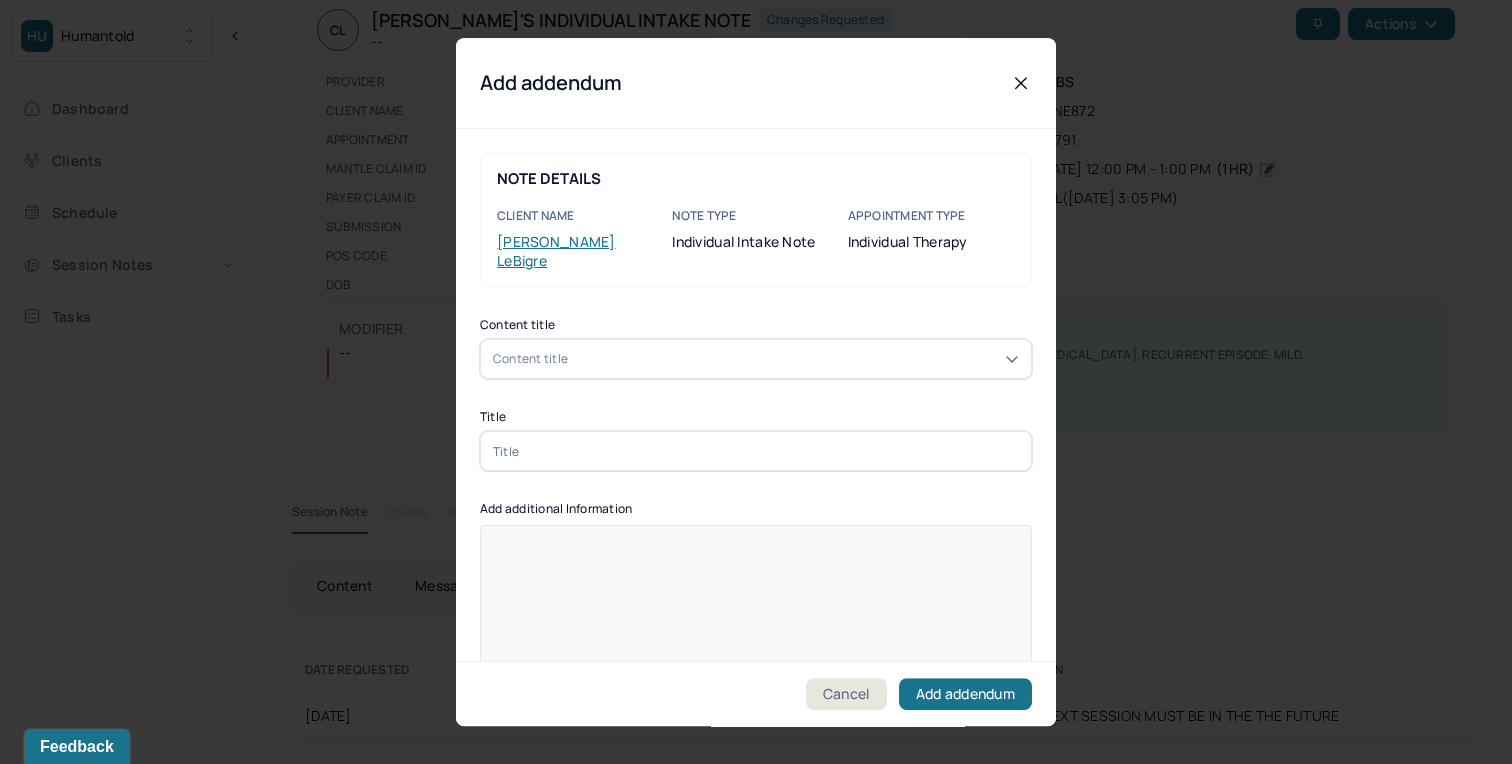 click on "Content title" at bounding box center [756, 359] 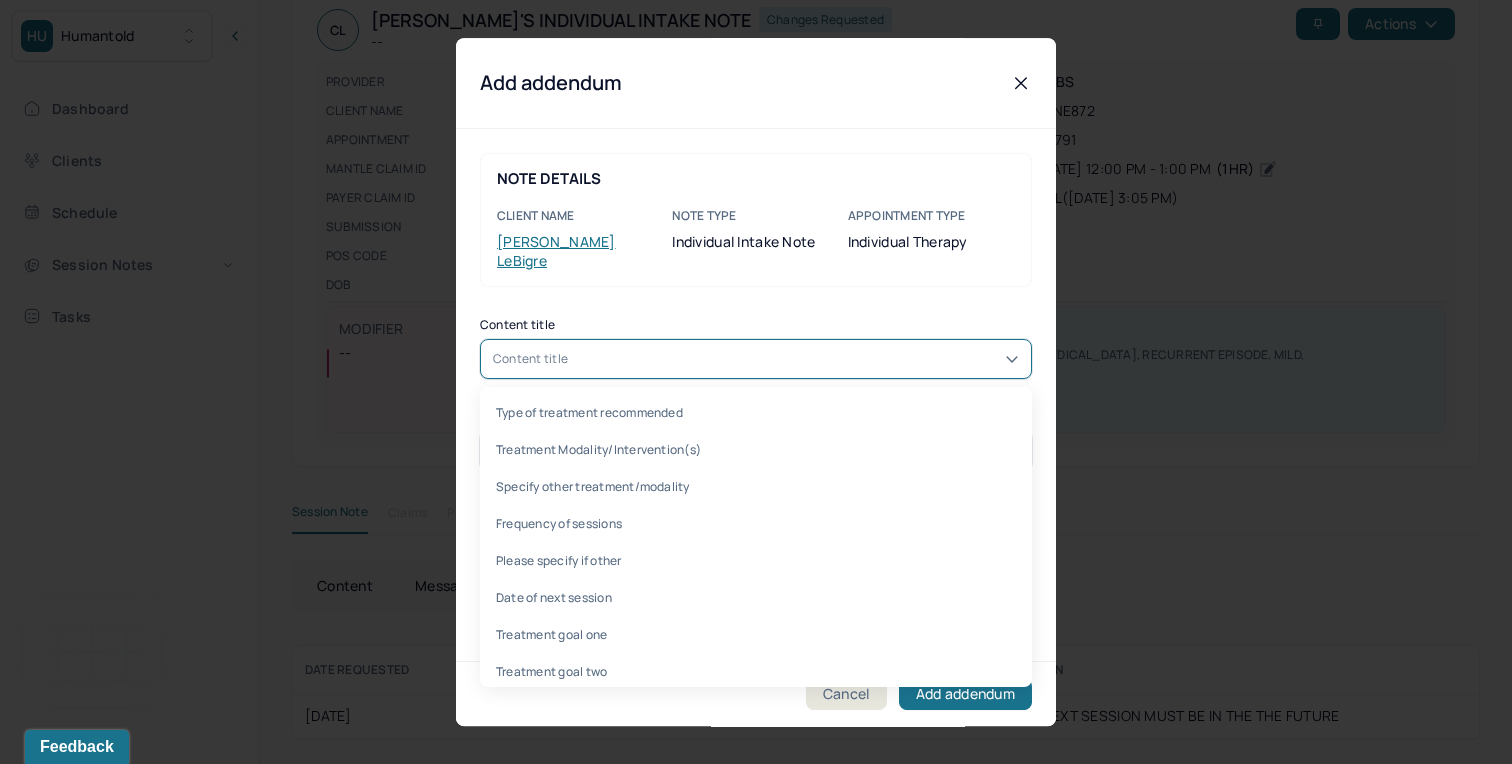 scroll, scrollTop: 3329, scrollLeft: 0, axis: vertical 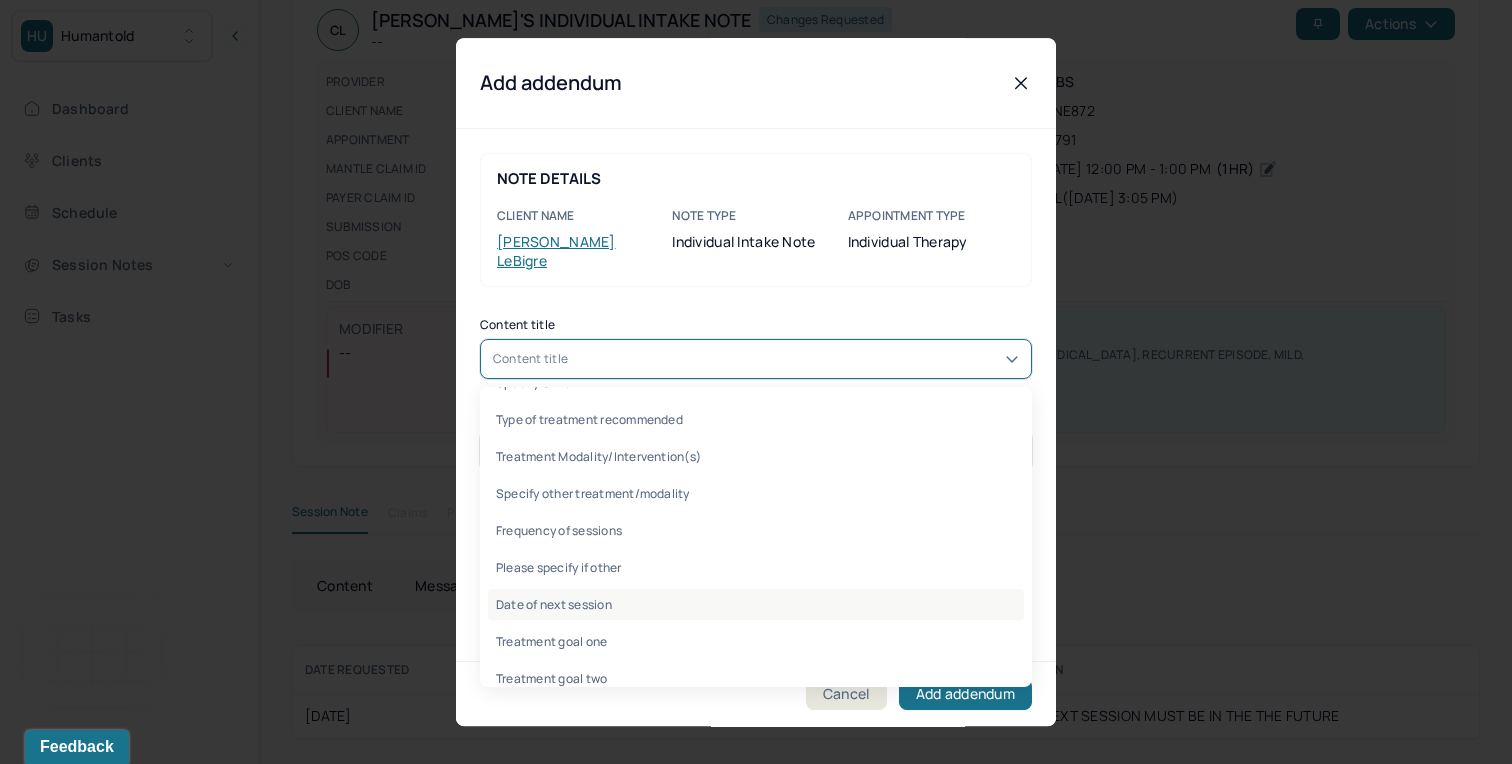 click on "Date of next session" at bounding box center [756, 604] 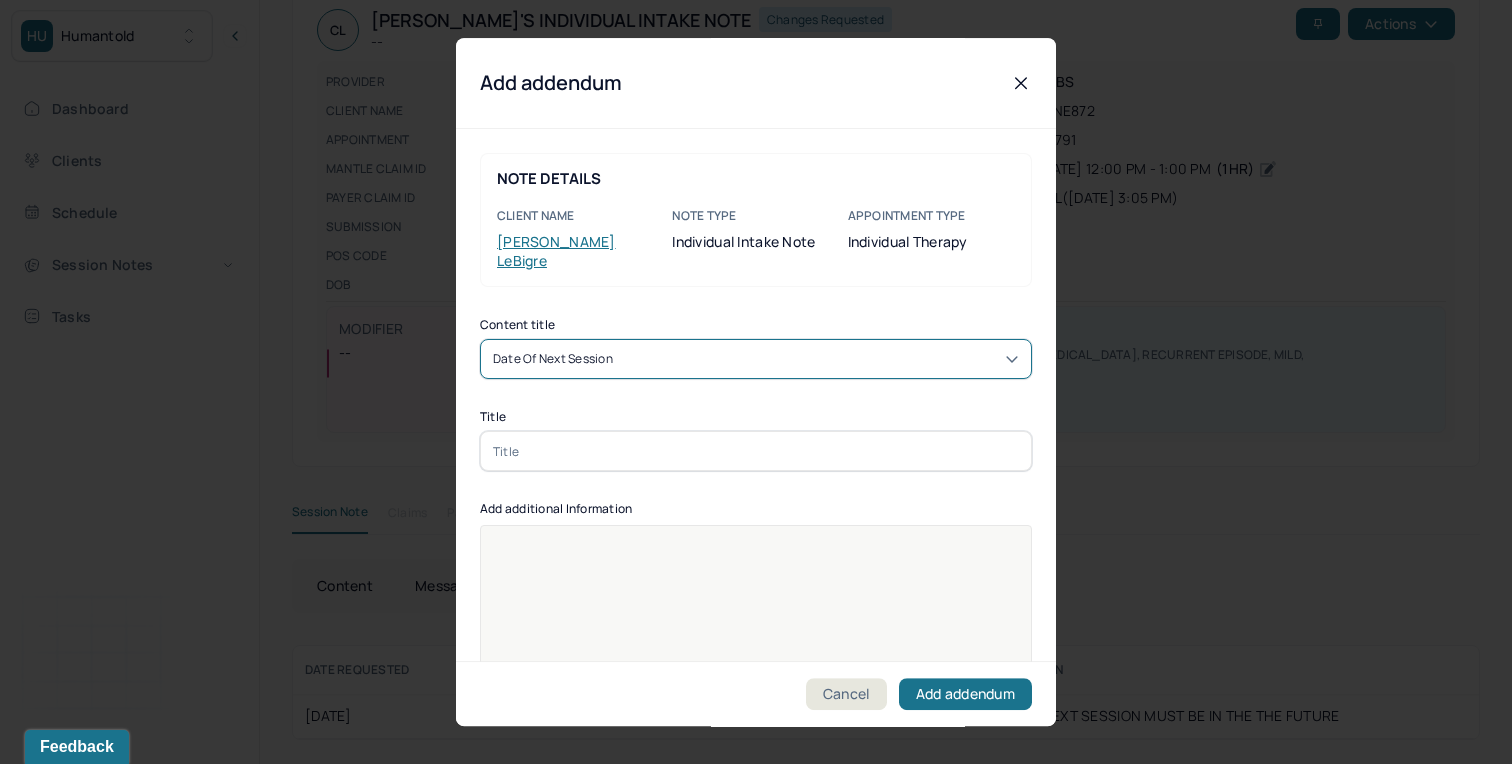 click at bounding box center (756, 451) 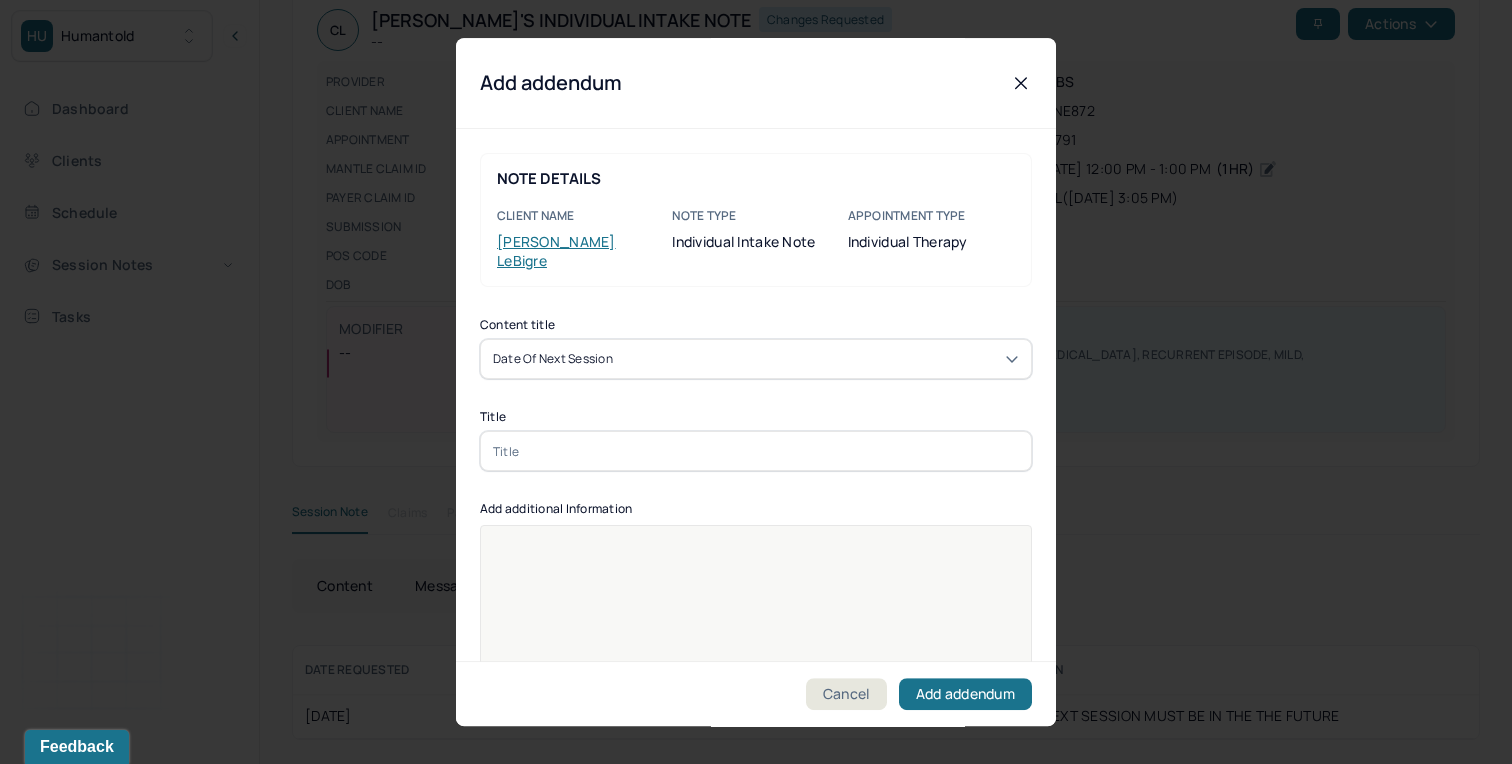 click at bounding box center (756, 451) 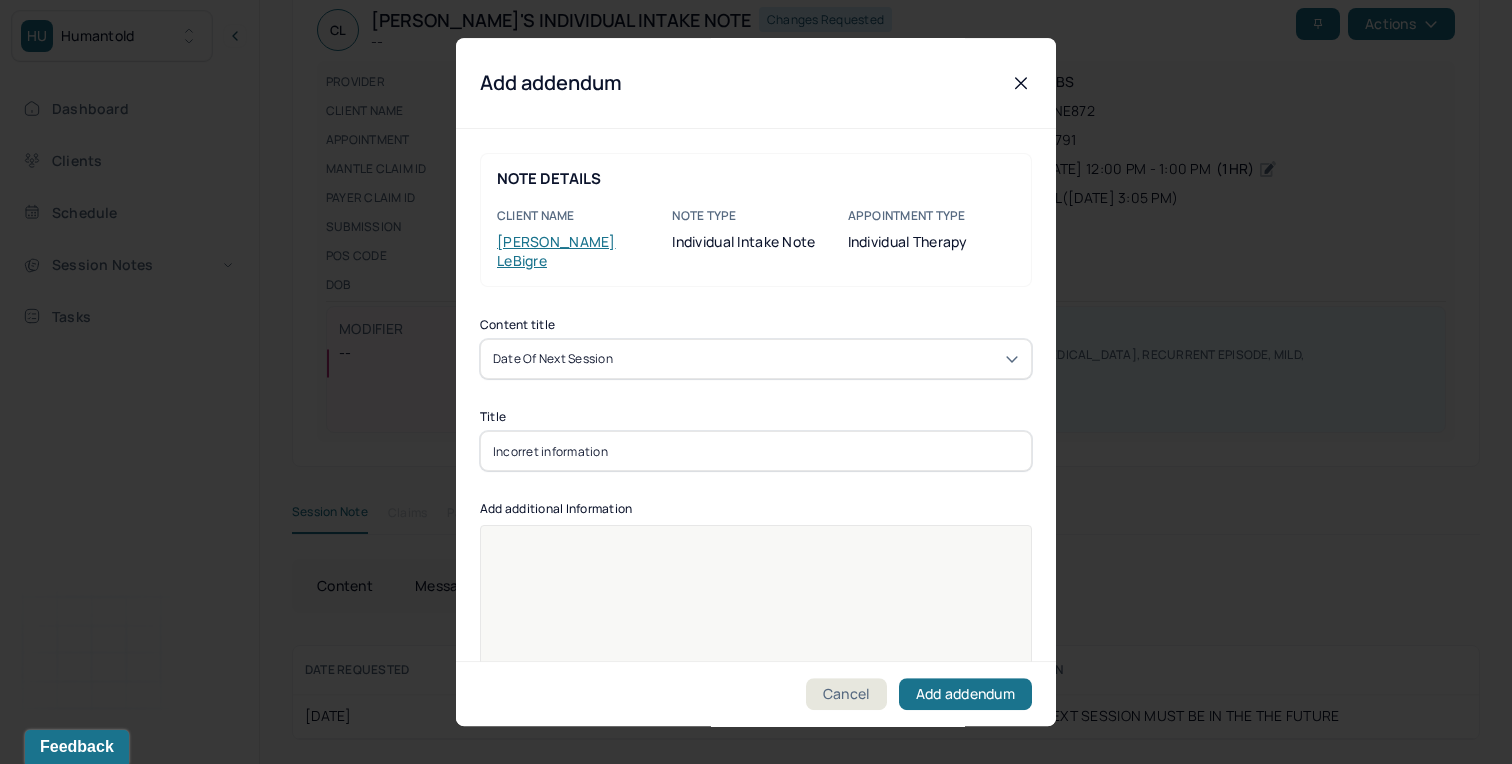 type on "Incorret information" 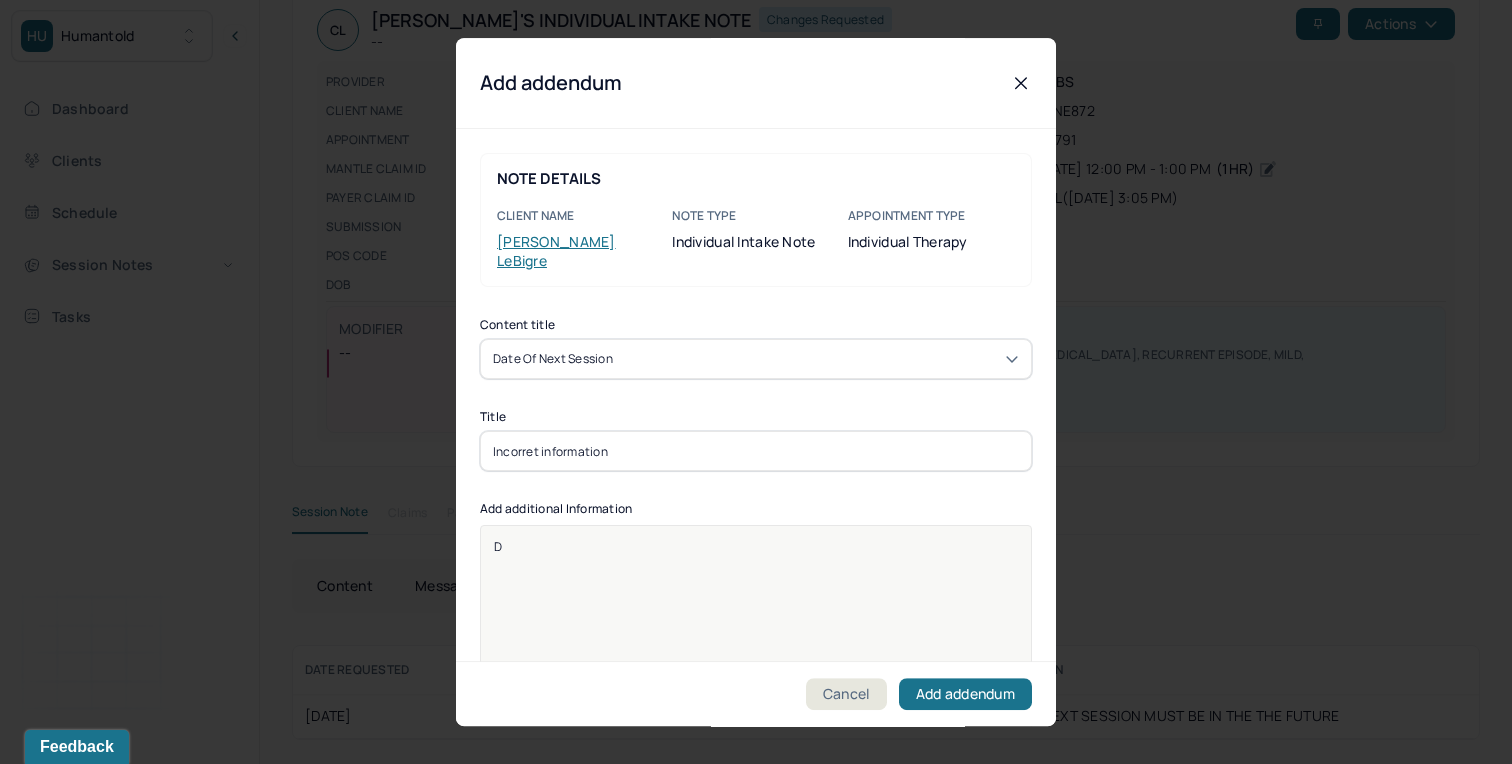 type 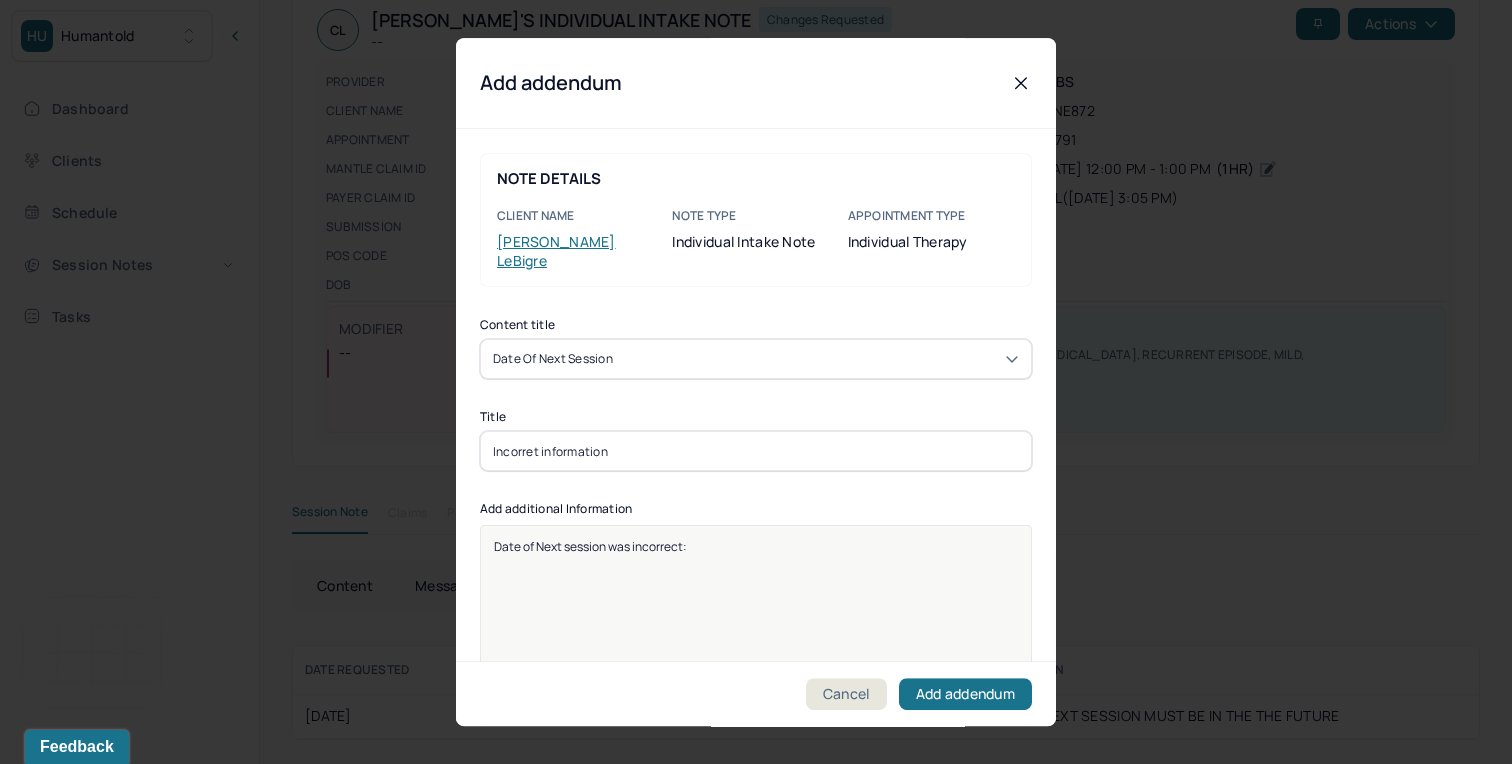 click on "Date of Next session was incorrect:" at bounding box center (590, 546) 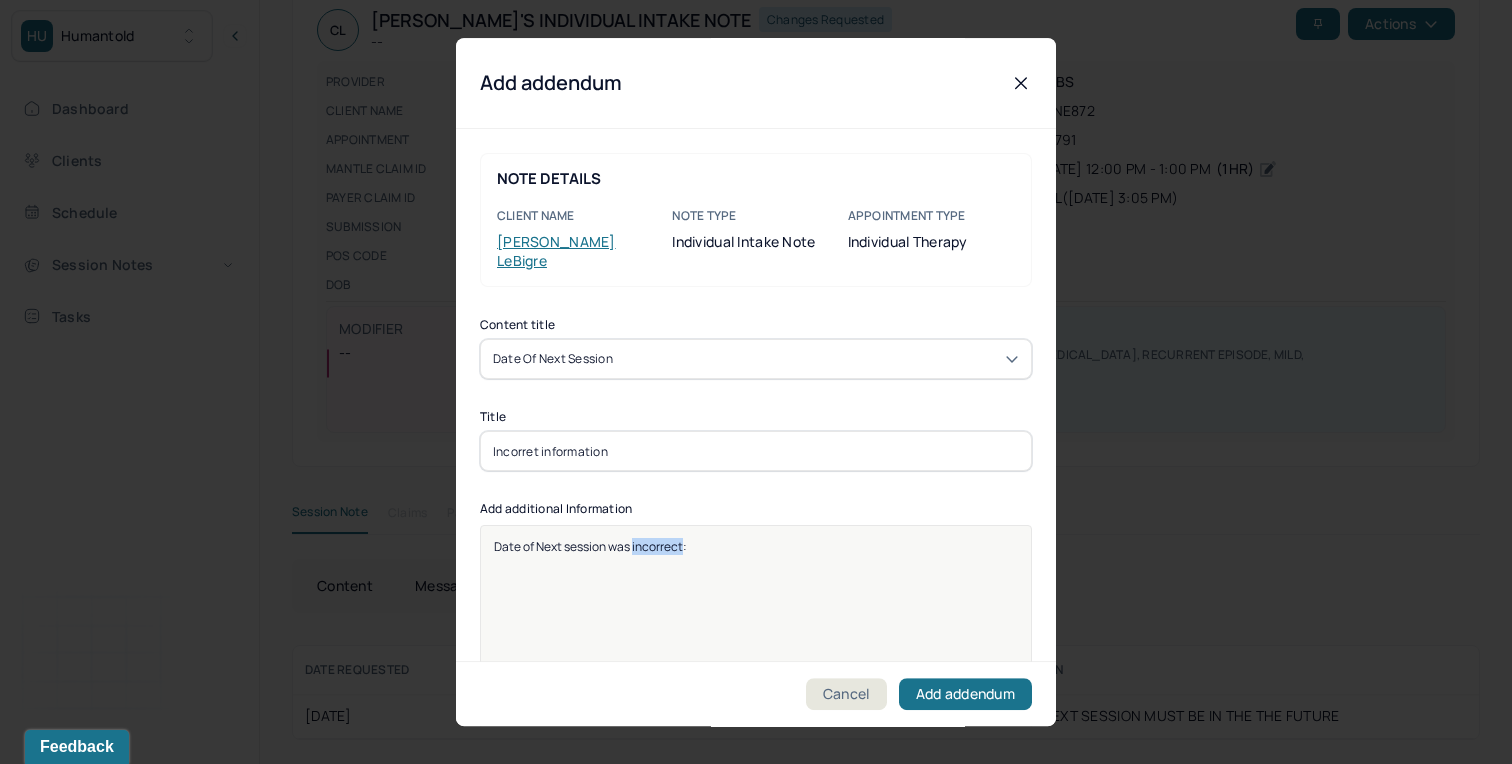 click on "Date of Next session was incorrect:" at bounding box center (590, 546) 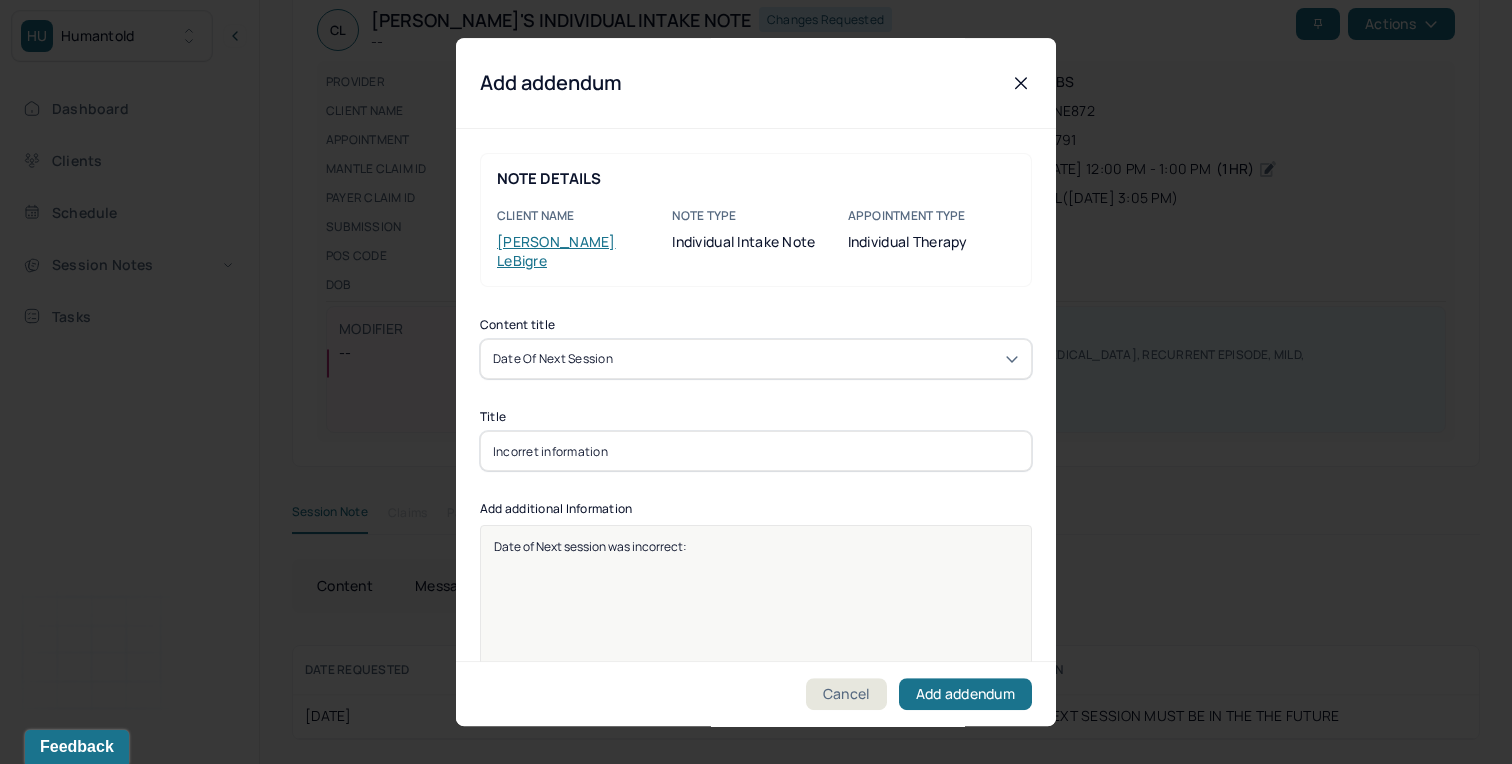 click on "Incorret information" at bounding box center [756, 451] 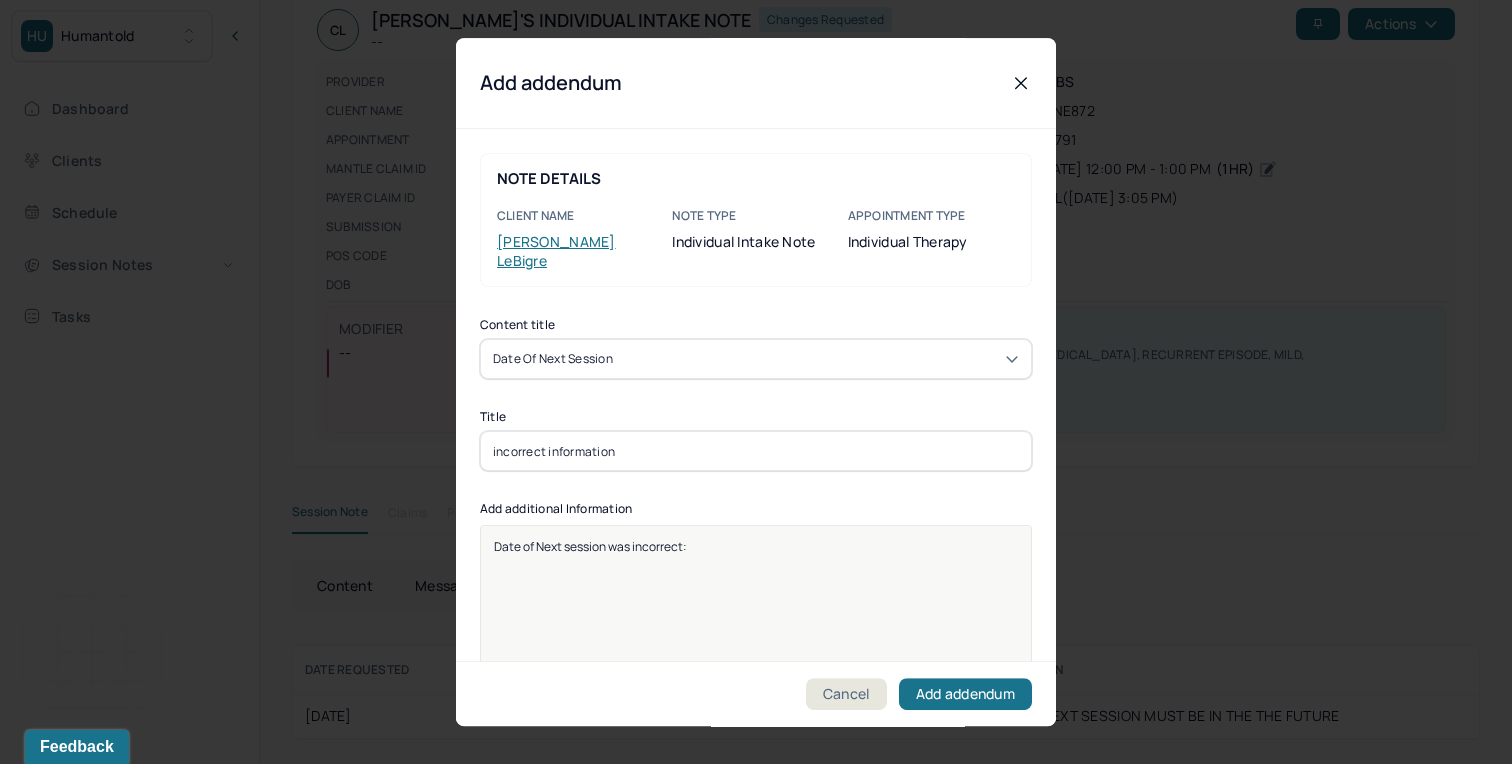 type on "incorrect information" 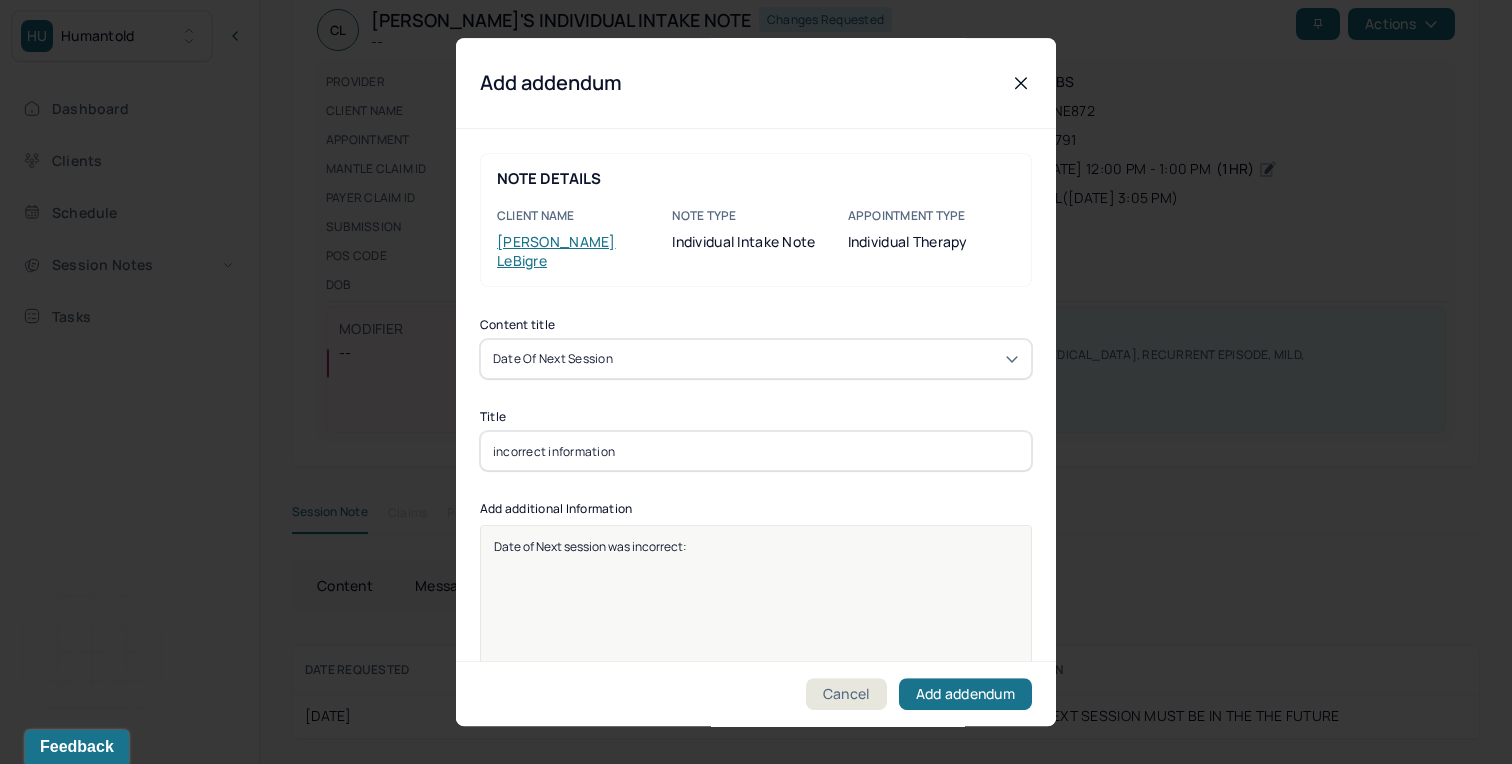 click on "Date of Next session was incorrect:" at bounding box center (756, 638) 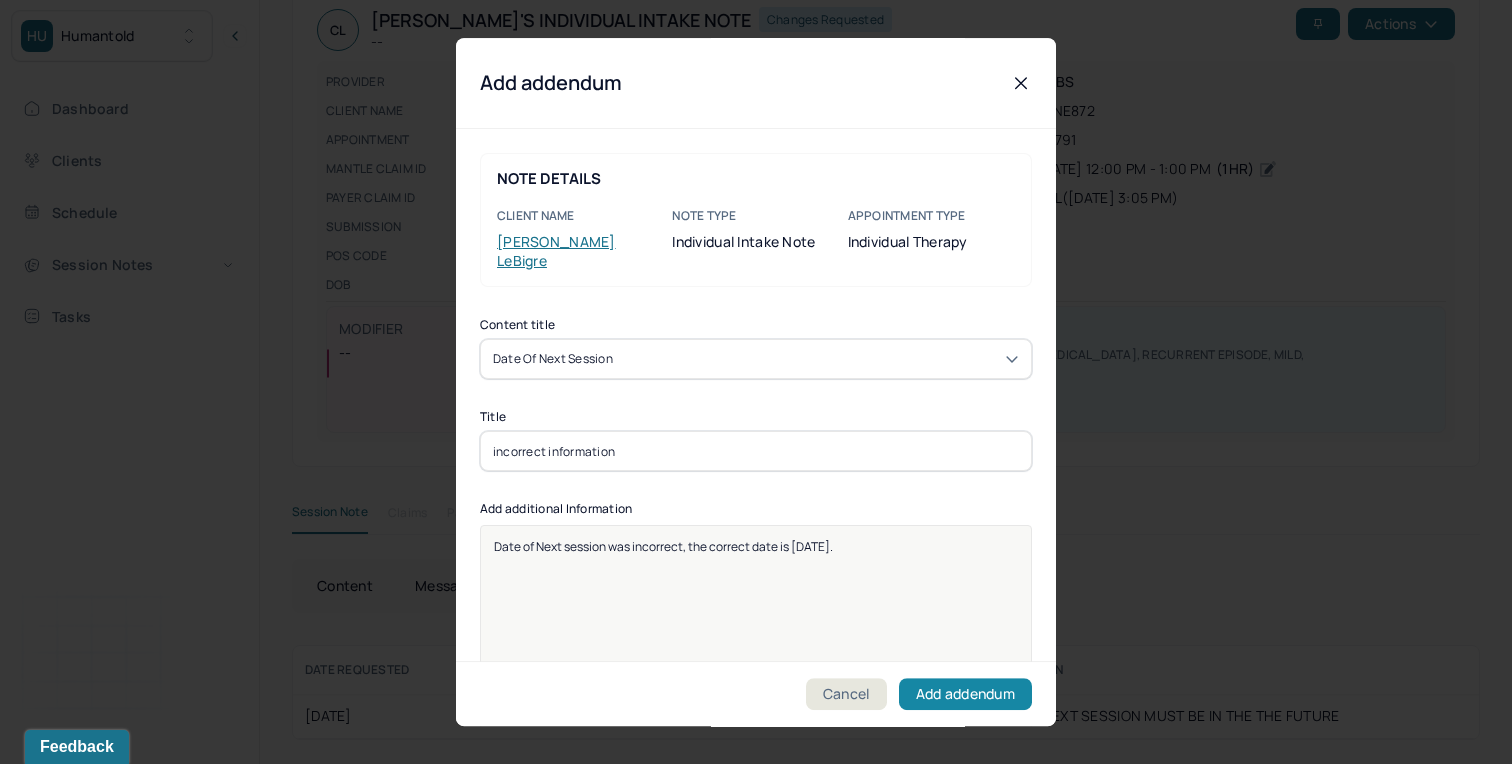 click on "Add addendum" at bounding box center [965, 694] 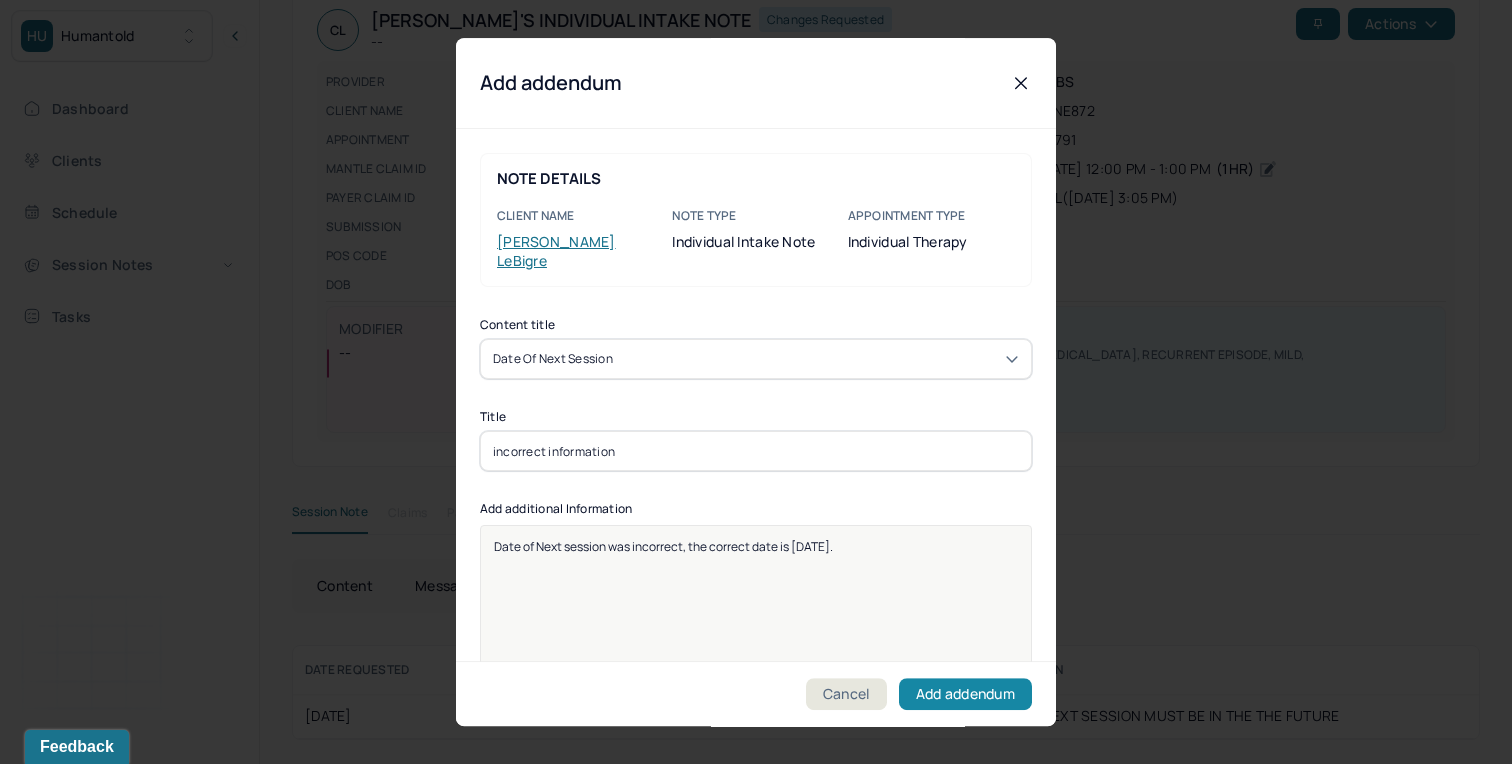 scroll, scrollTop: 249, scrollLeft: 0, axis: vertical 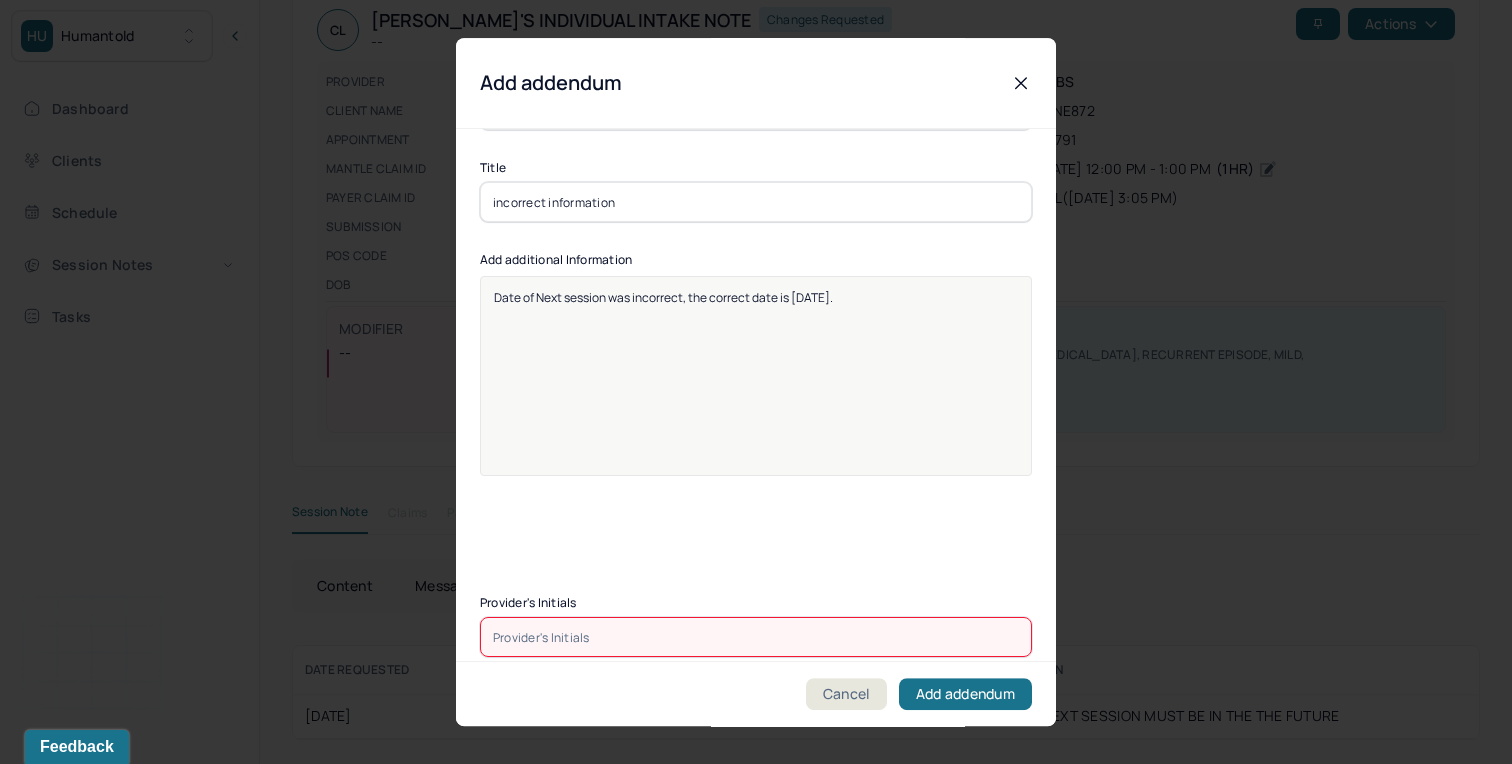 click at bounding box center [756, 637] 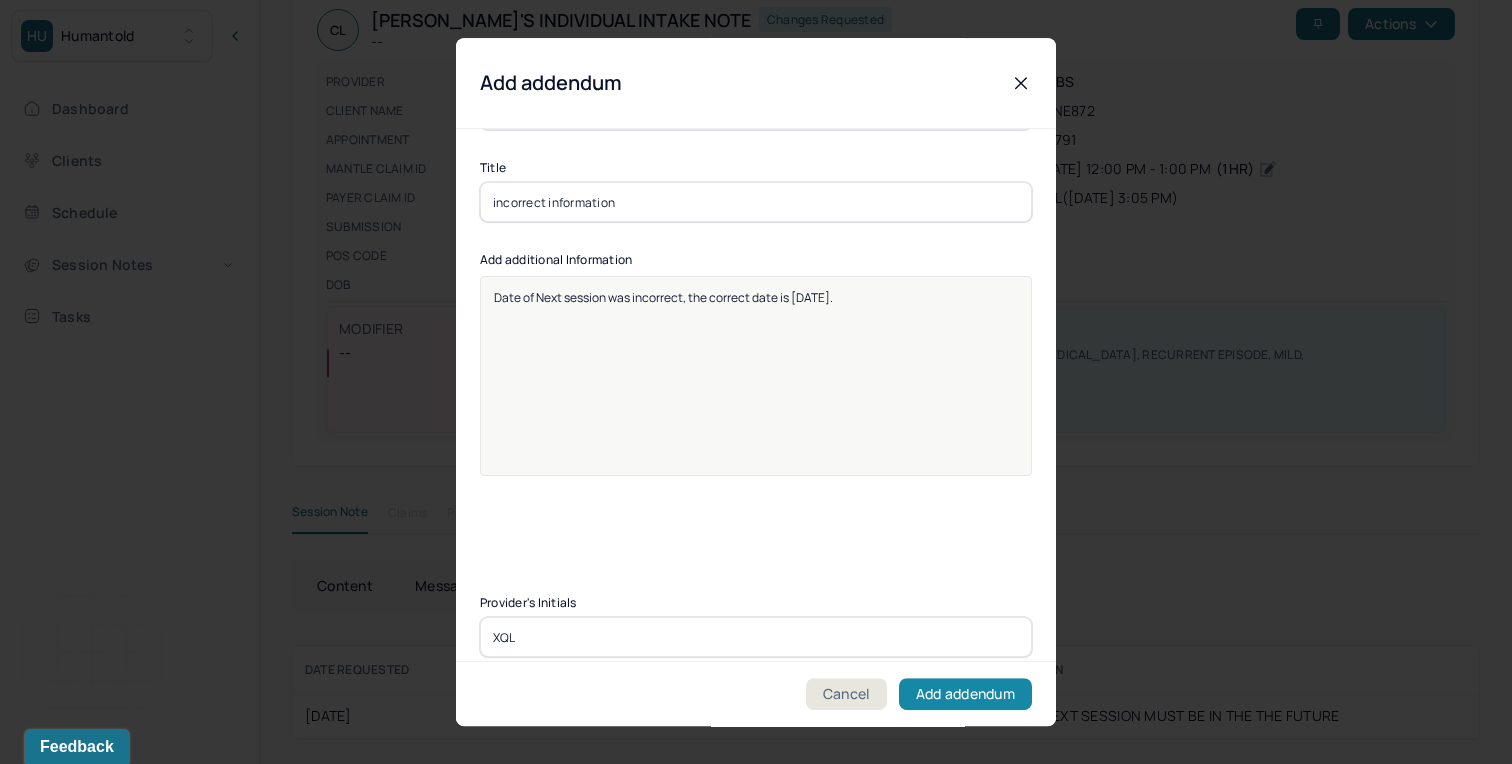 type on "XQL" 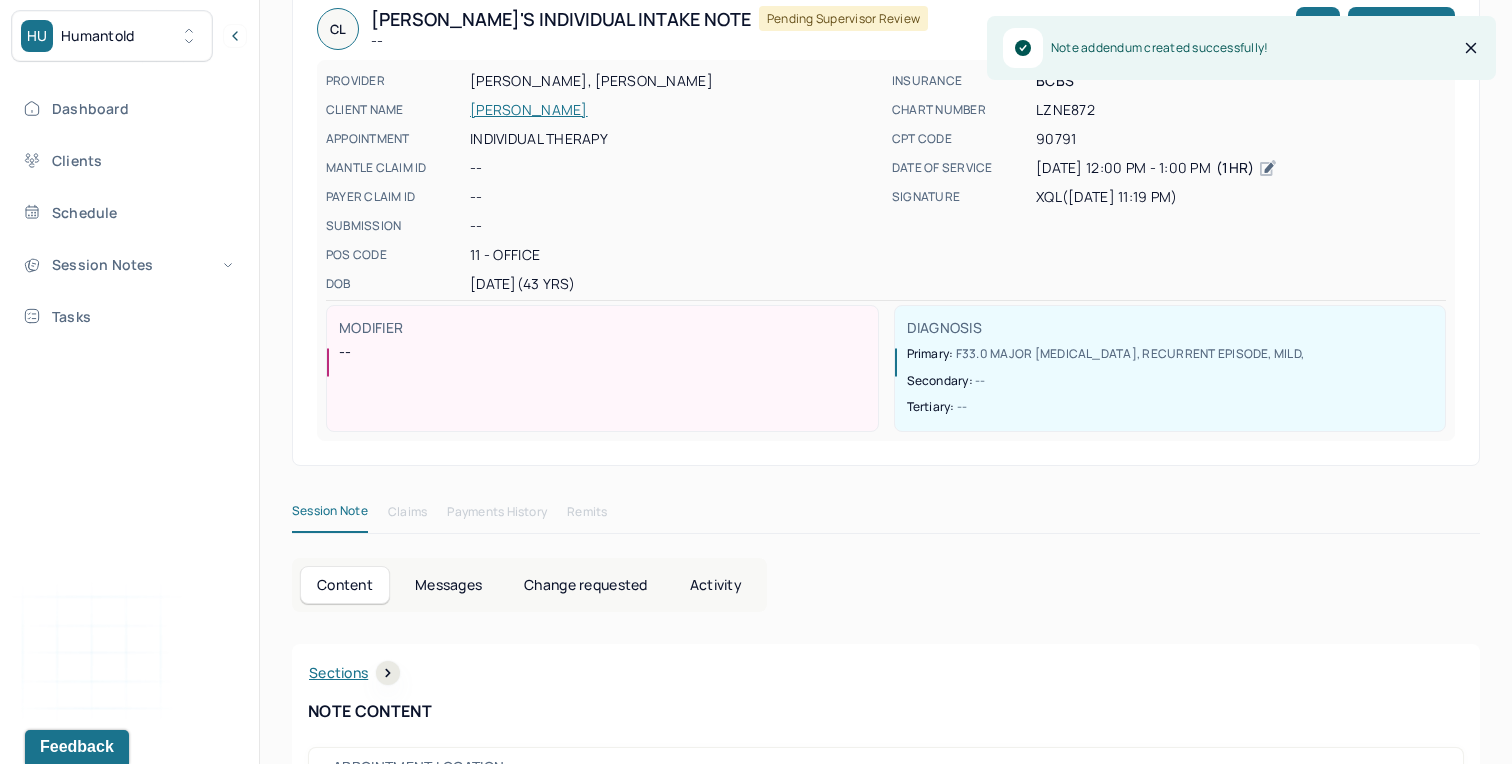 click on "MODIFIER --" at bounding box center [602, 368] 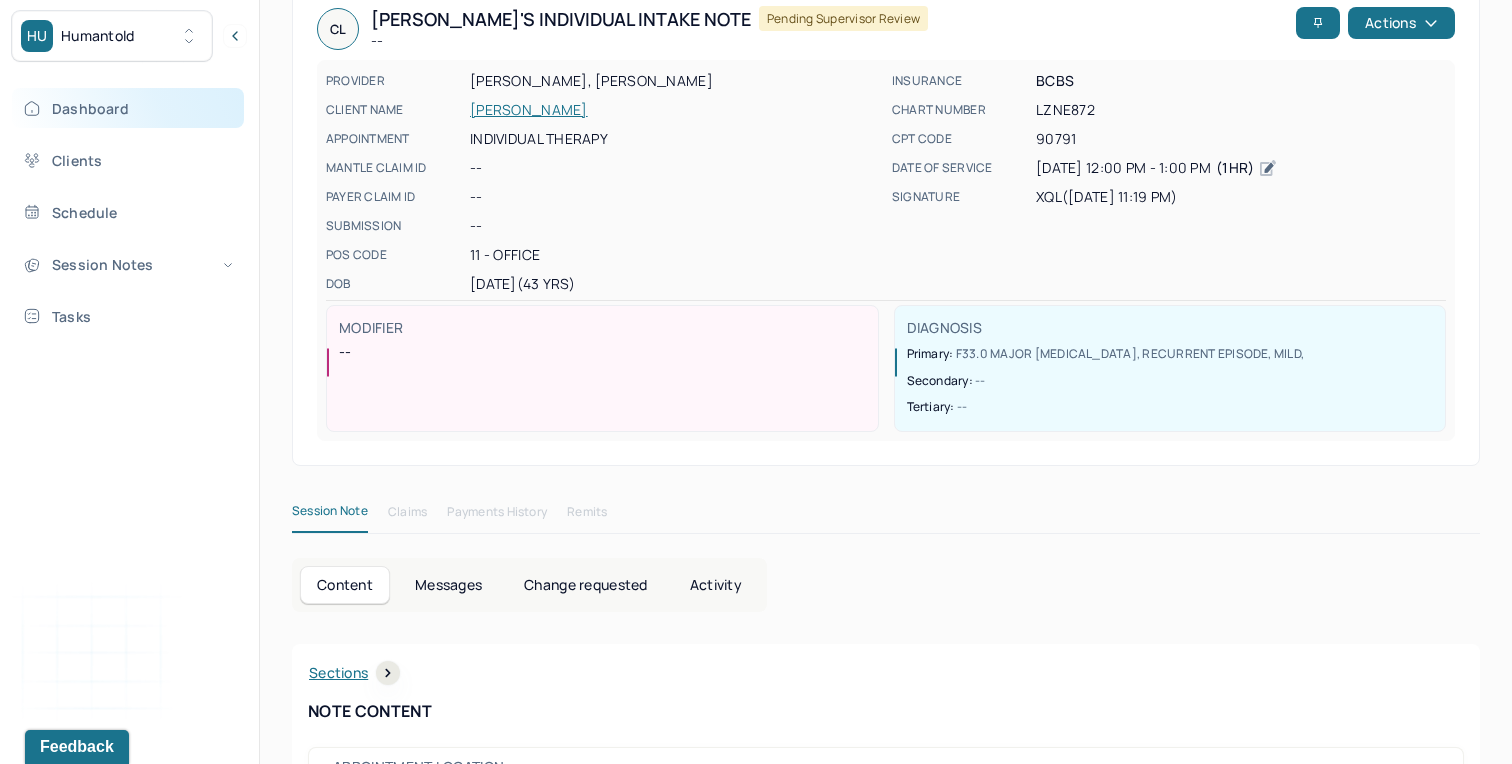 click on "Dashboard" at bounding box center (128, 108) 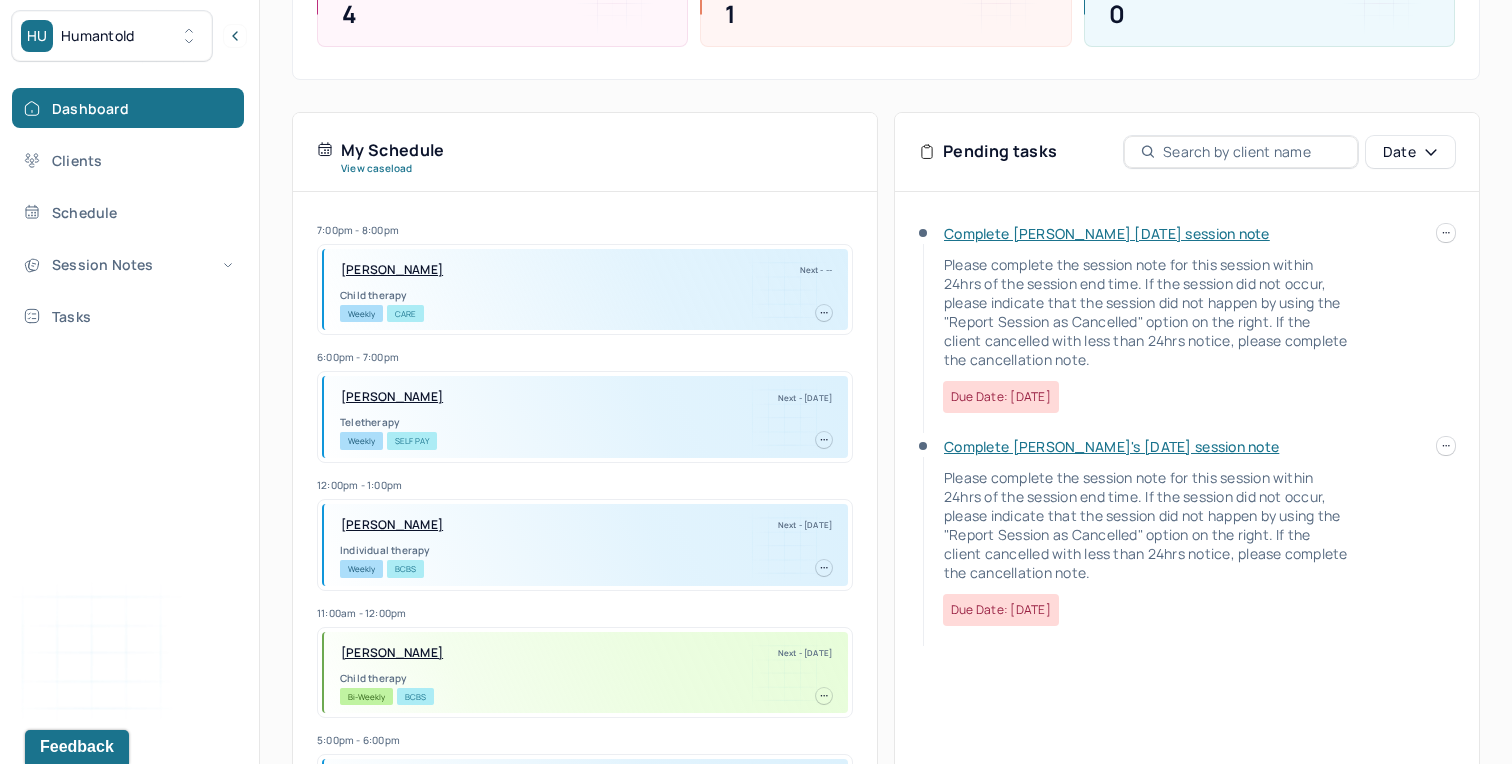 scroll, scrollTop: 0, scrollLeft: 0, axis: both 